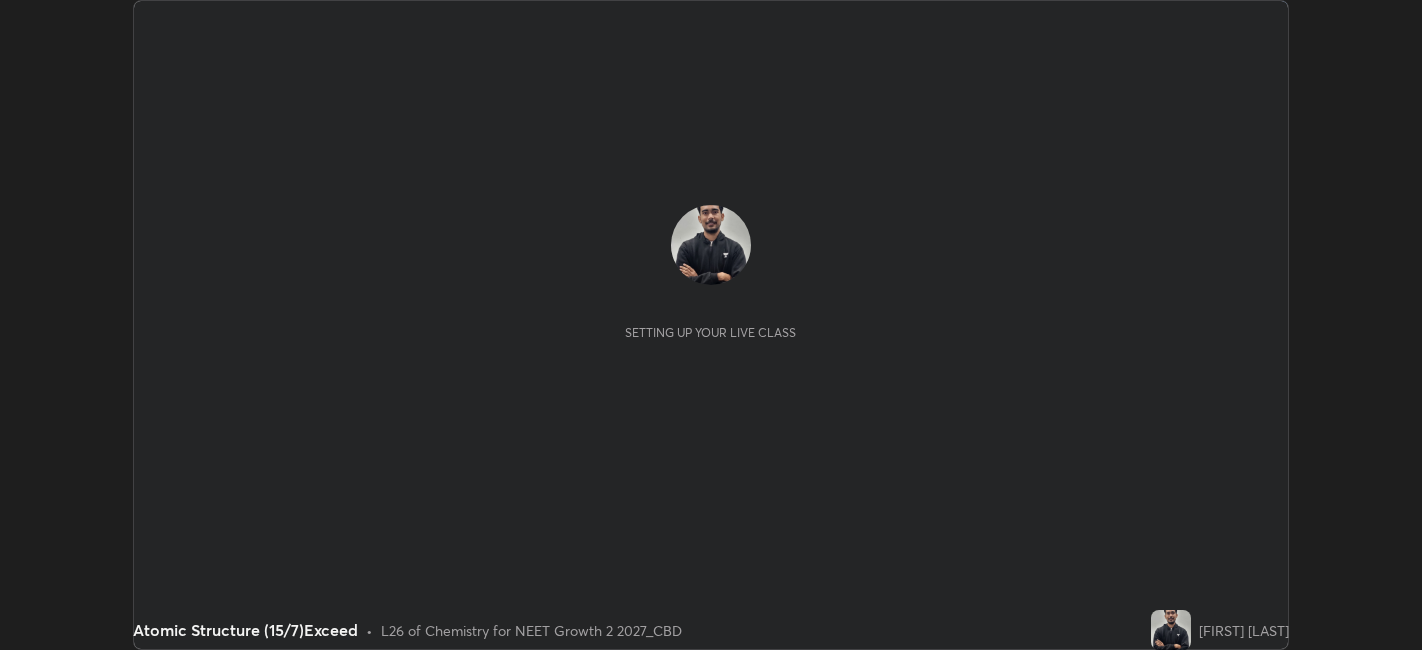 scroll, scrollTop: 0, scrollLeft: 0, axis: both 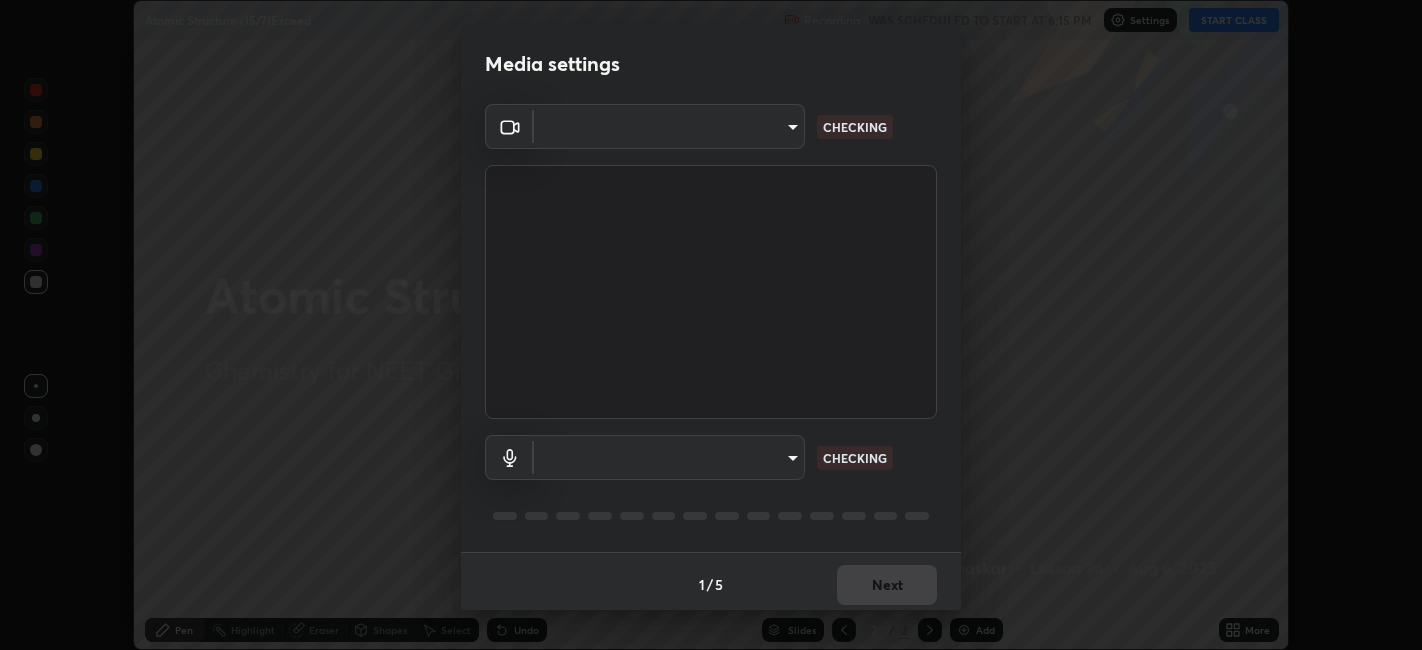 type on "052f9b30e05f62bb2e590cb50044ac96a00de3eab8a32c7a625fc31ec407be61" 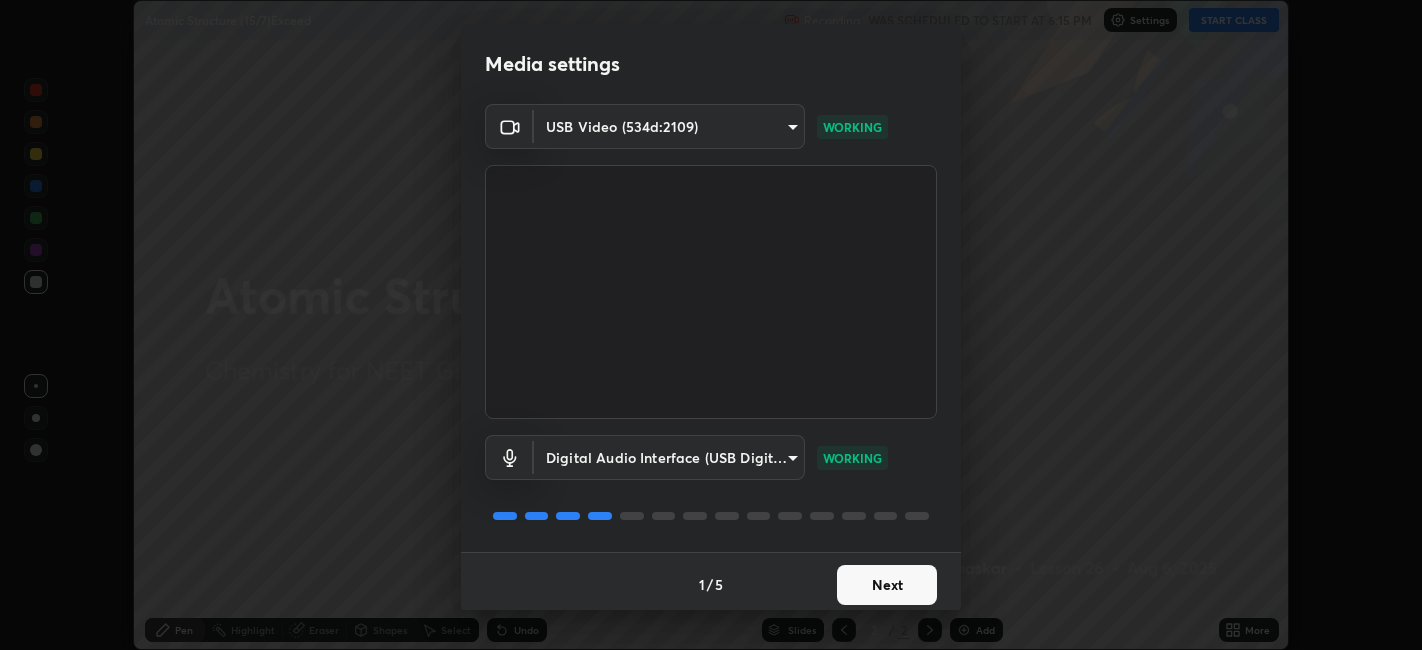 click on "Next" at bounding box center [887, 585] 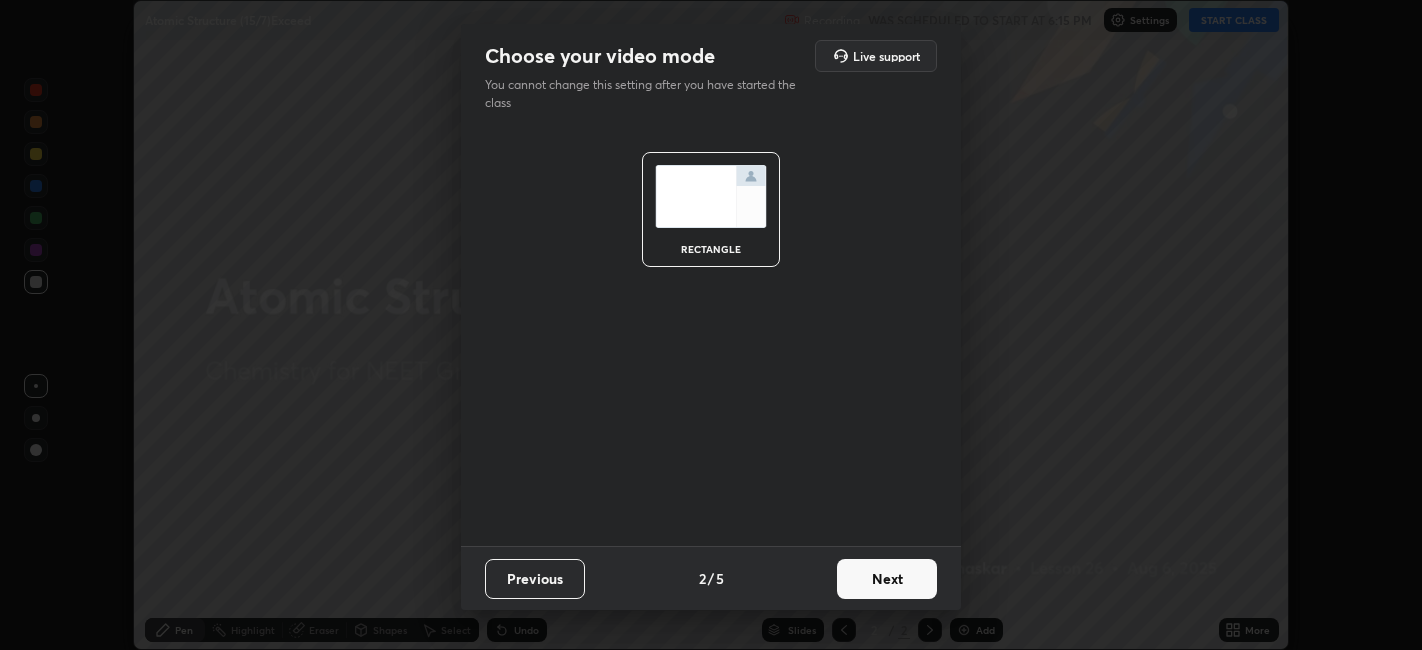 click on "Next" at bounding box center [887, 579] 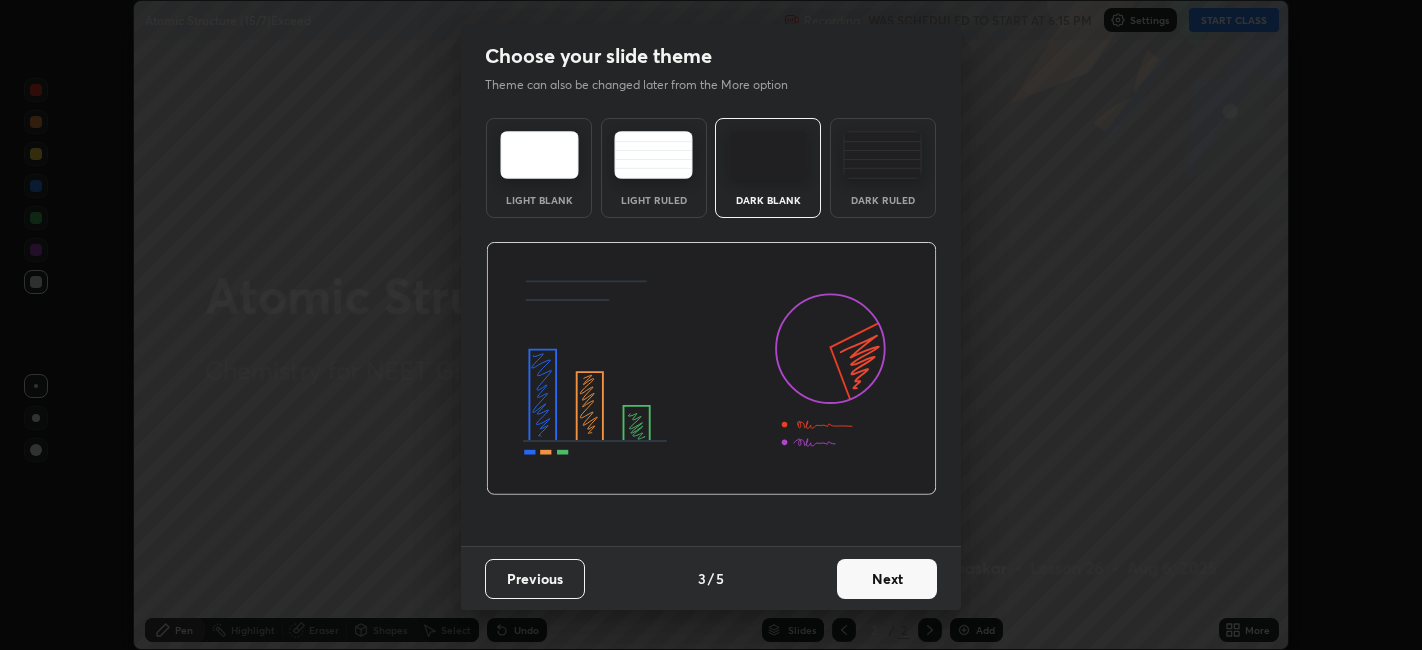 click on "Next" at bounding box center [887, 579] 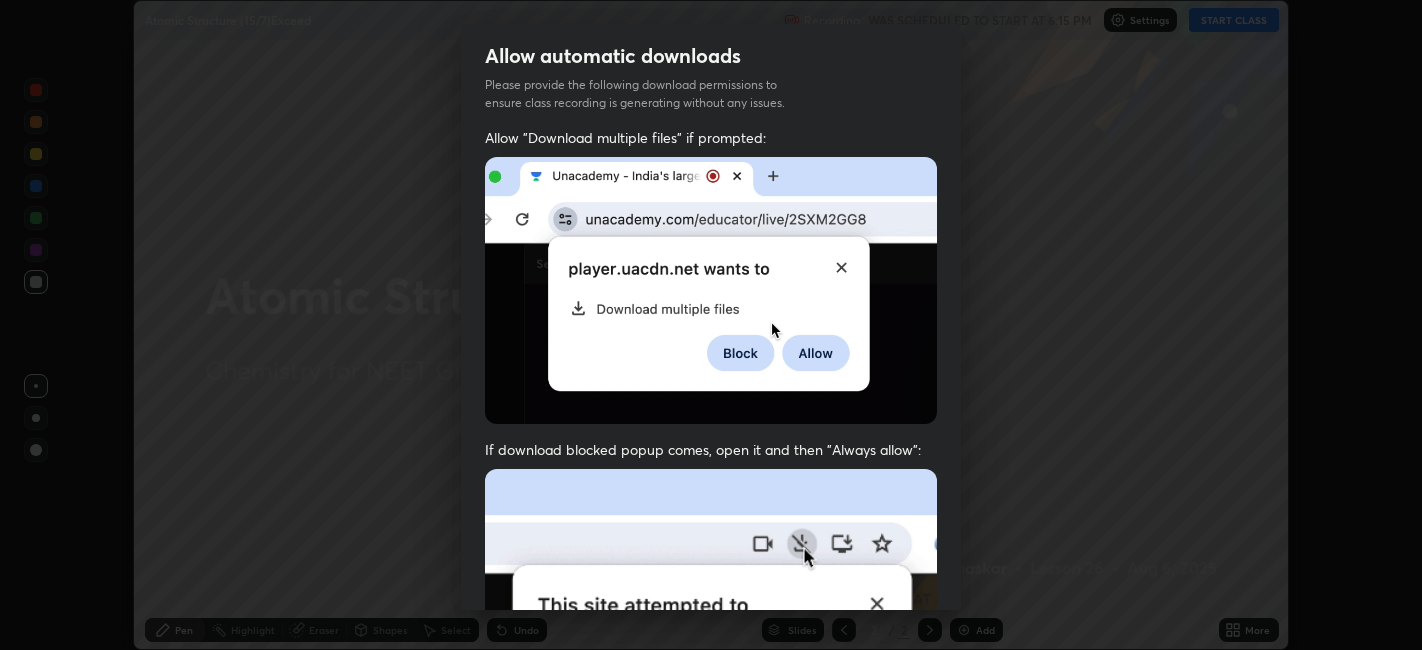 click at bounding box center (711, 687) 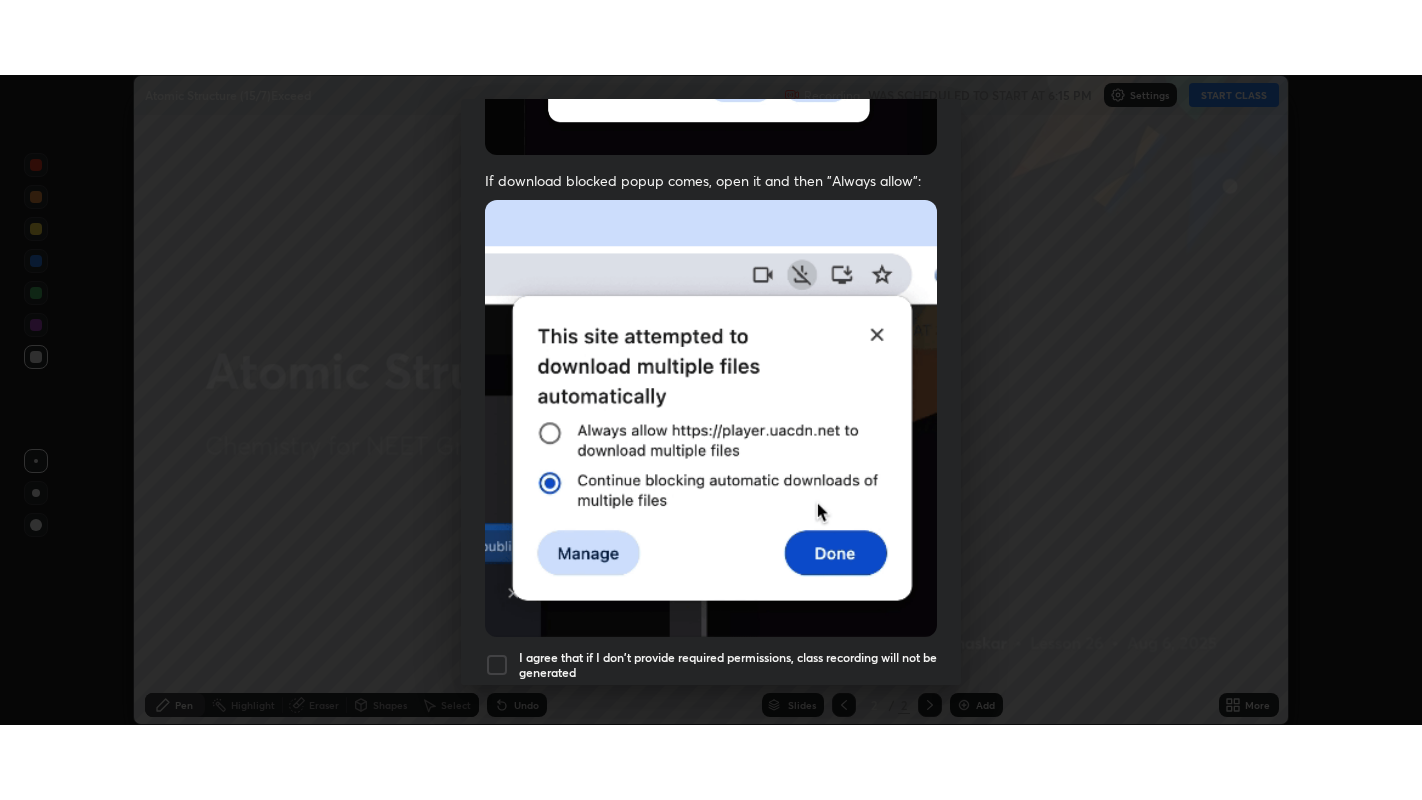 scroll, scrollTop: 413, scrollLeft: 0, axis: vertical 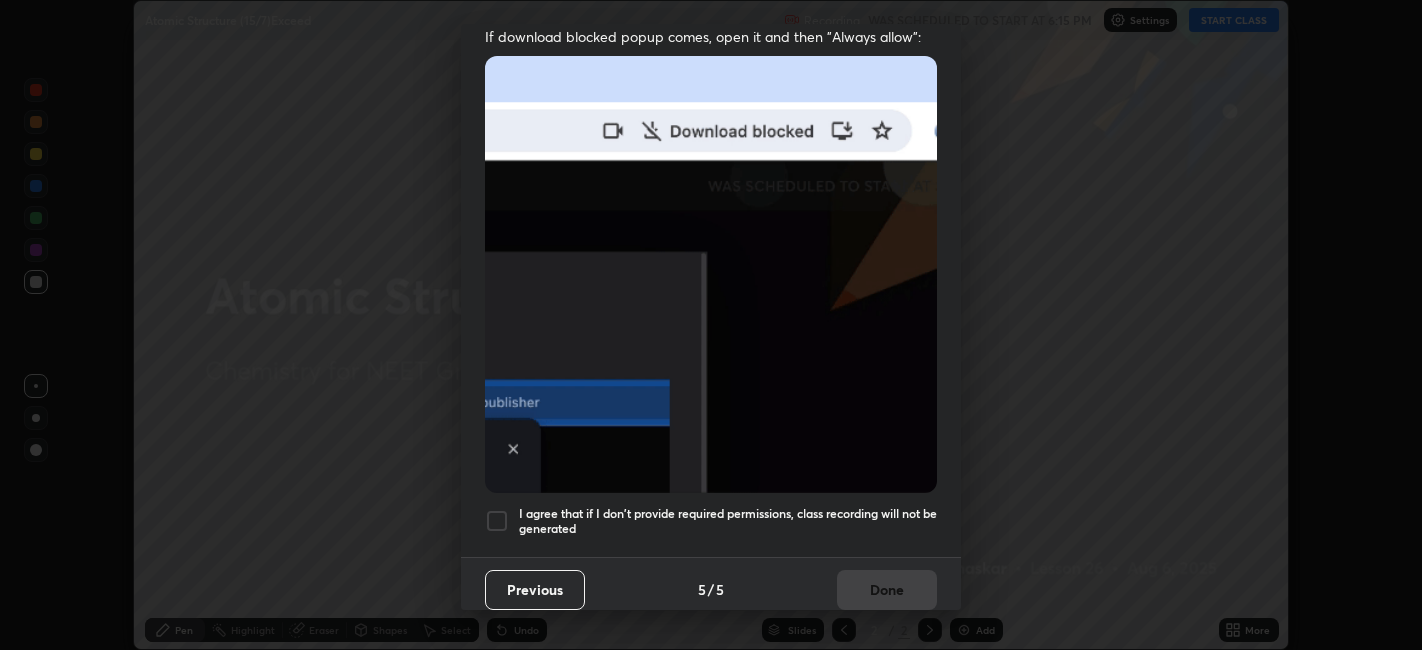 click at bounding box center [497, 521] 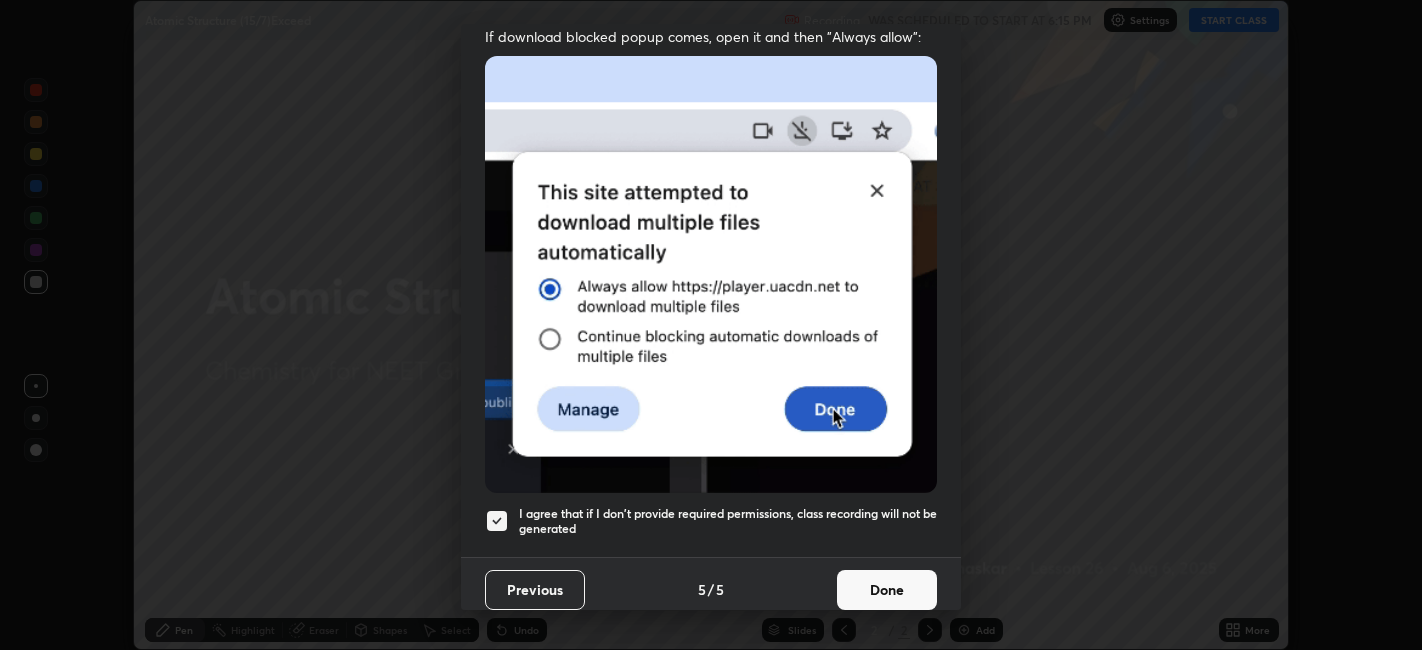 click on "Done" at bounding box center [887, 590] 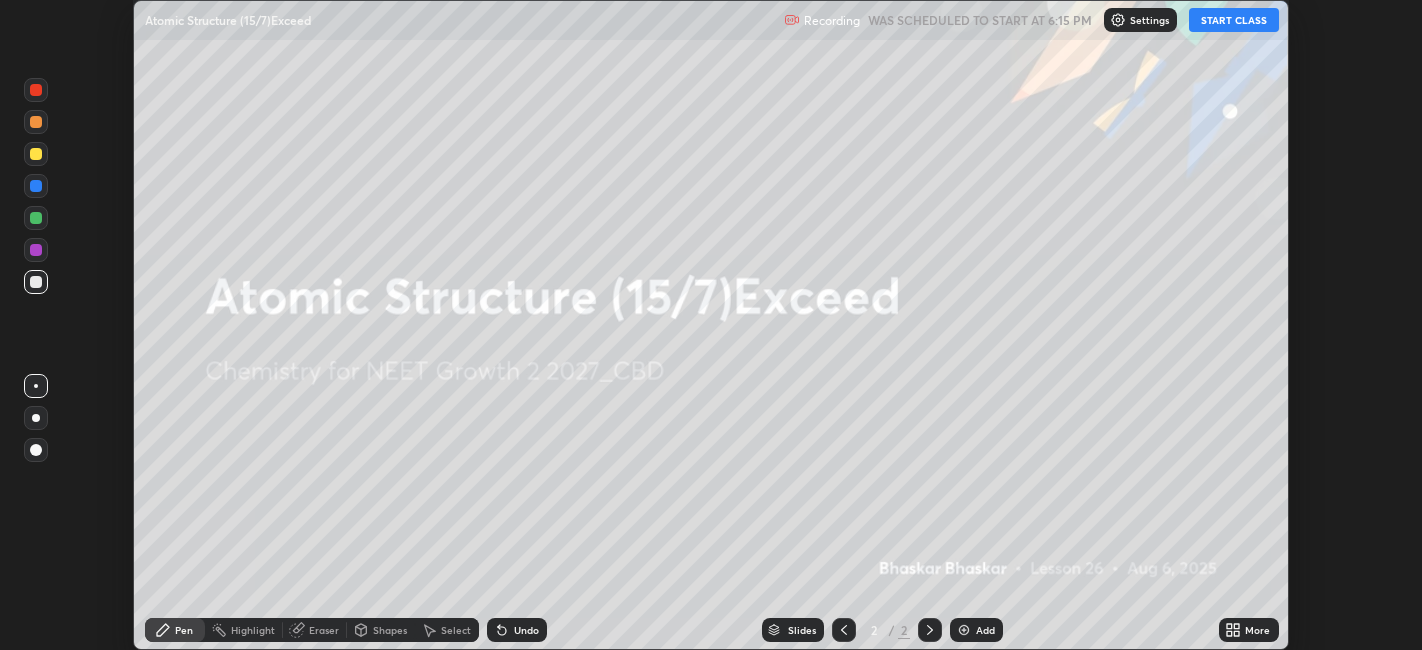 click on "More" at bounding box center (1257, 630) 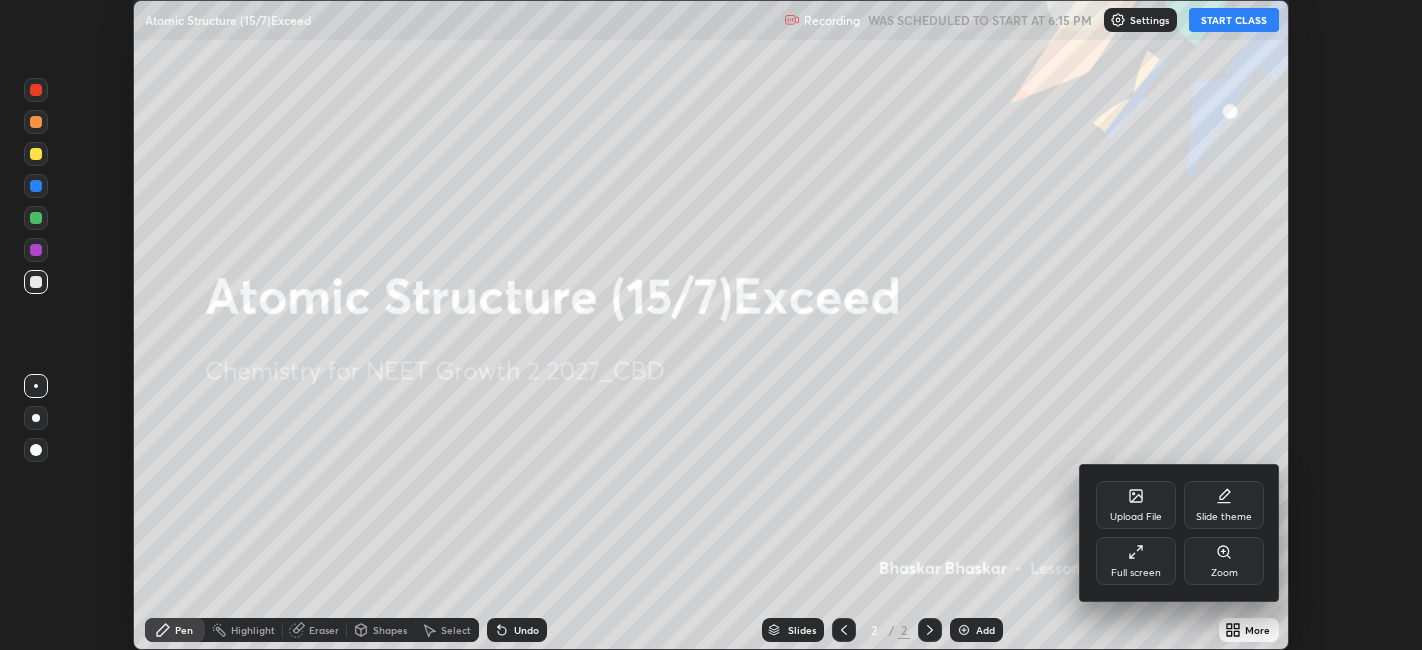click on "Full screen" at bounding box center [1136, 561] 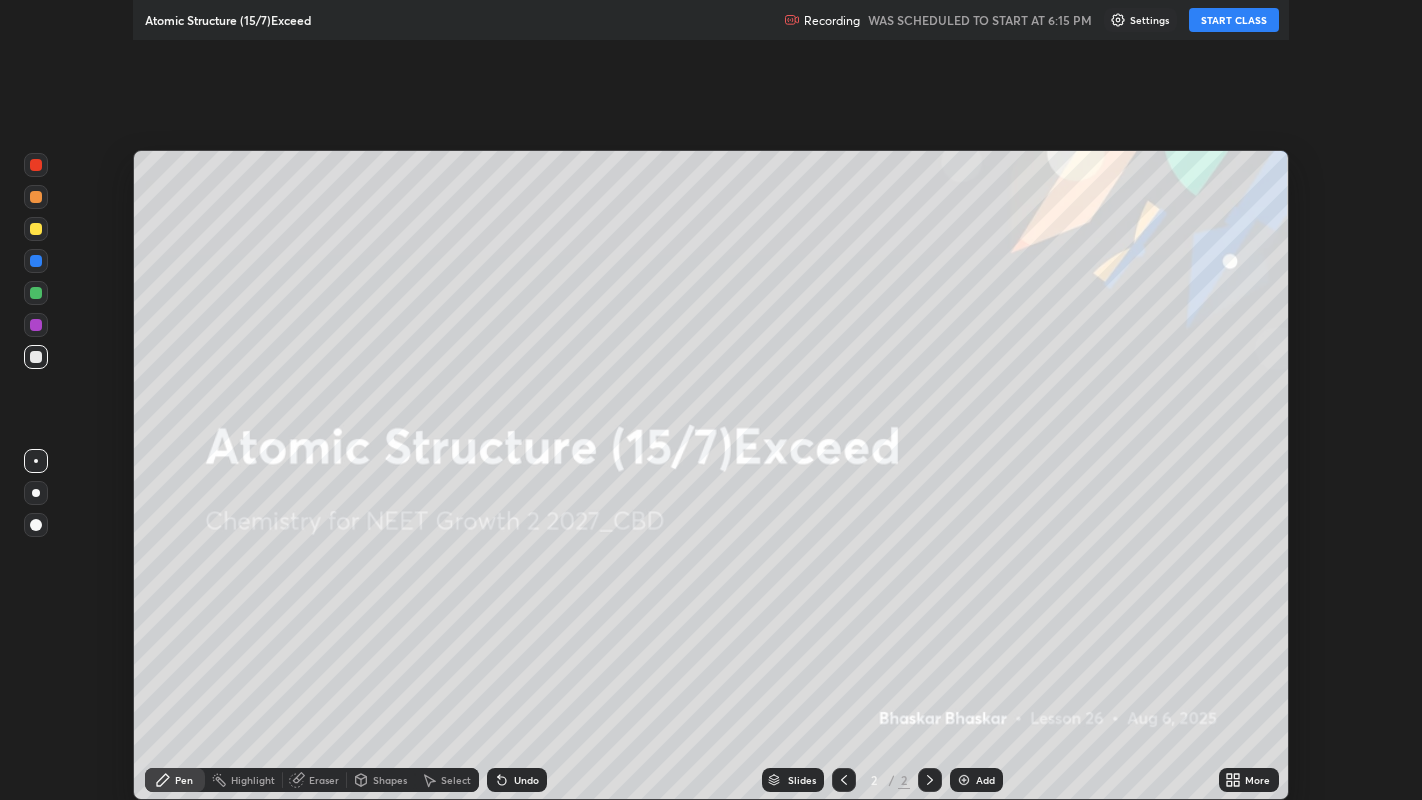 scroll, scrollTop: 99200, scrollLeft: 98577, axis: both 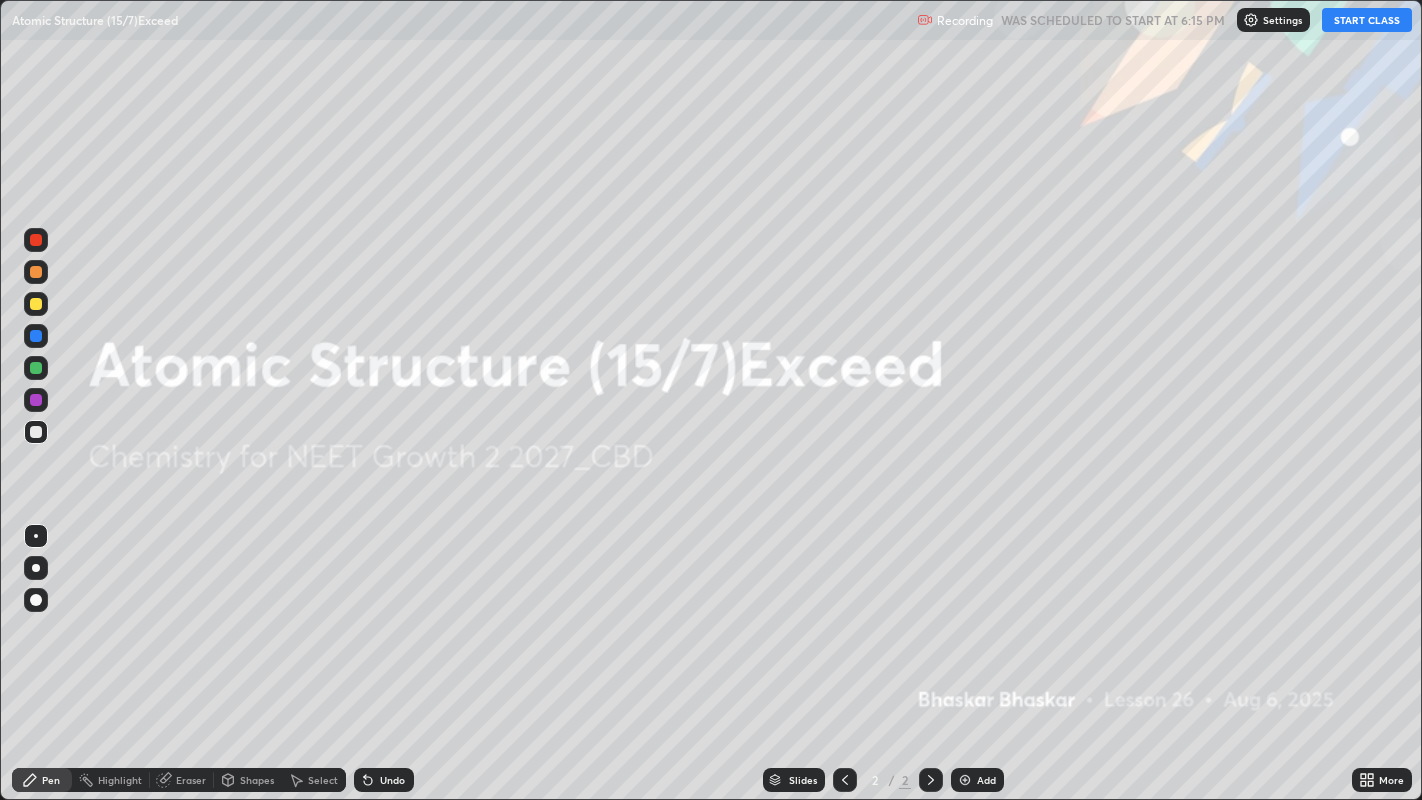 click on "START CLASS" at bounding box center (1367, 20) 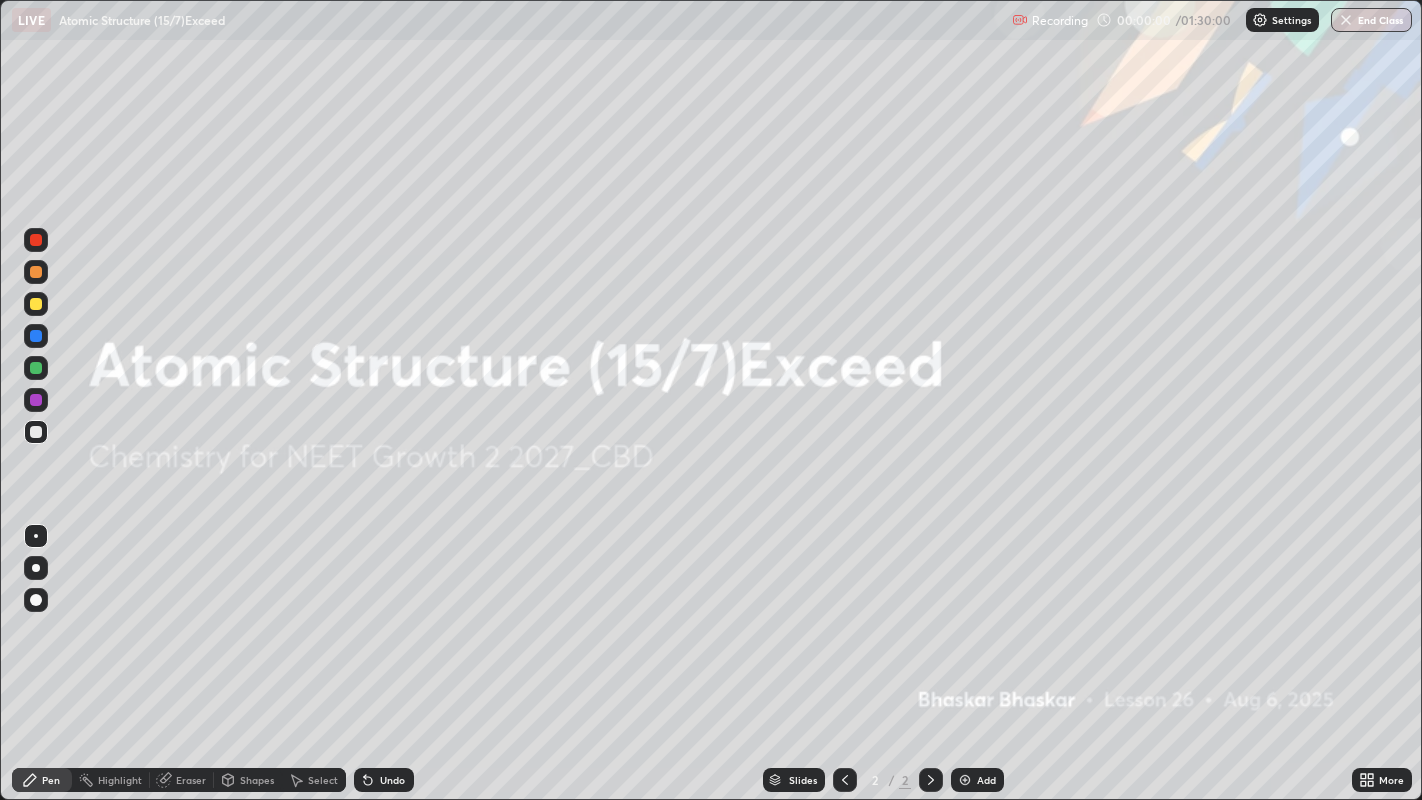 click on "Add" at bounding box center (986, 780) 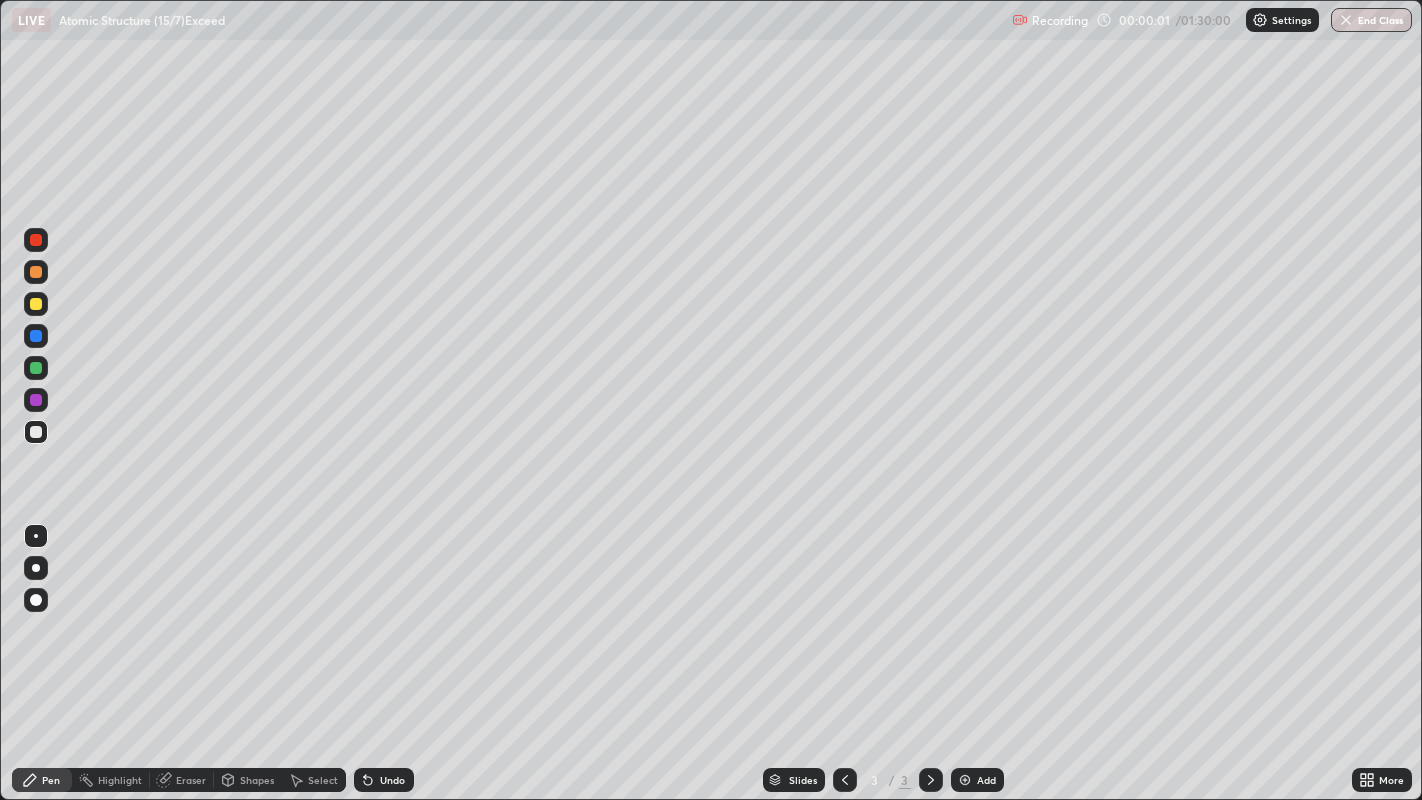 click at bounding box center (36, 568) 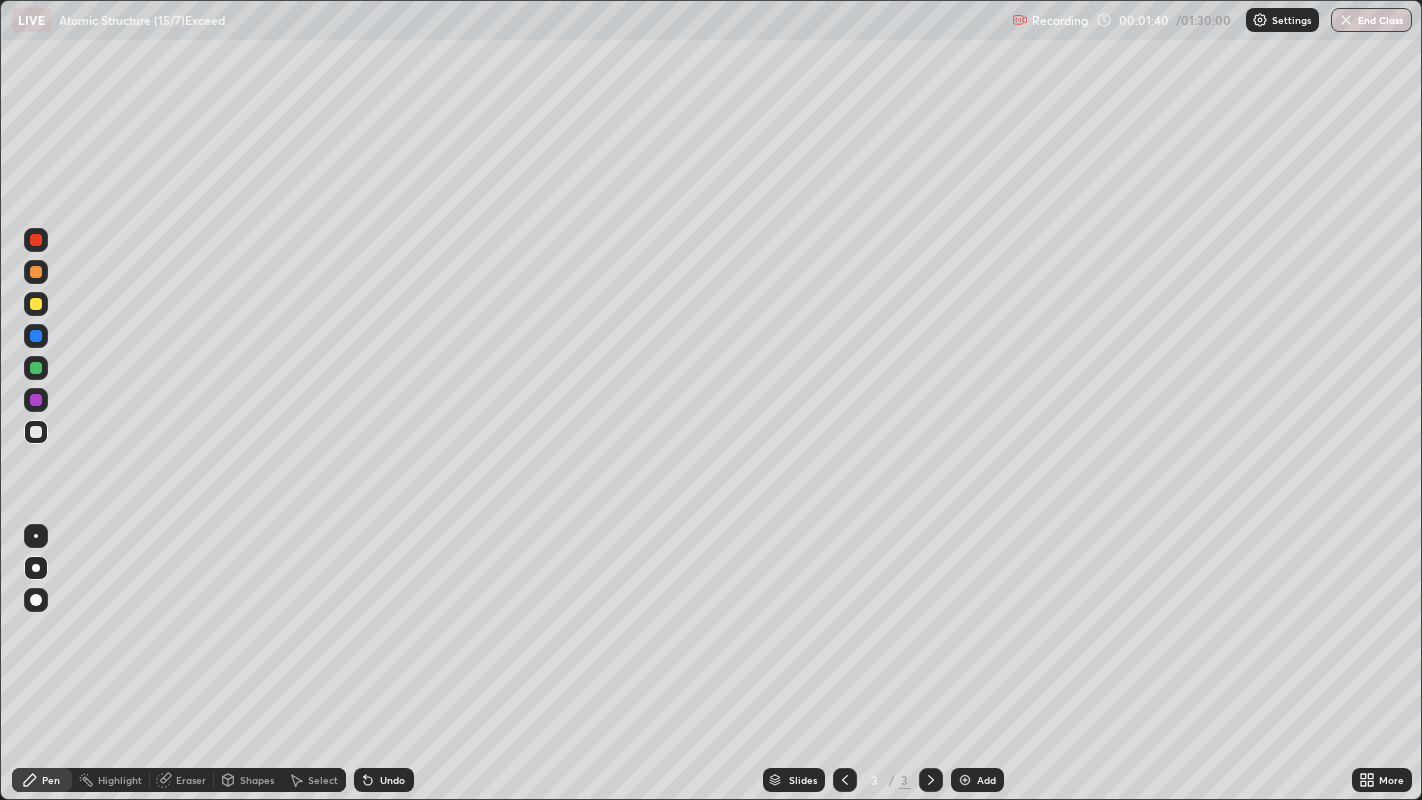 click on "Undo" at bounding box center [384, 780] 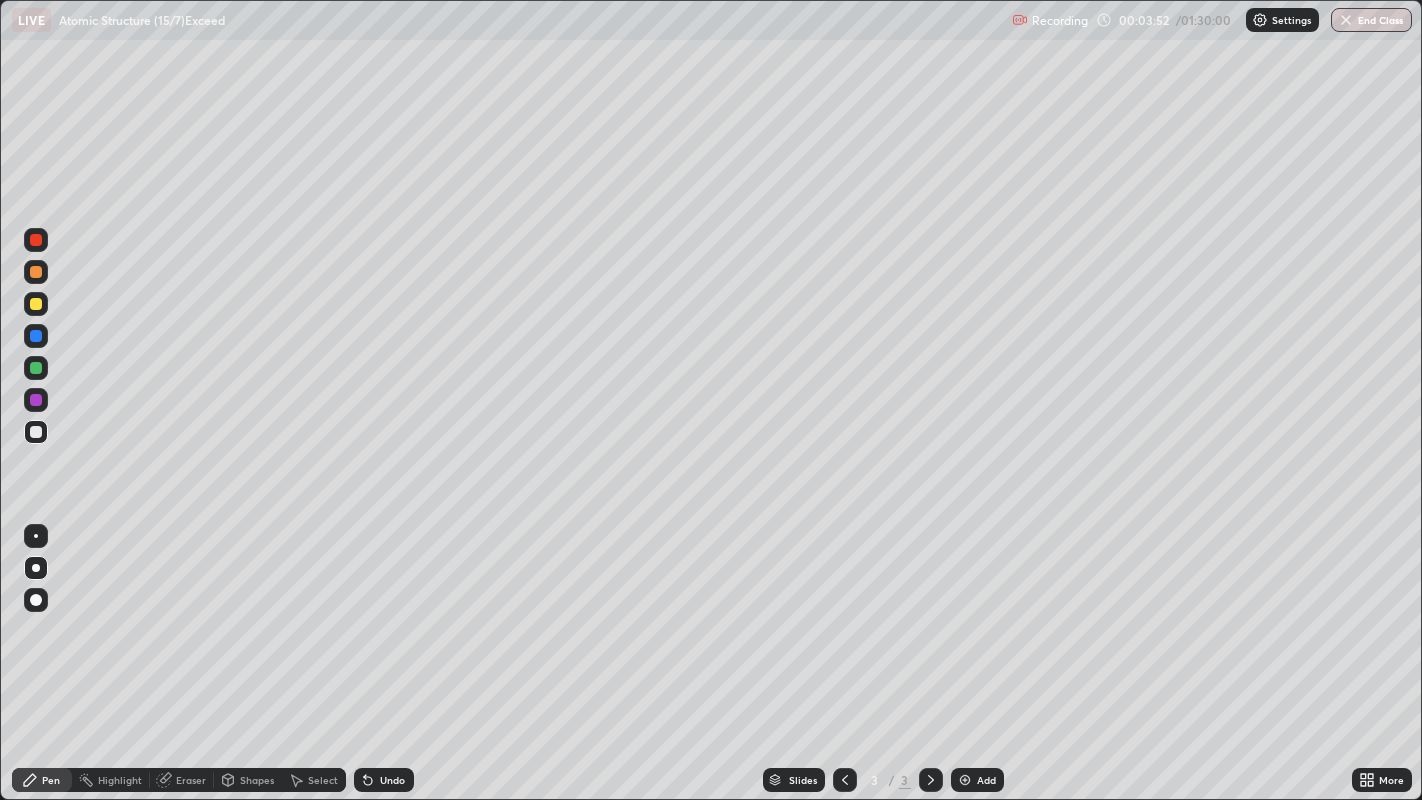 click on "Add" at bounding box center (986, 780) 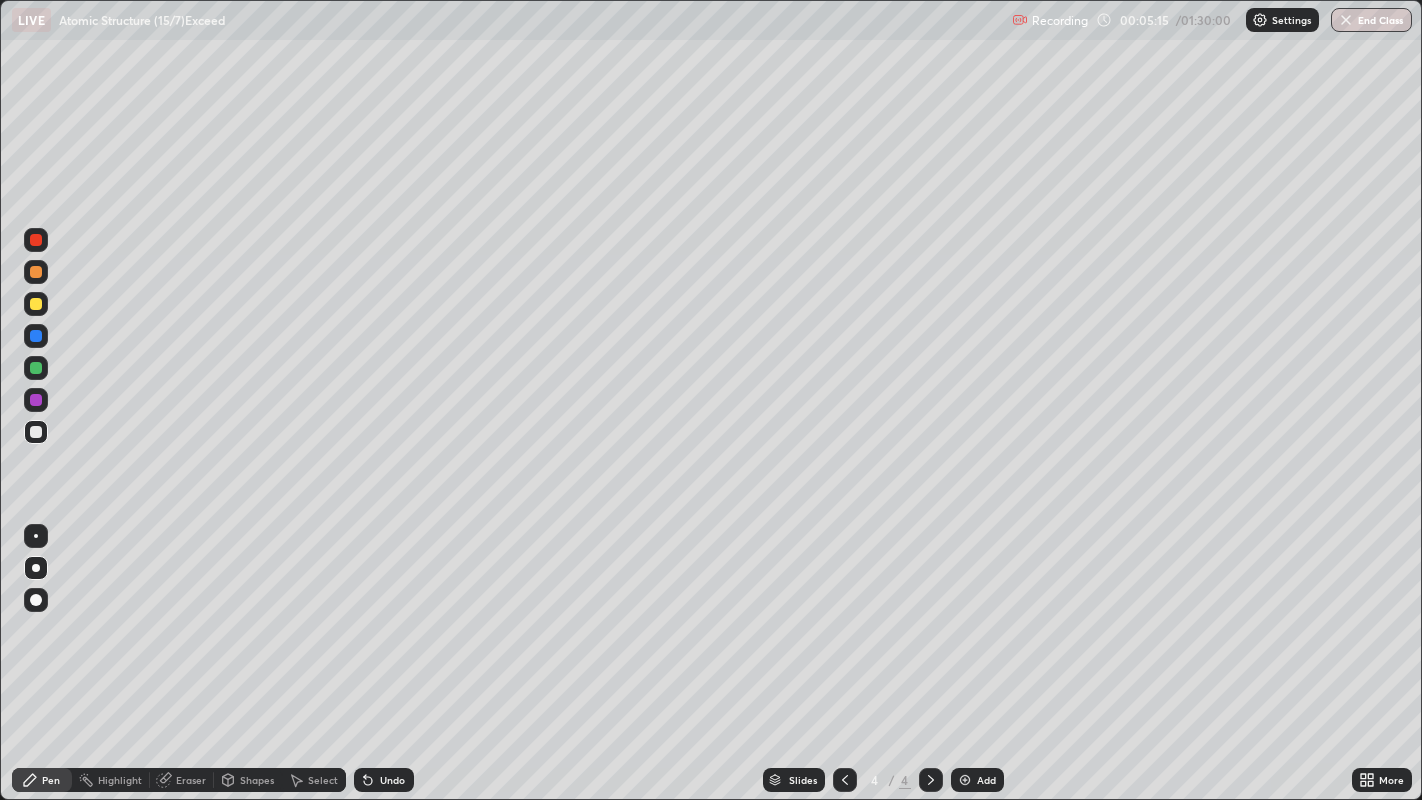 click at bounding box center [36, 304] 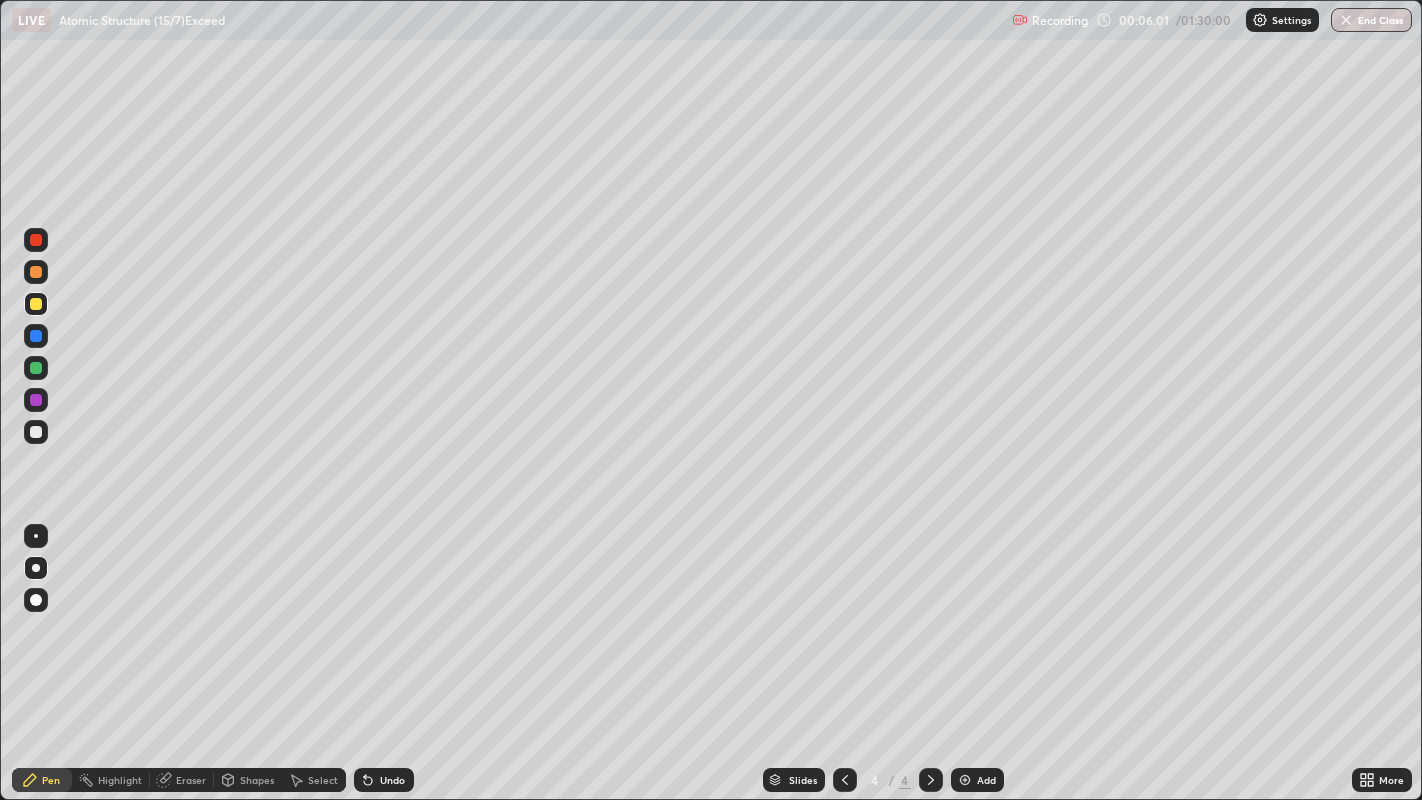 click on "Undo" at bounding box center (392, 780) 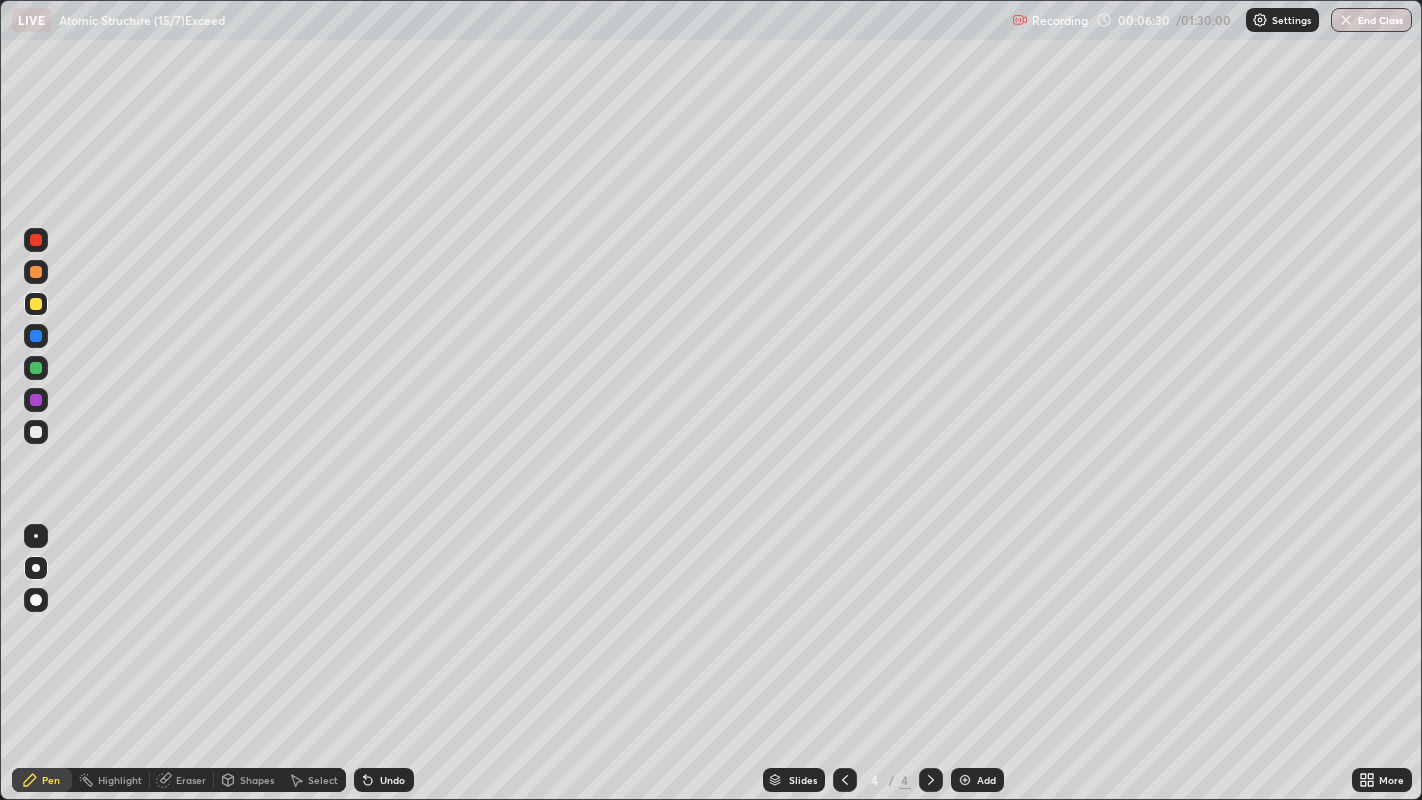 click at bounding box center (36, 432) 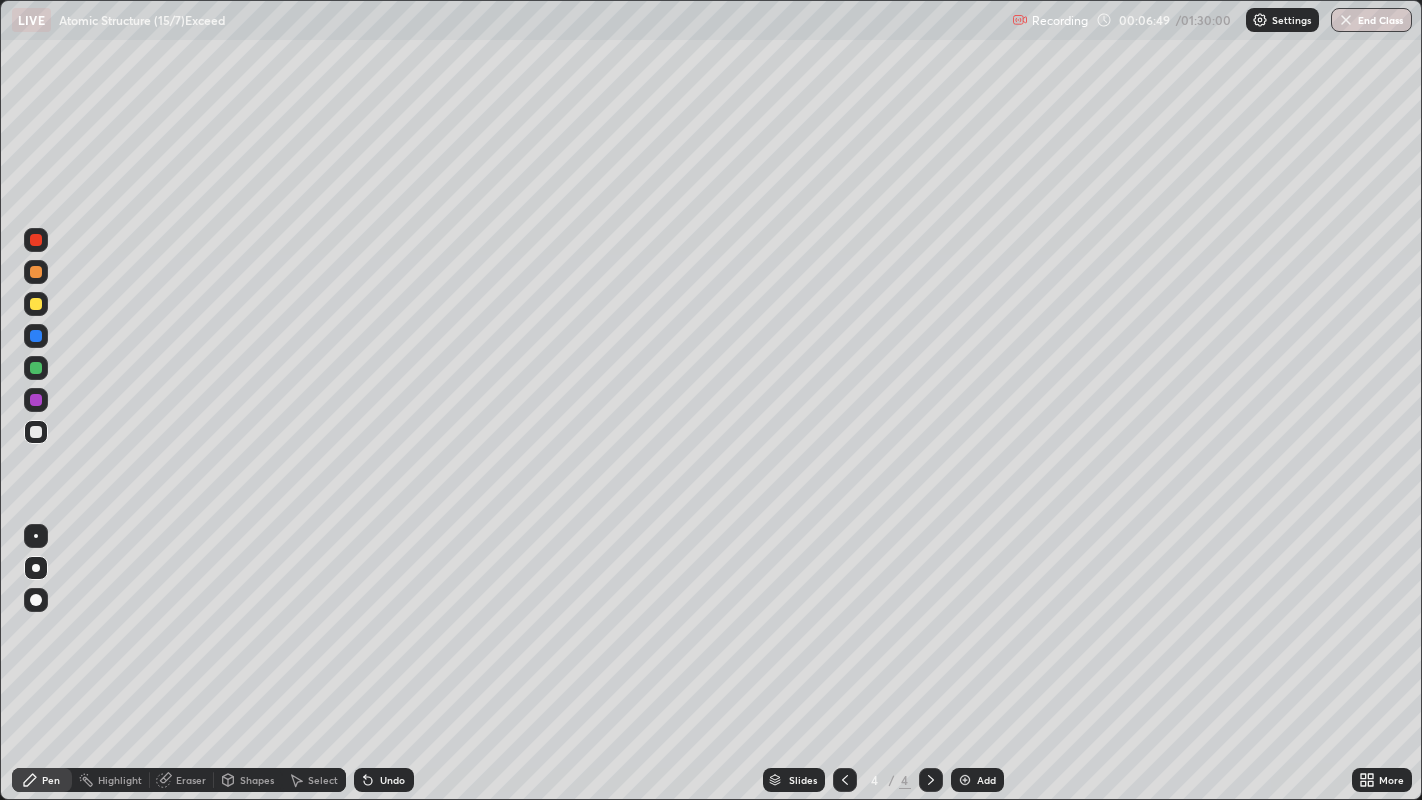 click on "Eraser" at bounding box center [191, 780] 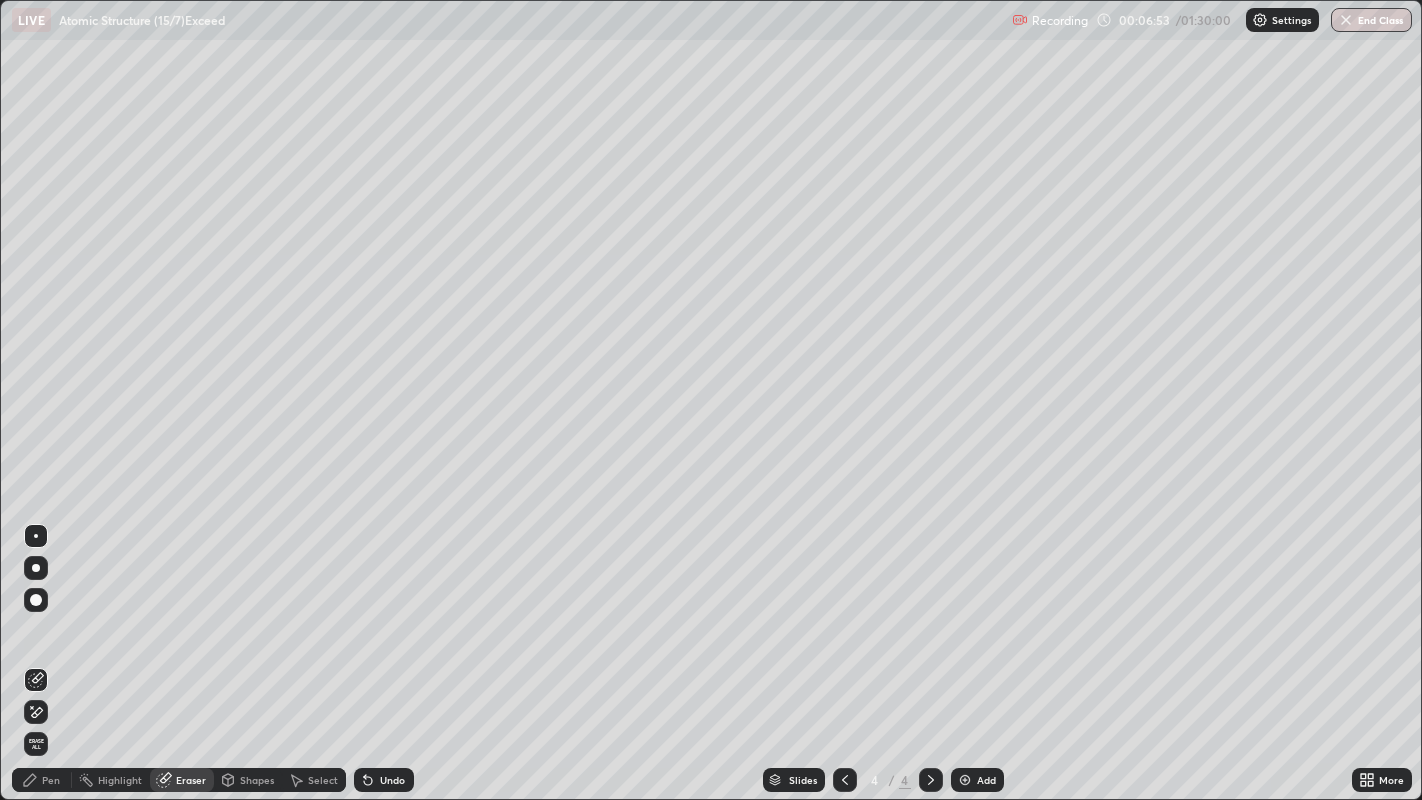 click on "Pen" at bounding box center (42, 780) 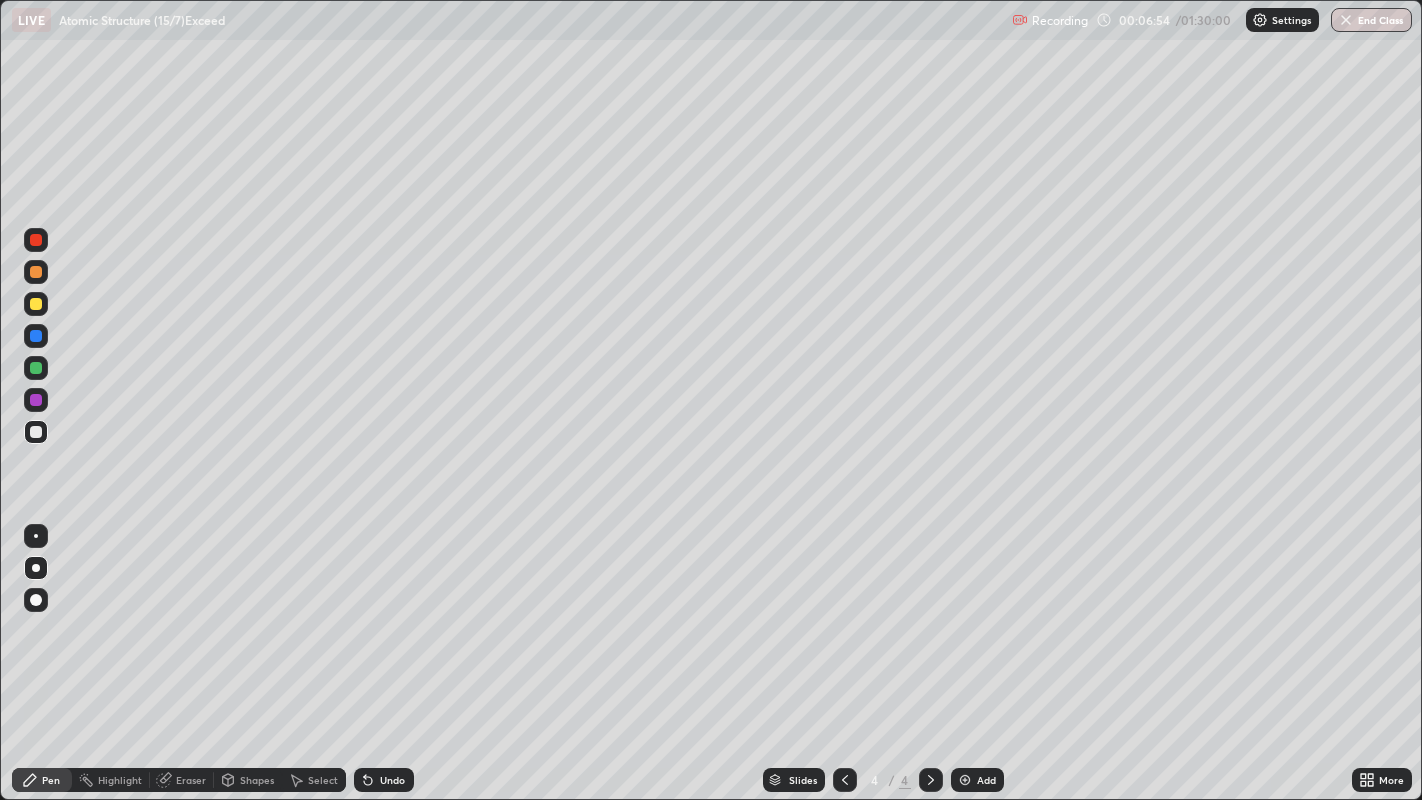 click at bounding box center [36, 304] 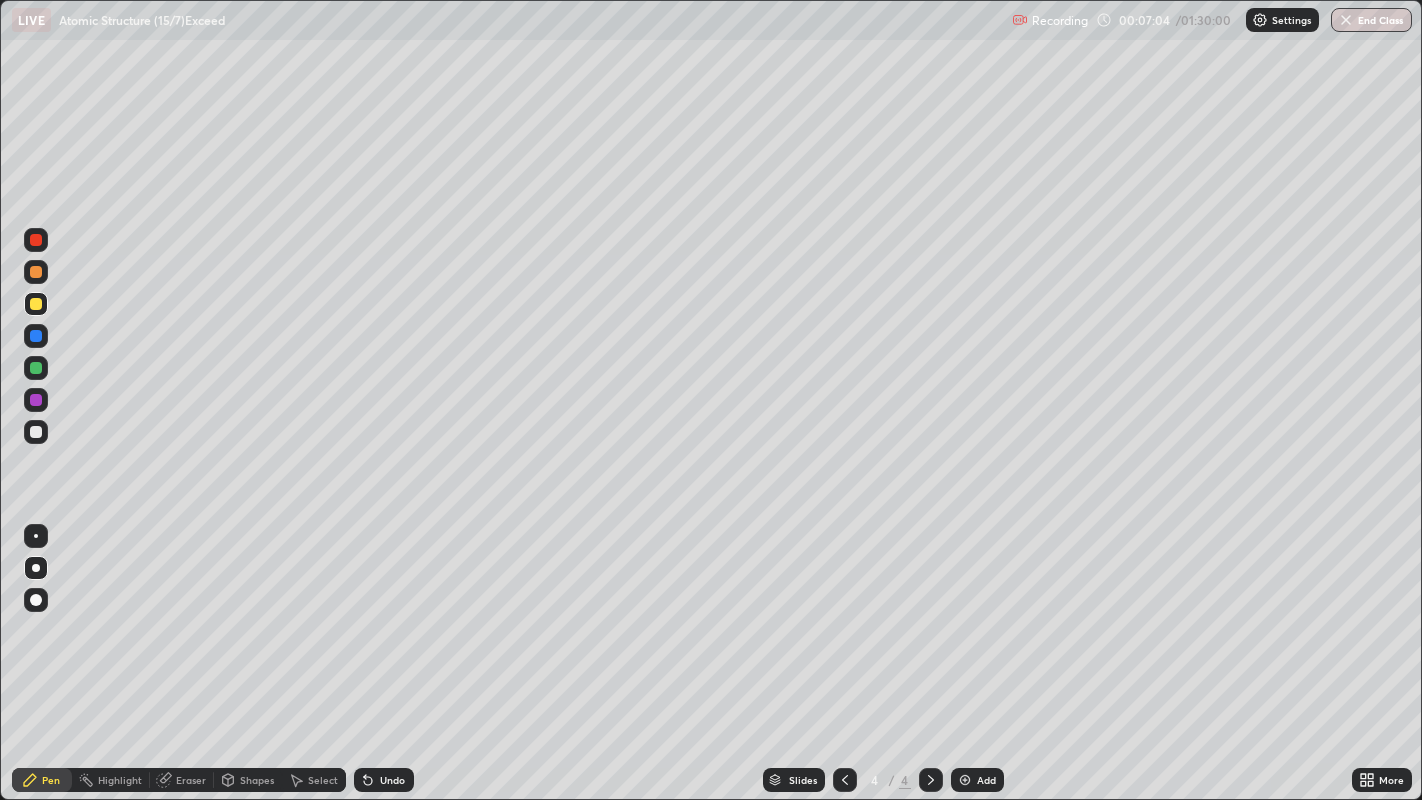 click at bounding box center (36, 432) 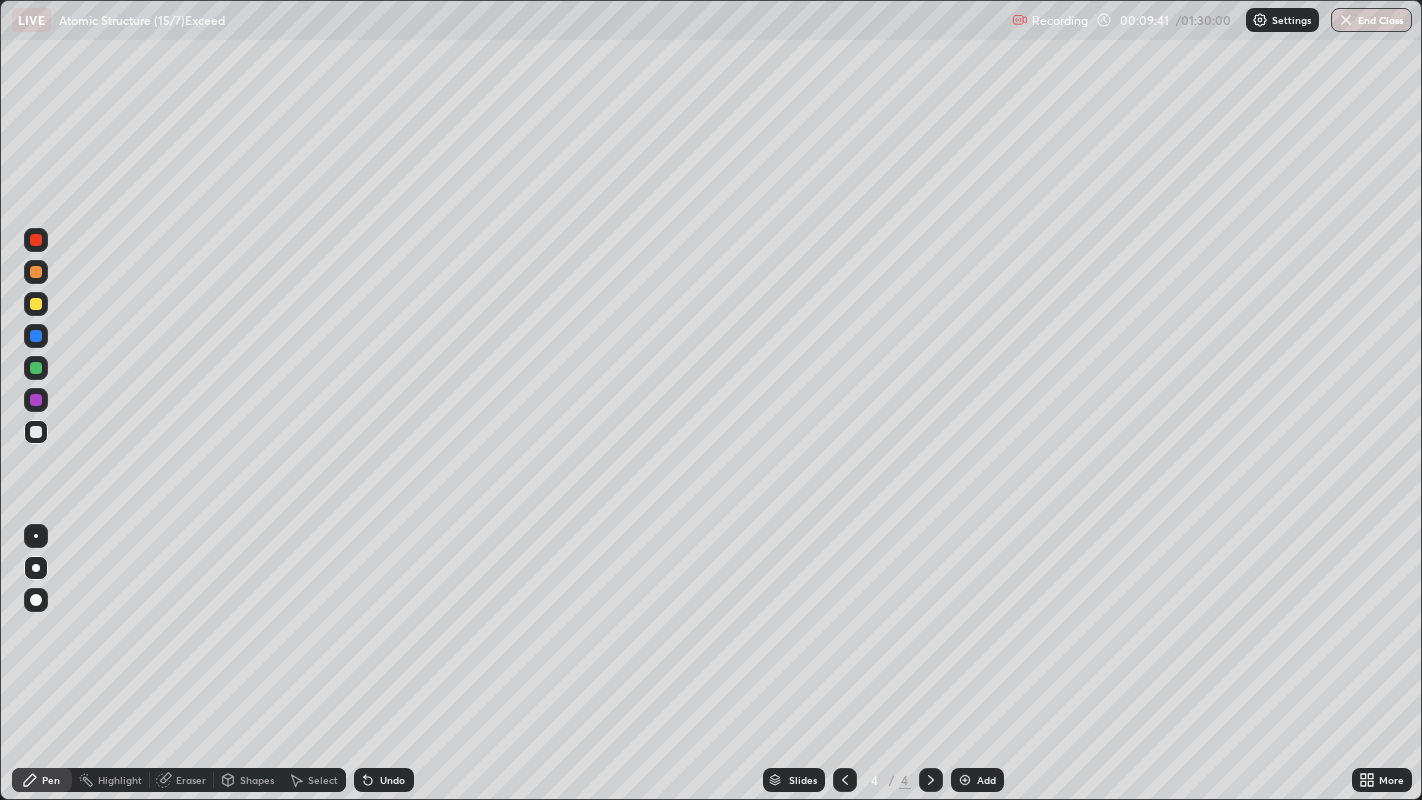 click on "Add" at bounding box center (986, 780) 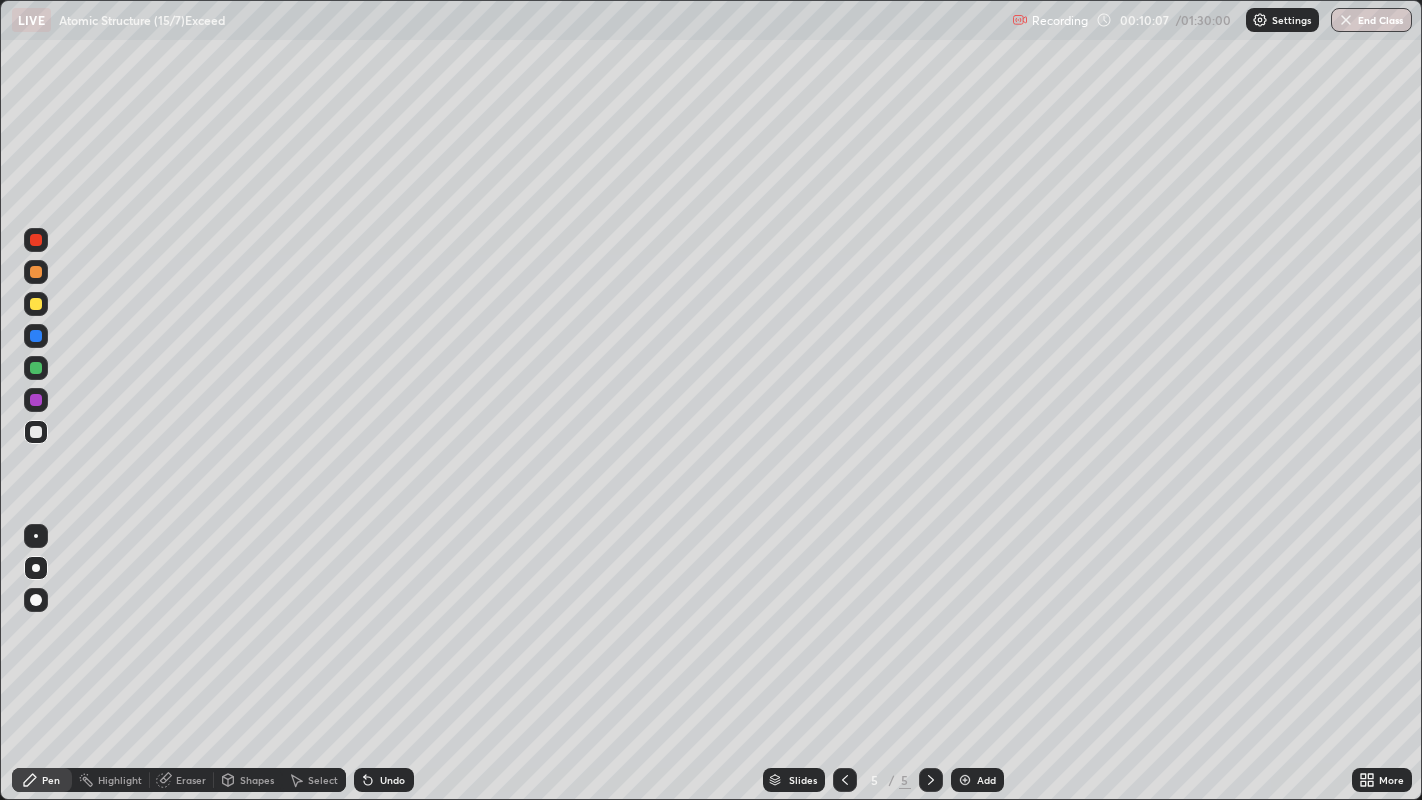click on "Undo" at bounding box center (392, 780) 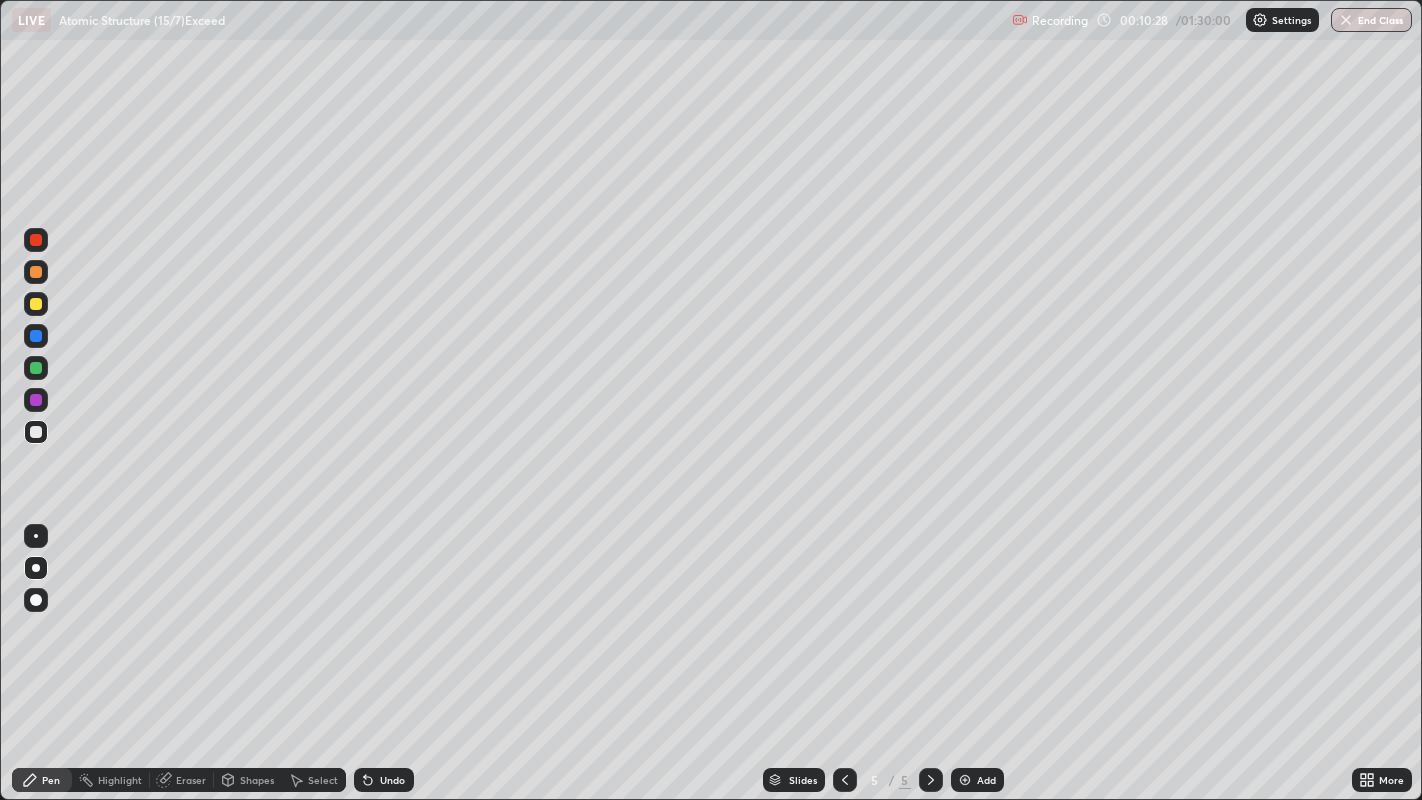 click at bounding box center (36, 304) 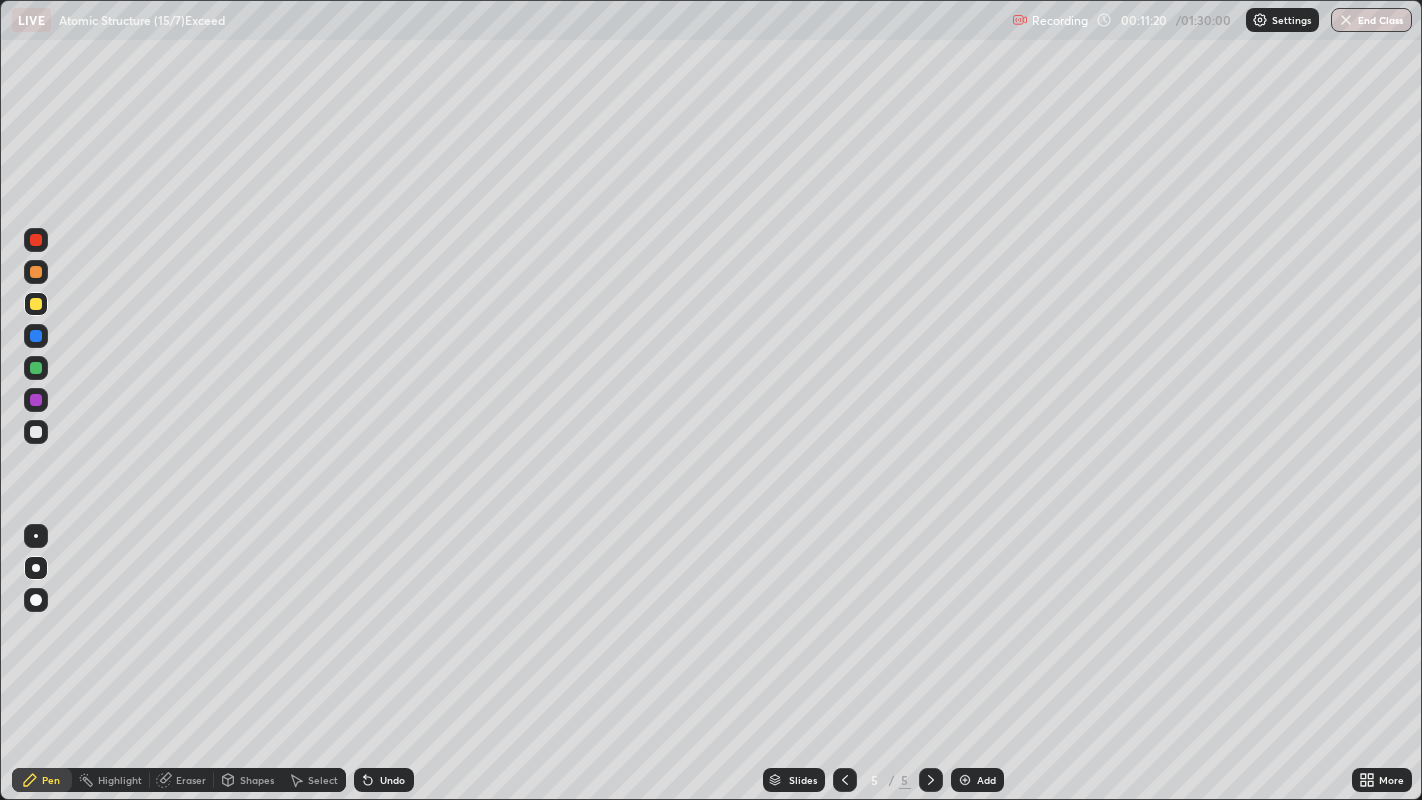 click on "Undo" at bounding box center [392, 780] 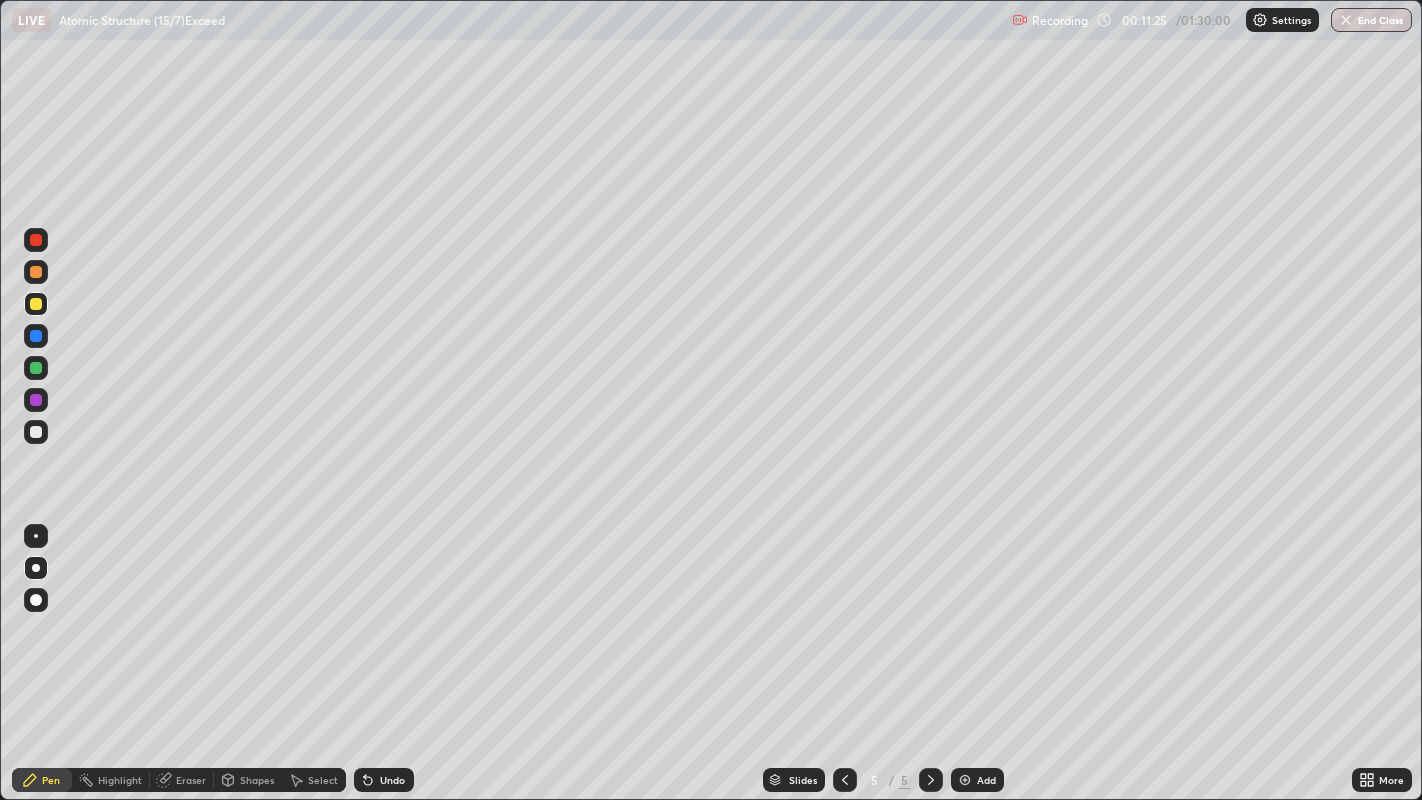 click at bounding box center [36, 432] 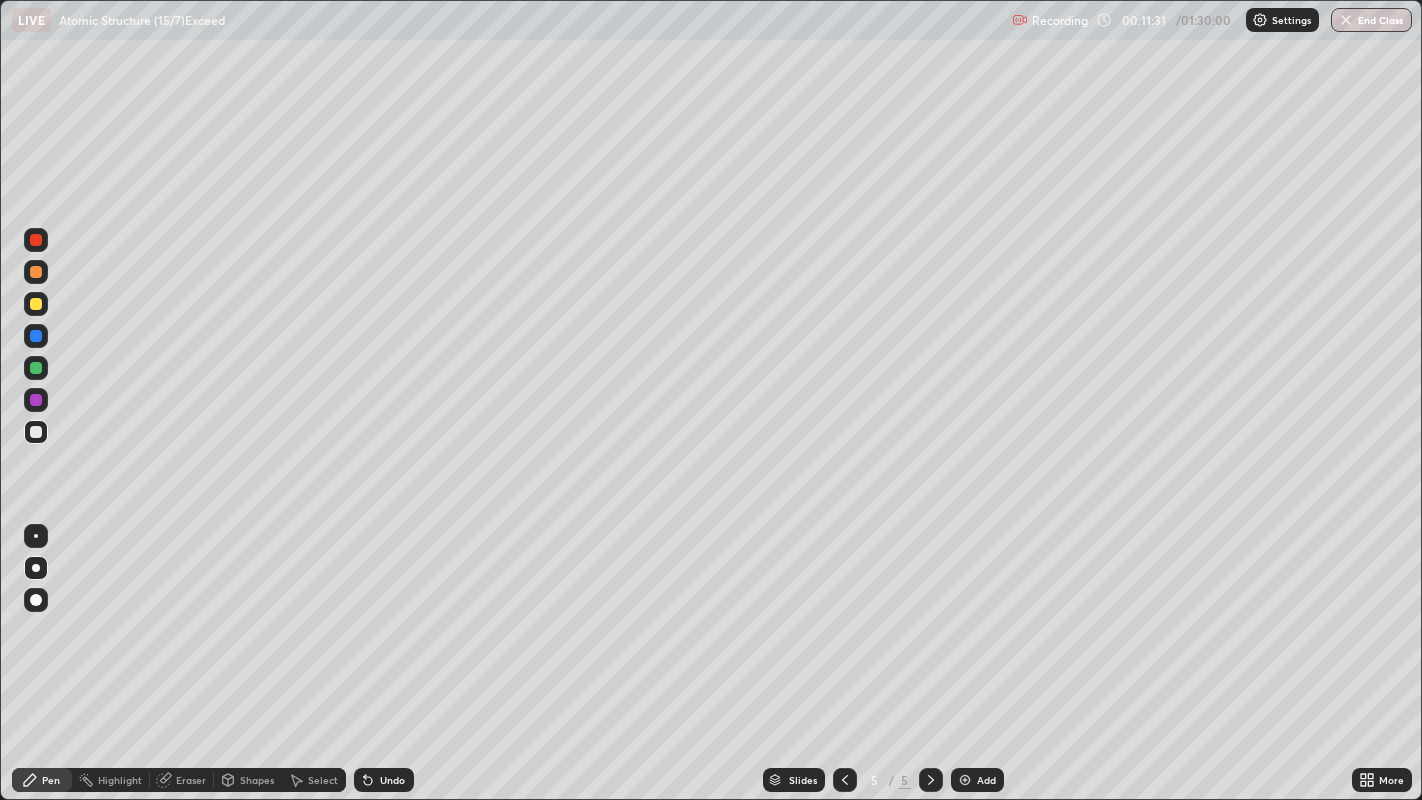 click on "Eraser" at bounding box center [182, 780] 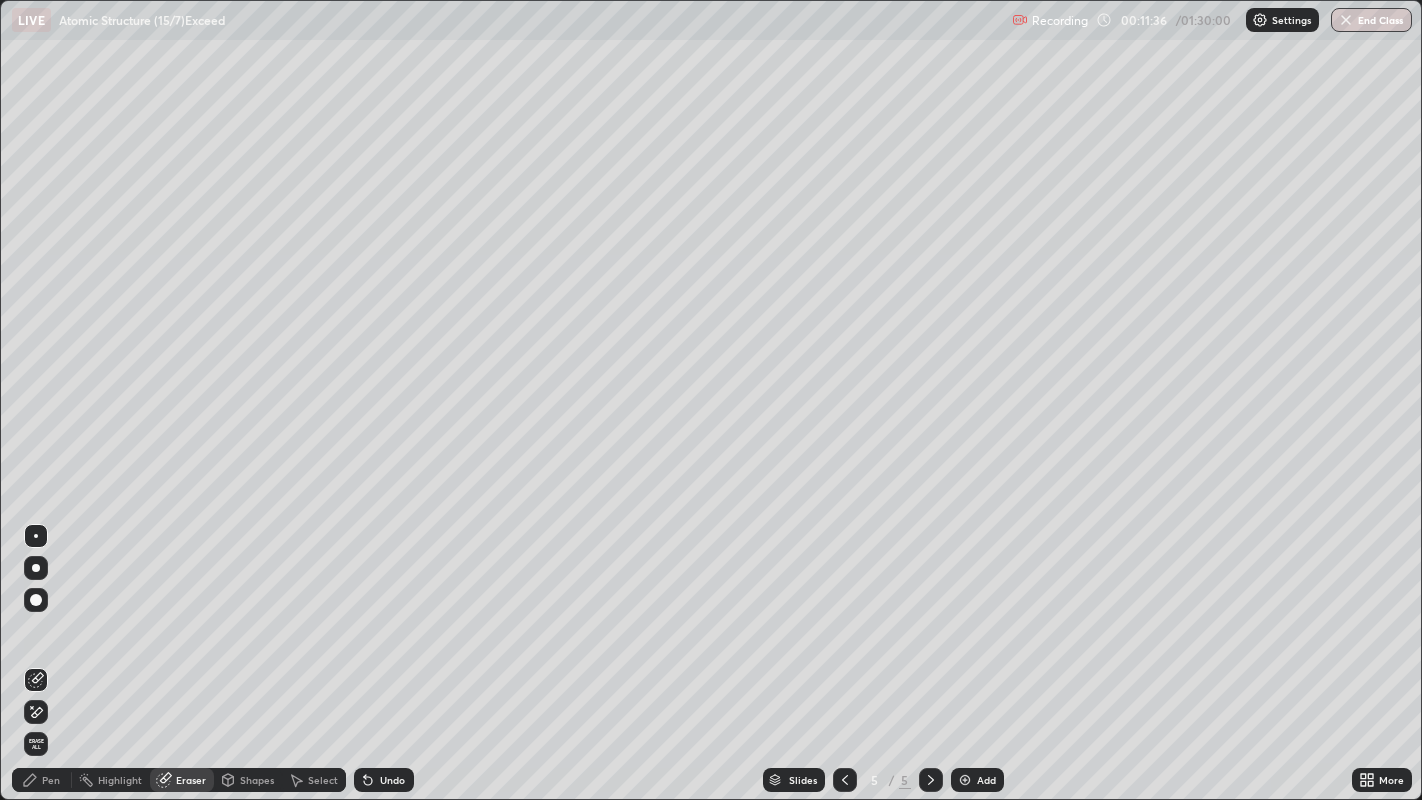click on "Pen" at bounding box center [51, 780] 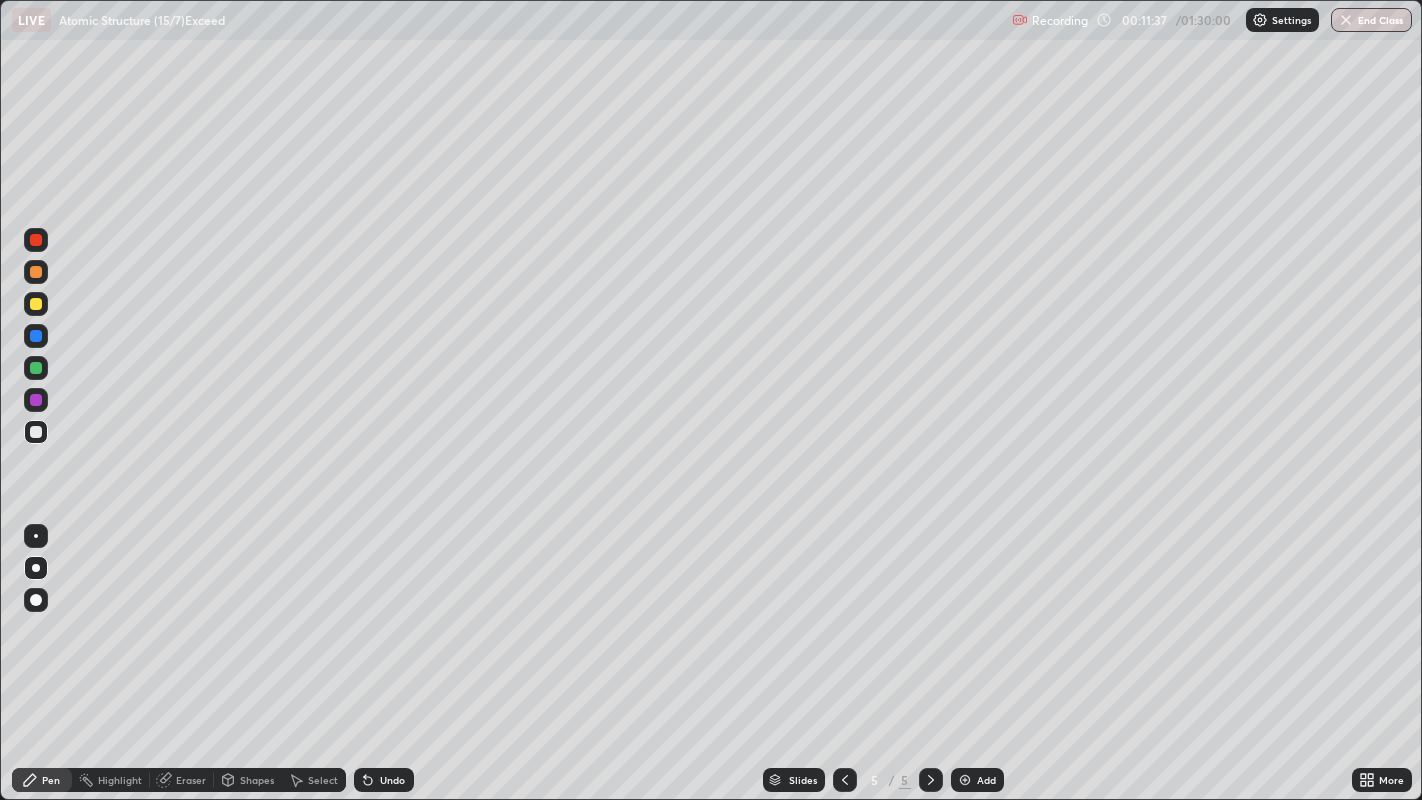 click at bounding box center [36, 304] 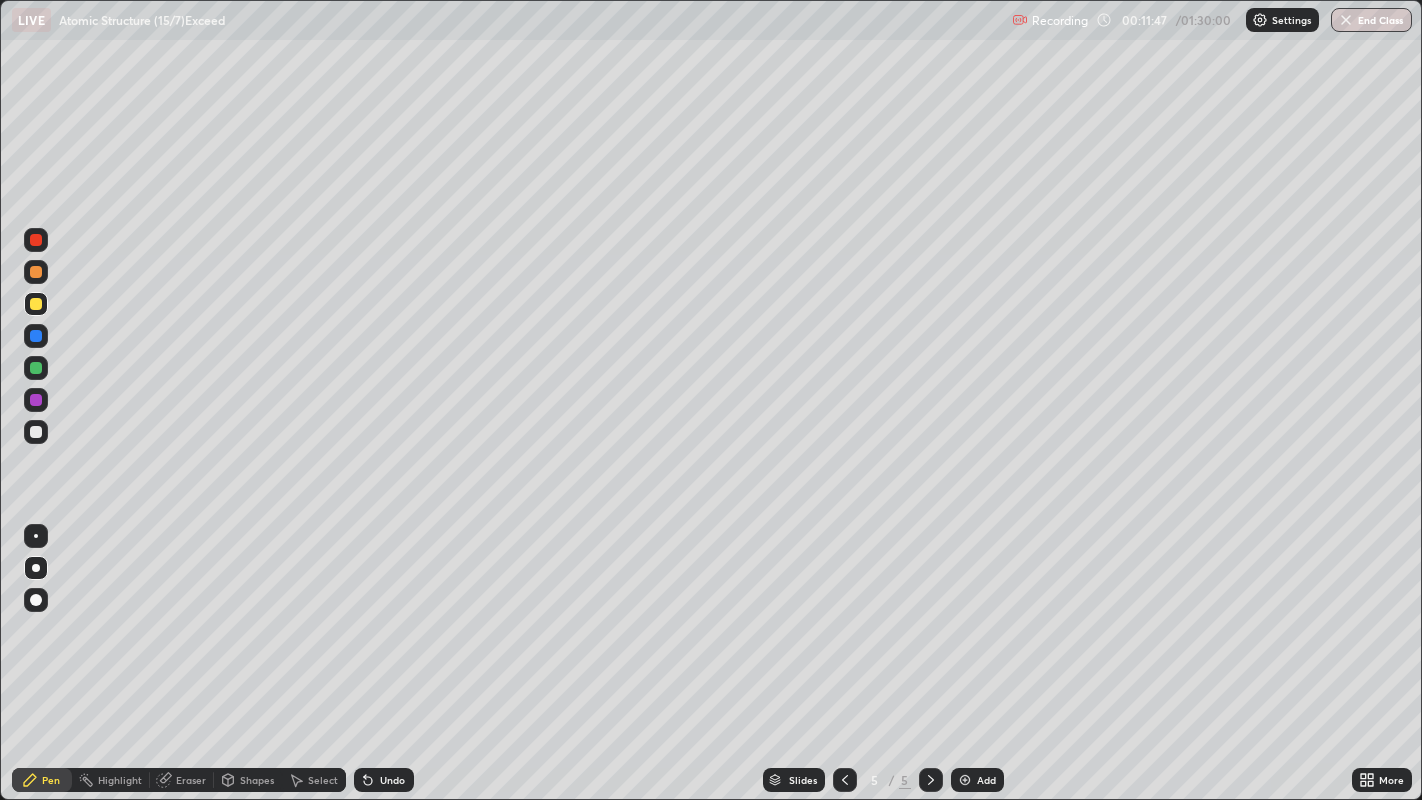 click at bounding box center [36, 432] 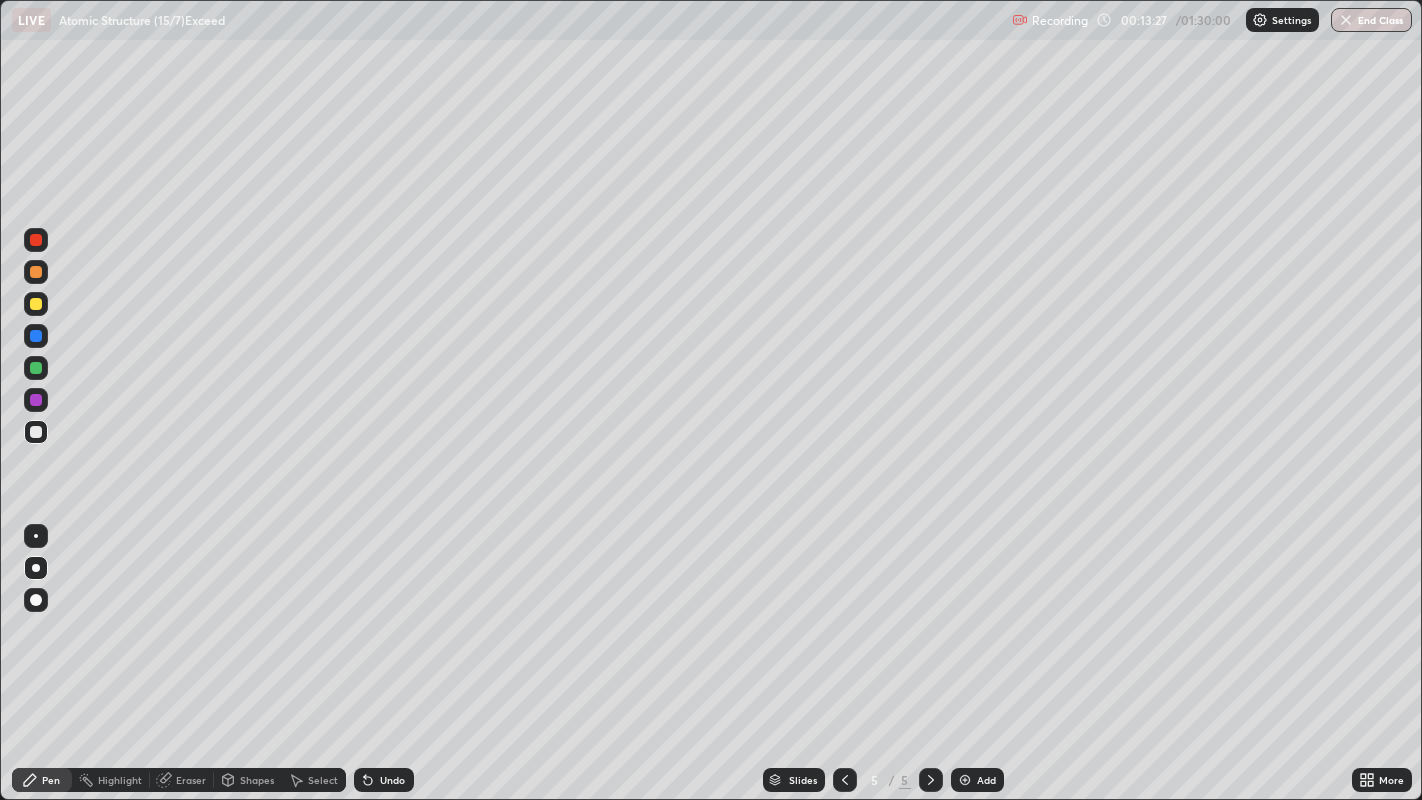 click on "Add" at bounding box center [986, 780] 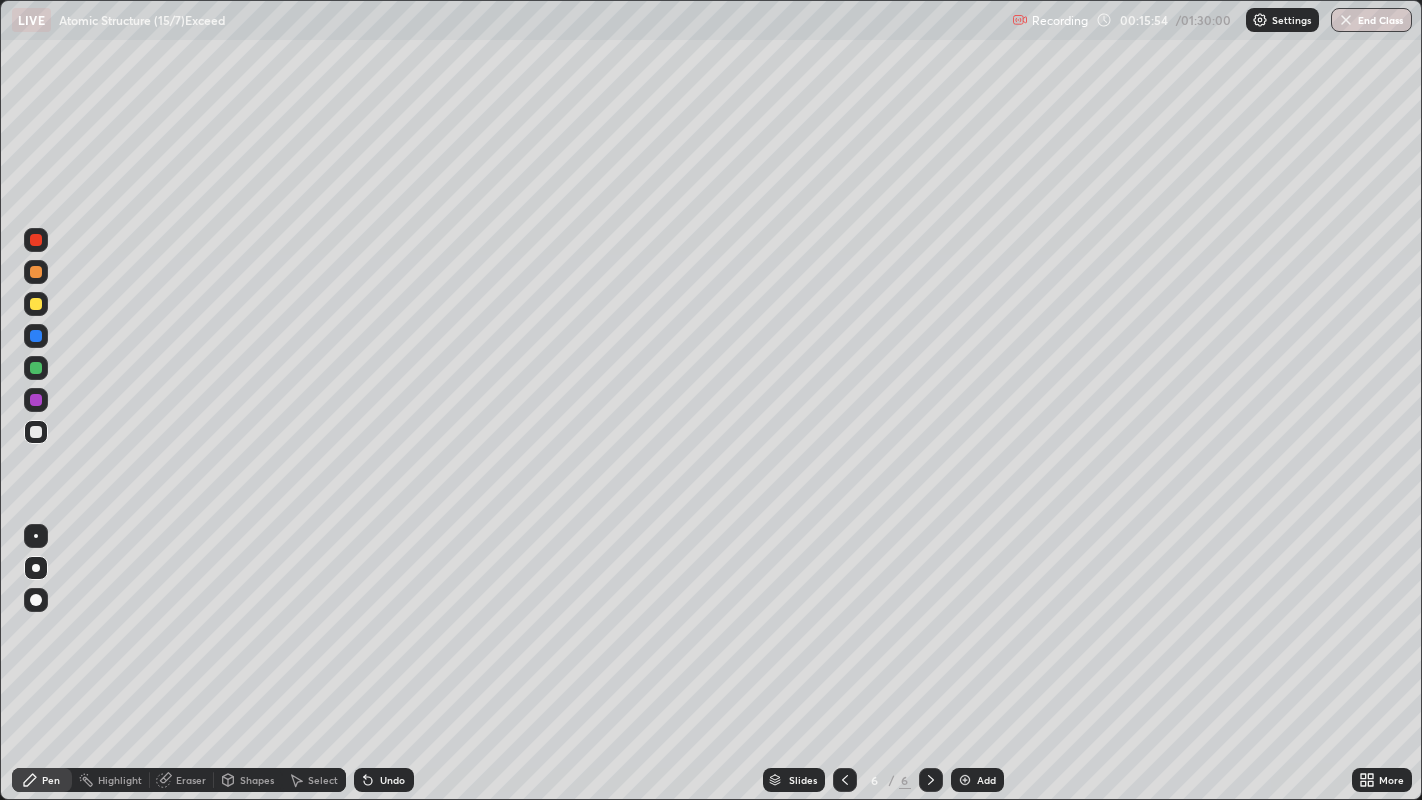 click on "Add" at bounding box center [977, 780] 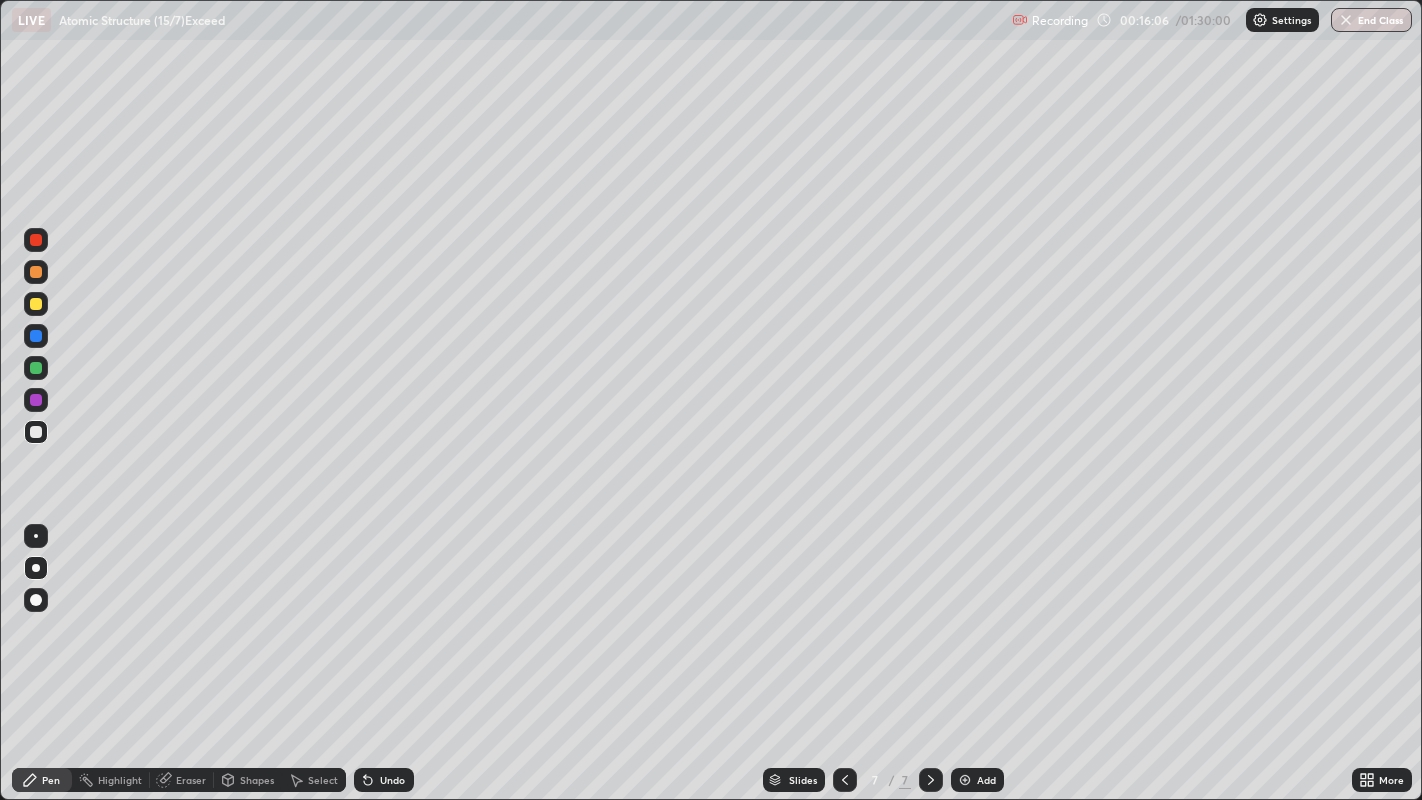 click on "Undo" at bounding box center [392, 780] 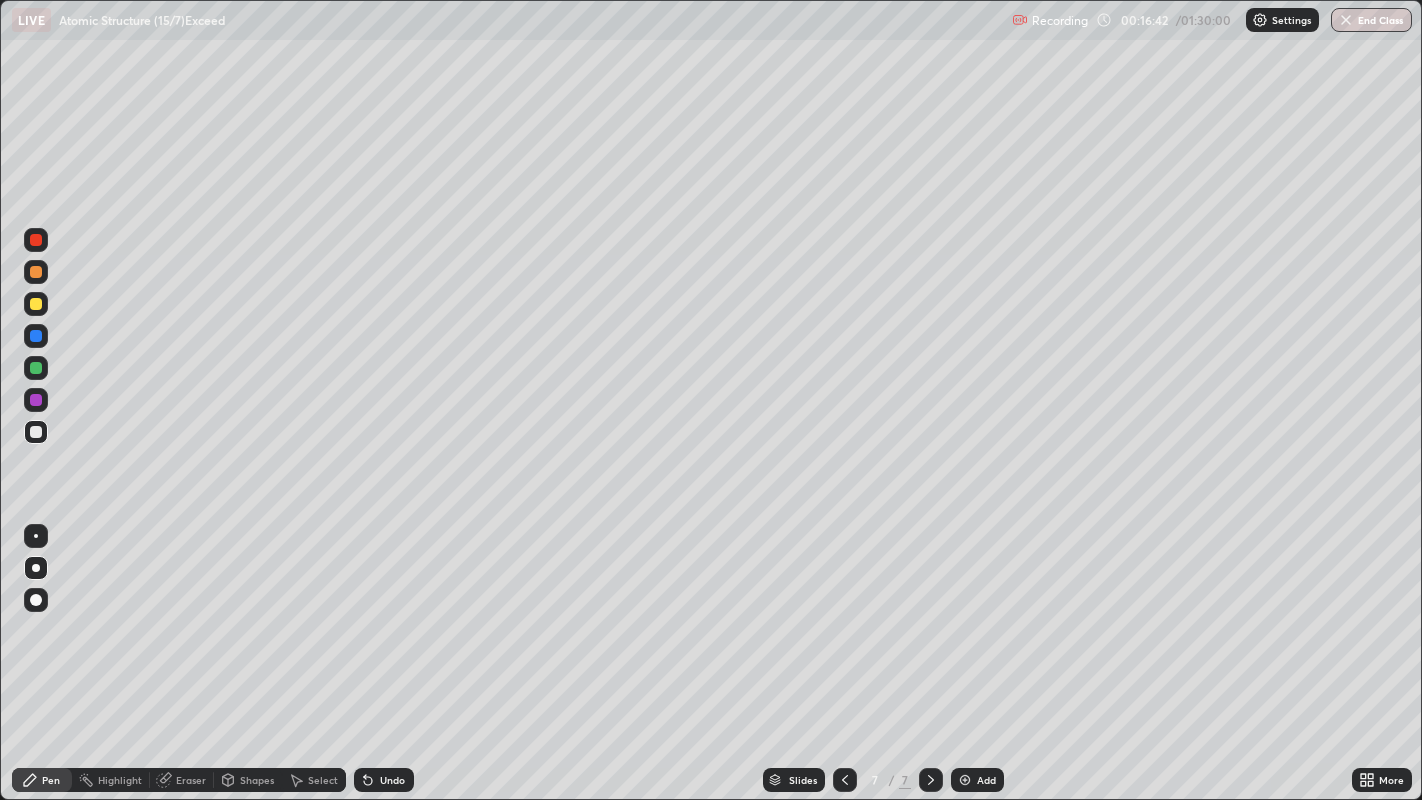 click on "Undo" at bounding box center [392, 780] 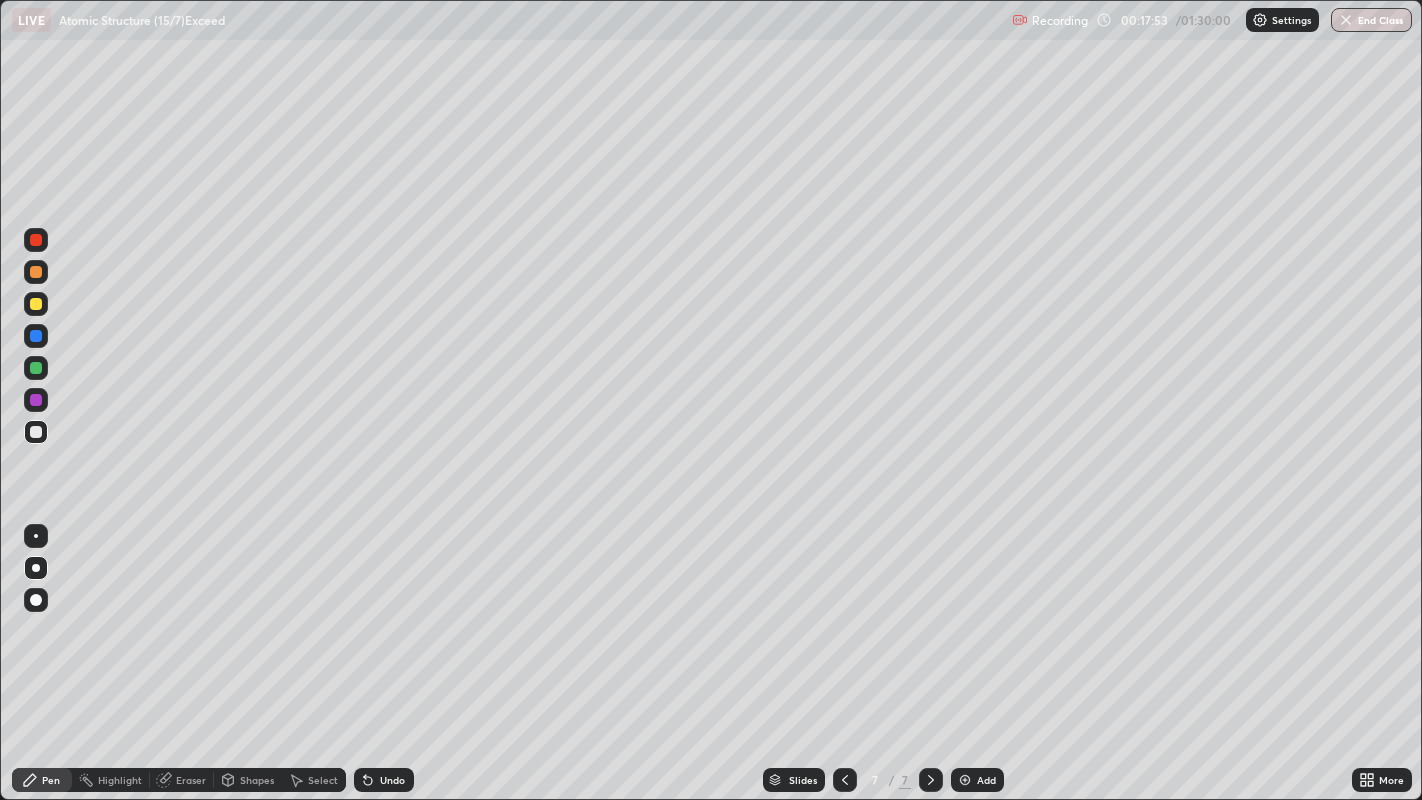 click at bounding box center [36, 304] 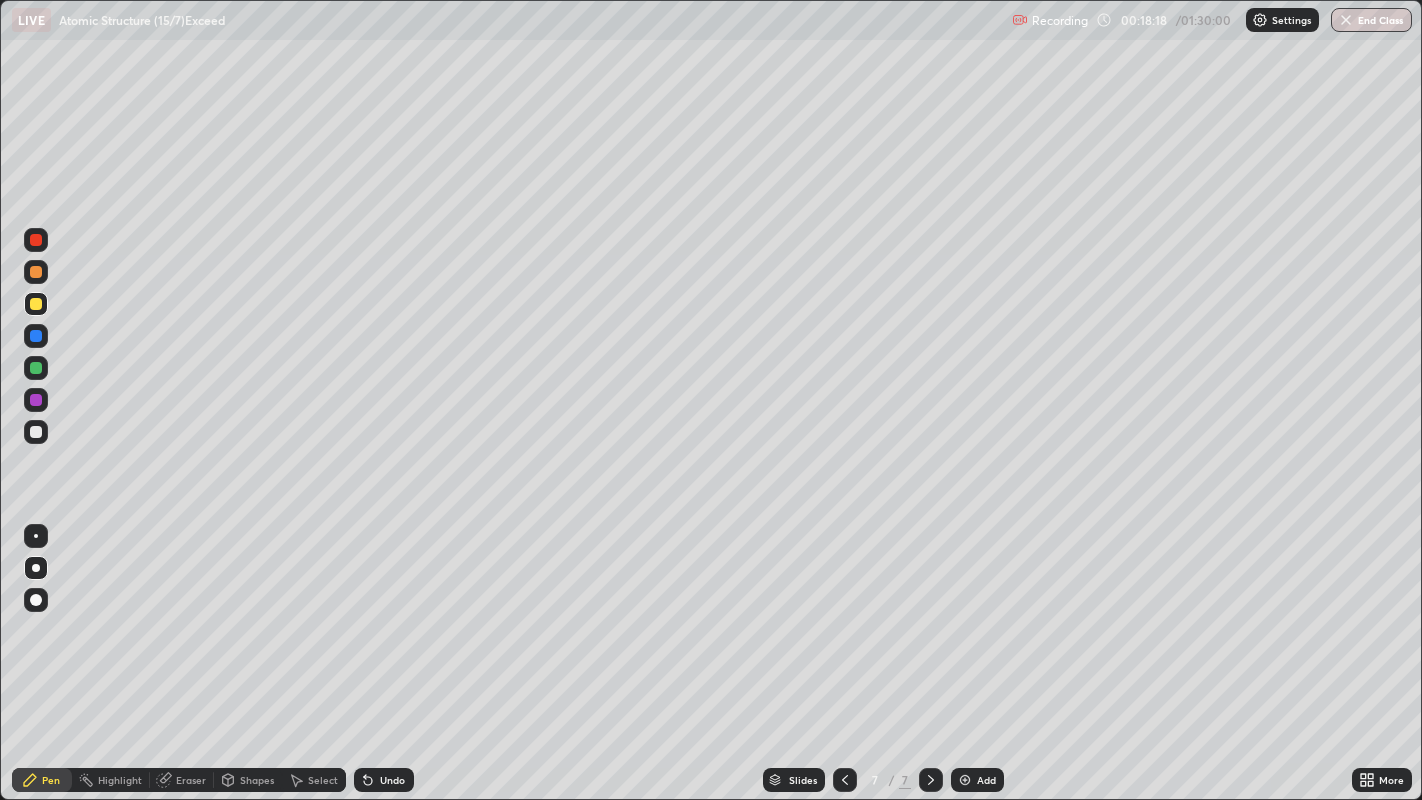 click at bounding box center (36, 368) 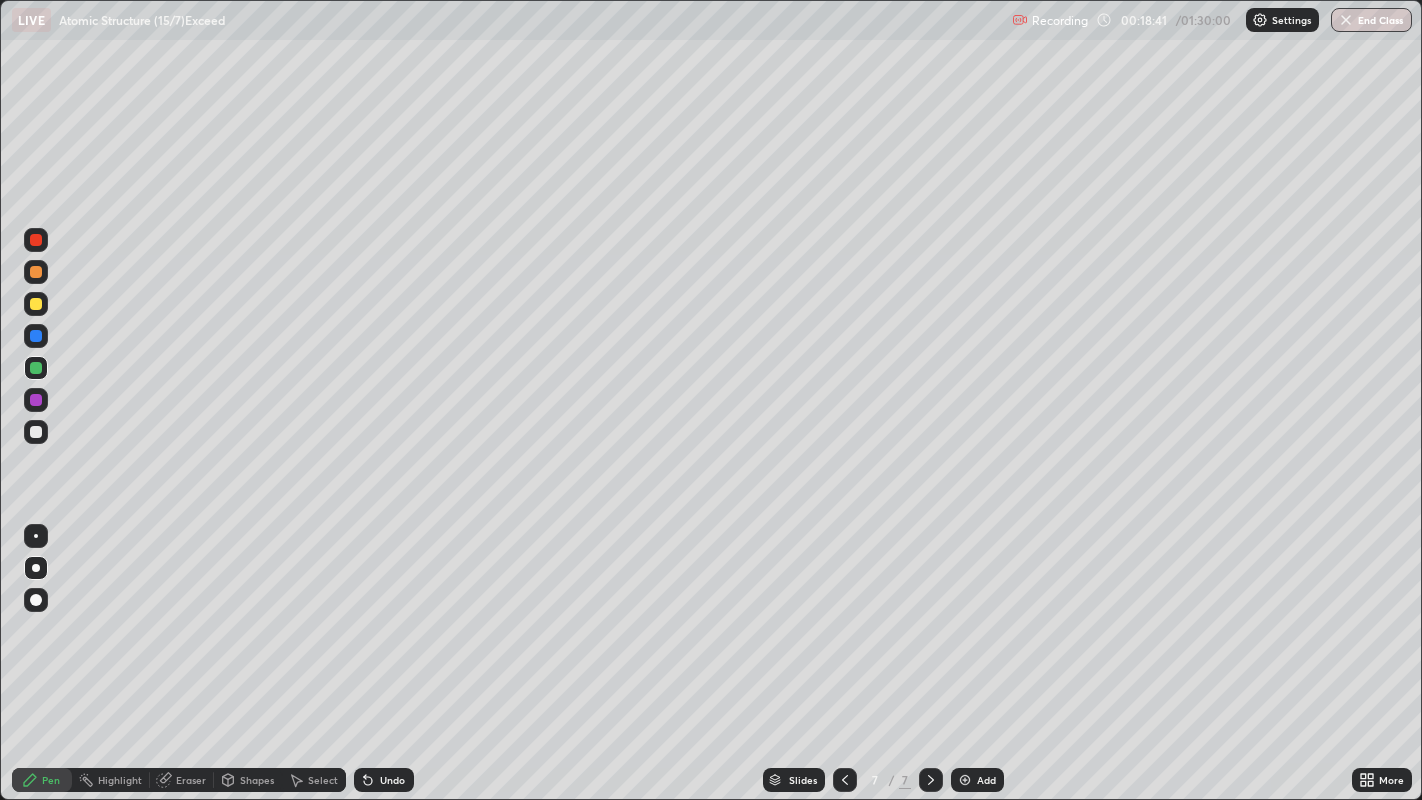 click at bounding box center (36, 304) 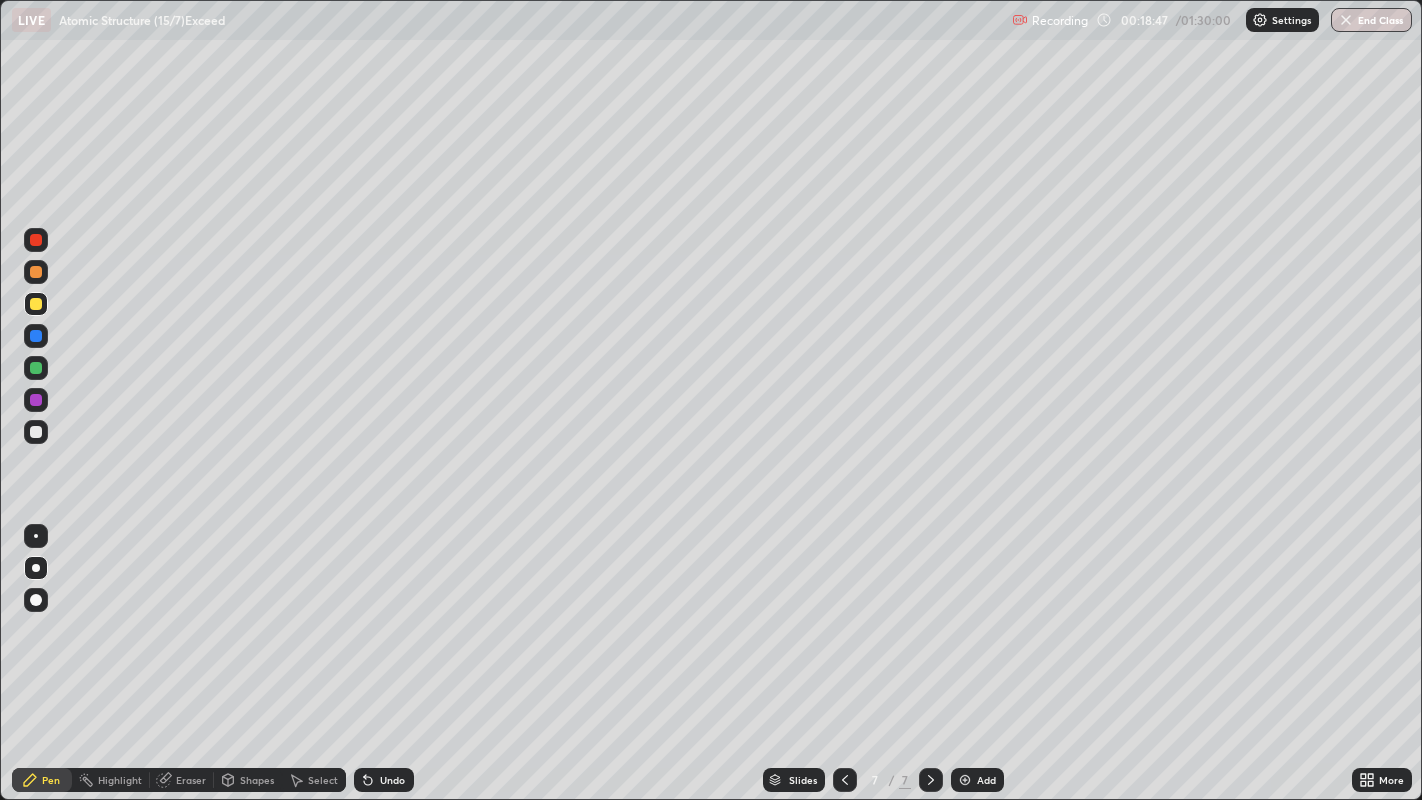click on "Undo" at bounding box center [392, 780] 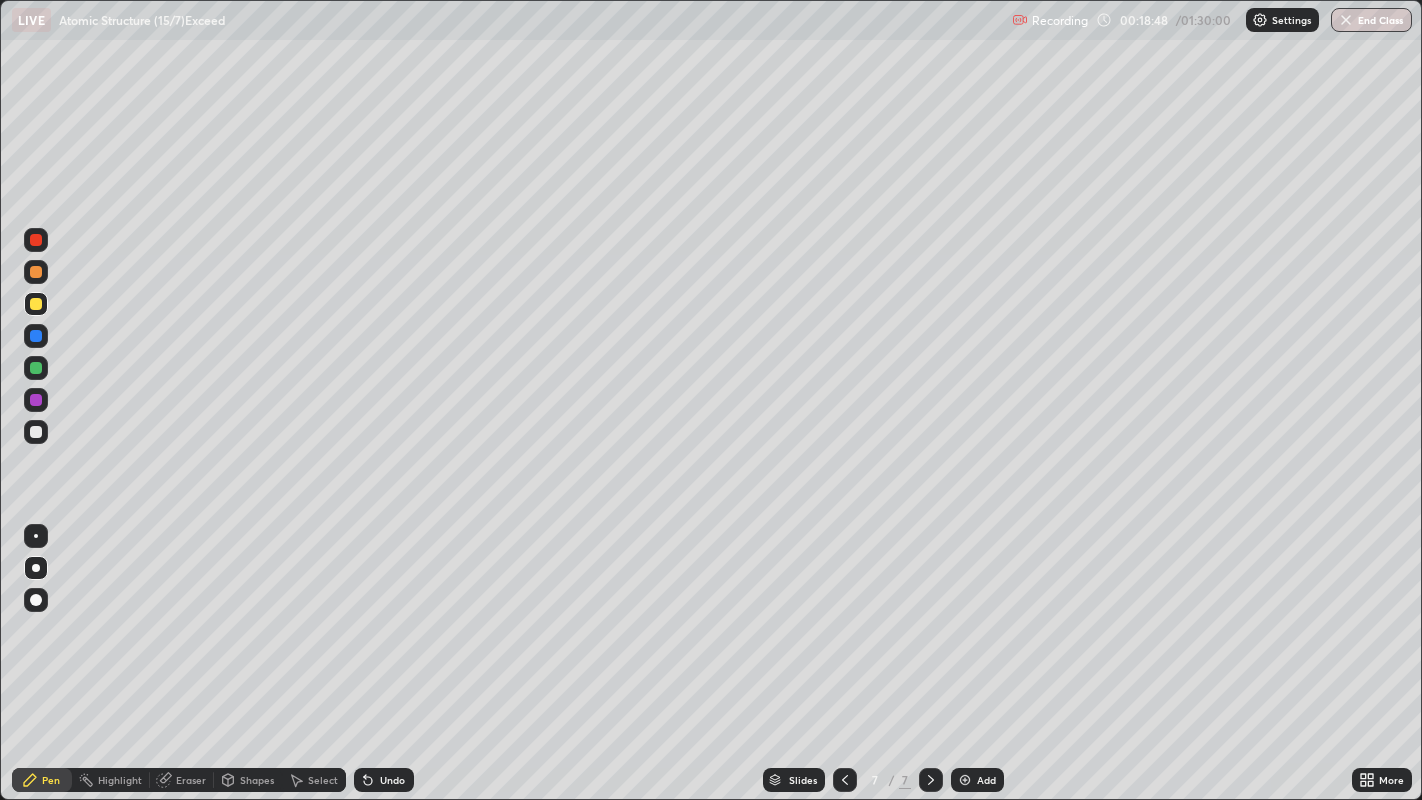 click at bounding box center [36, 272] 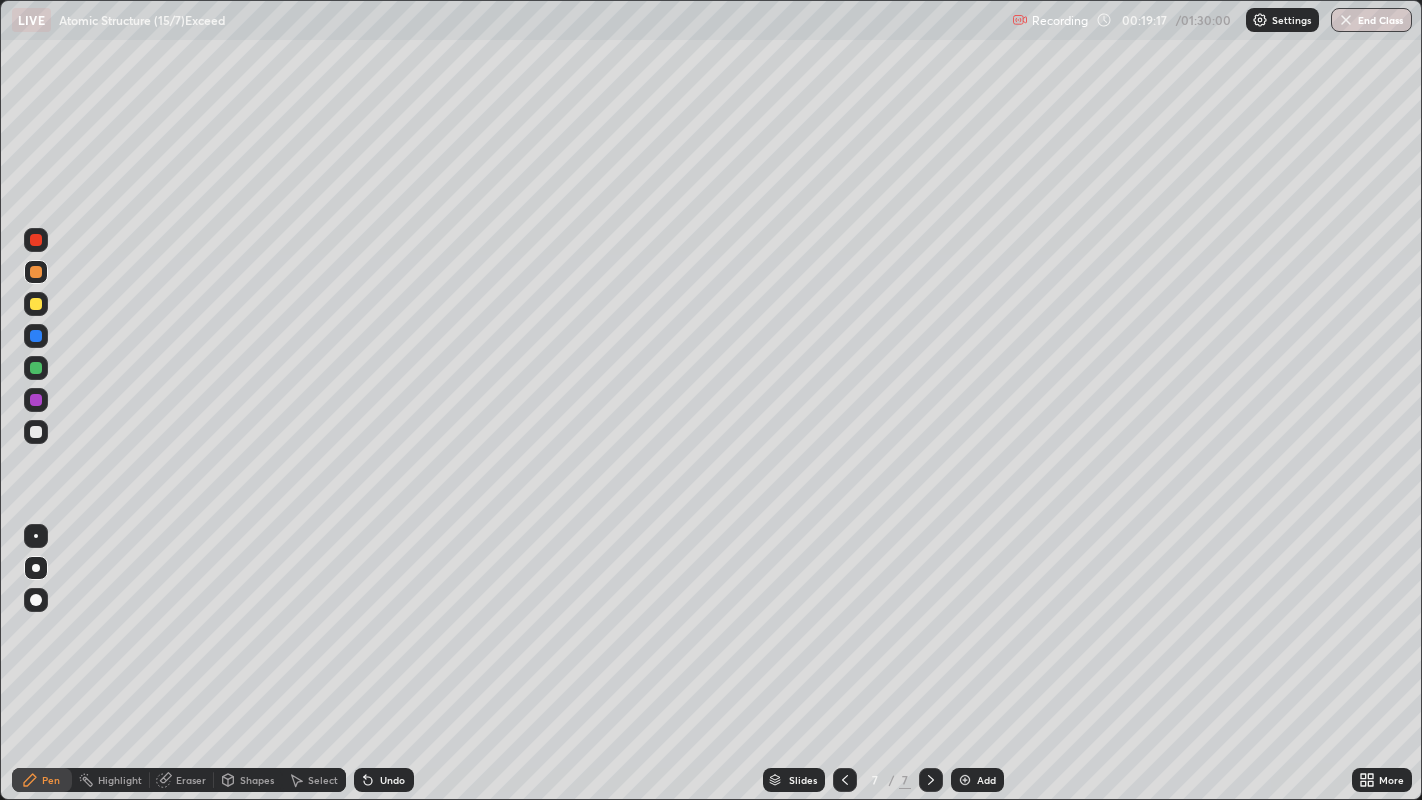 click 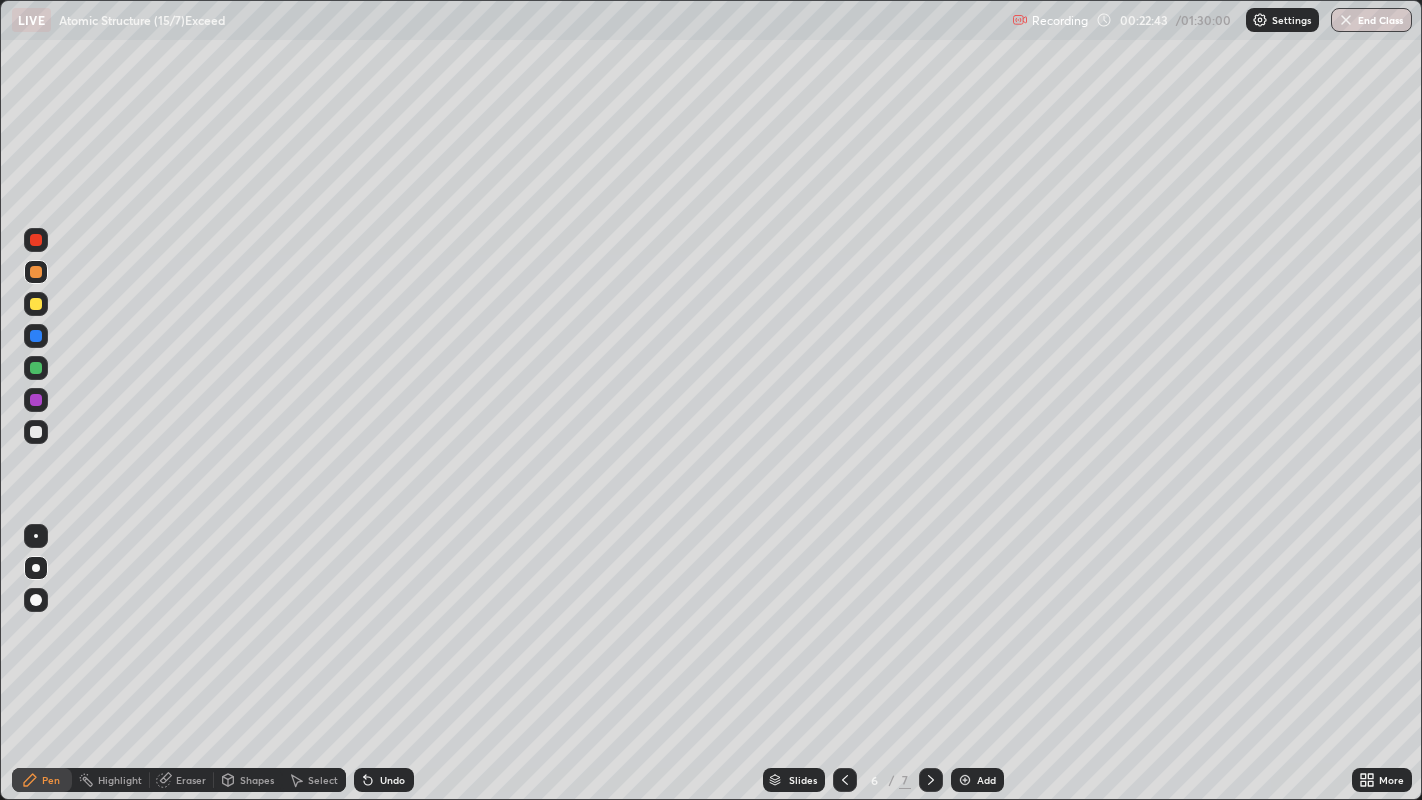 click 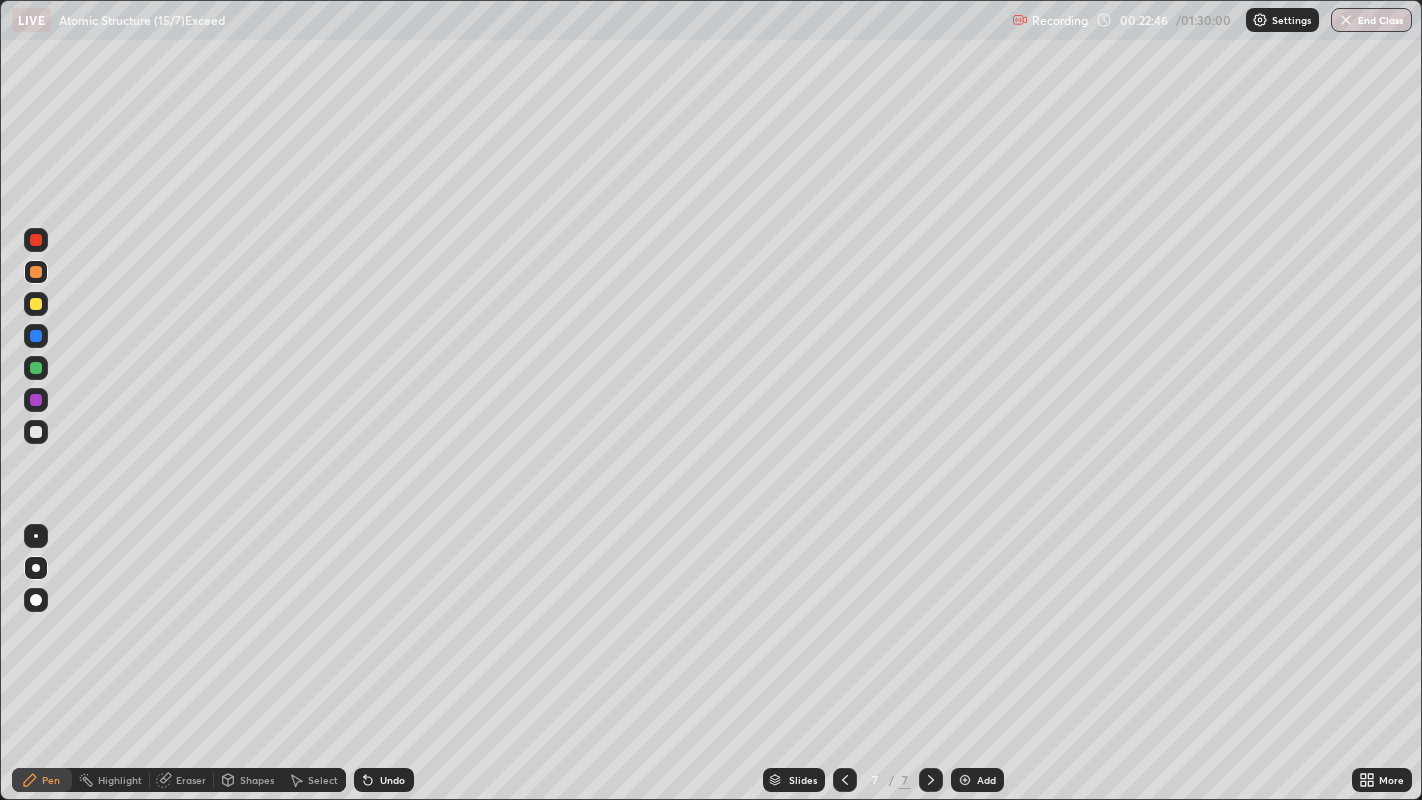 click on "Undo" at bounding box center (392, 780) 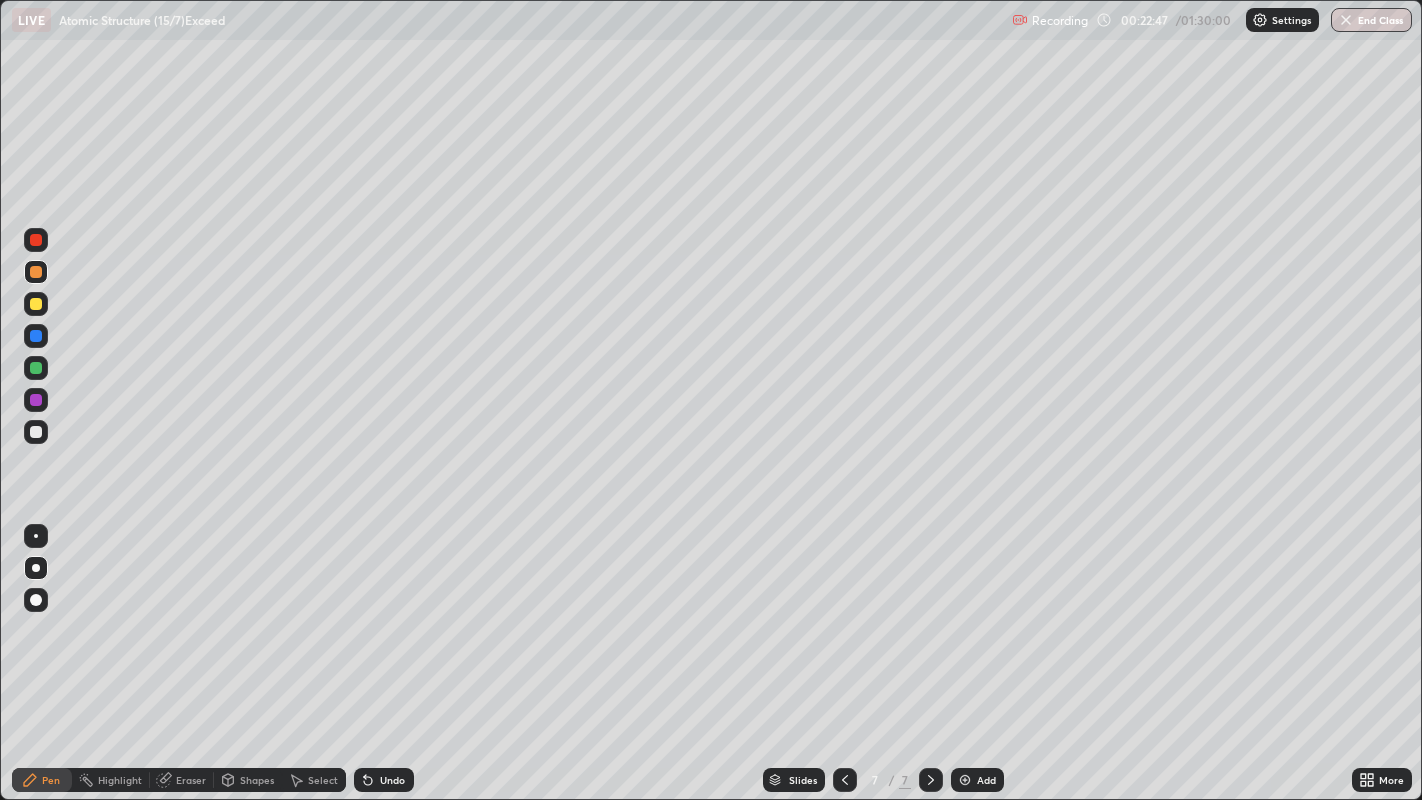 click on "Undo" at bounding box center [392, 780] 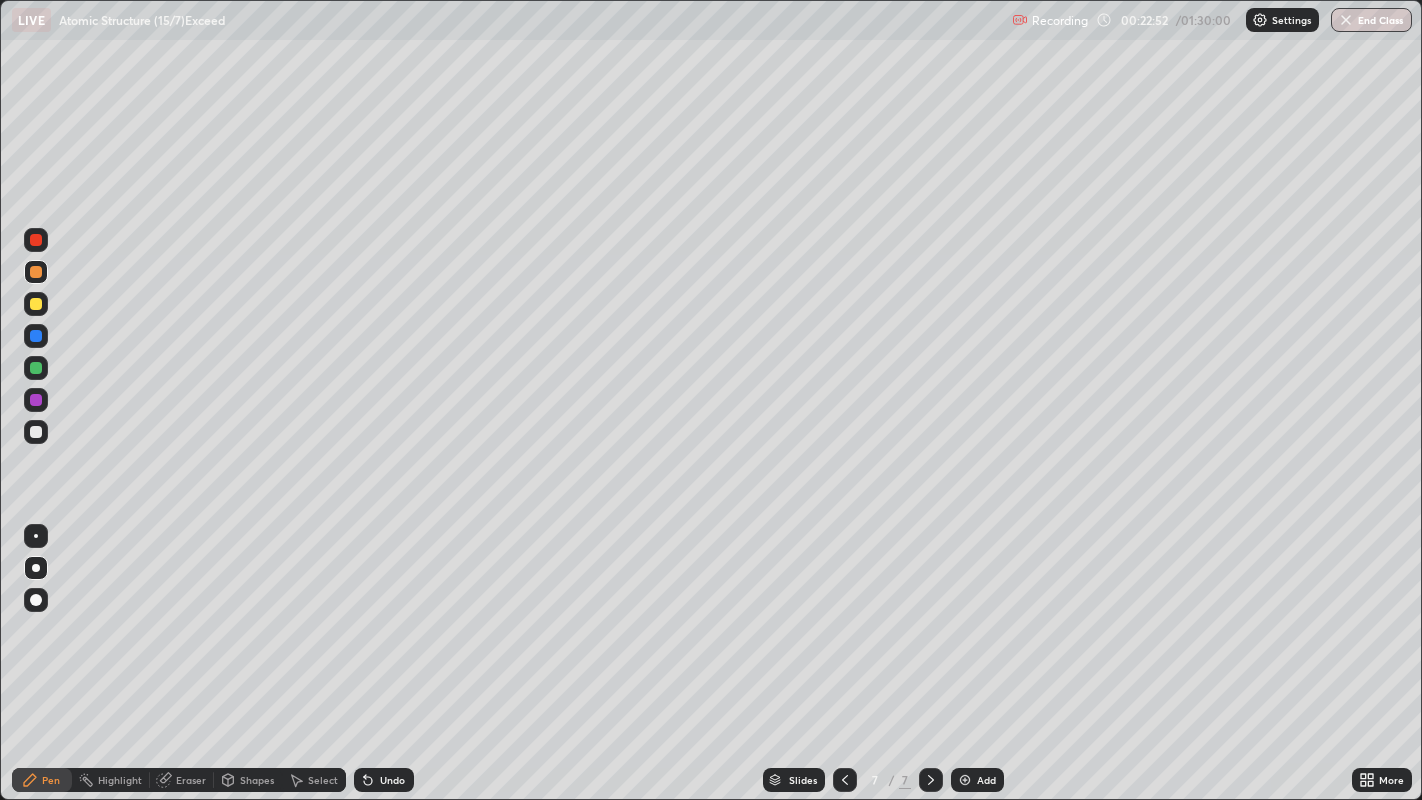 click at bounding box center (36, 432) 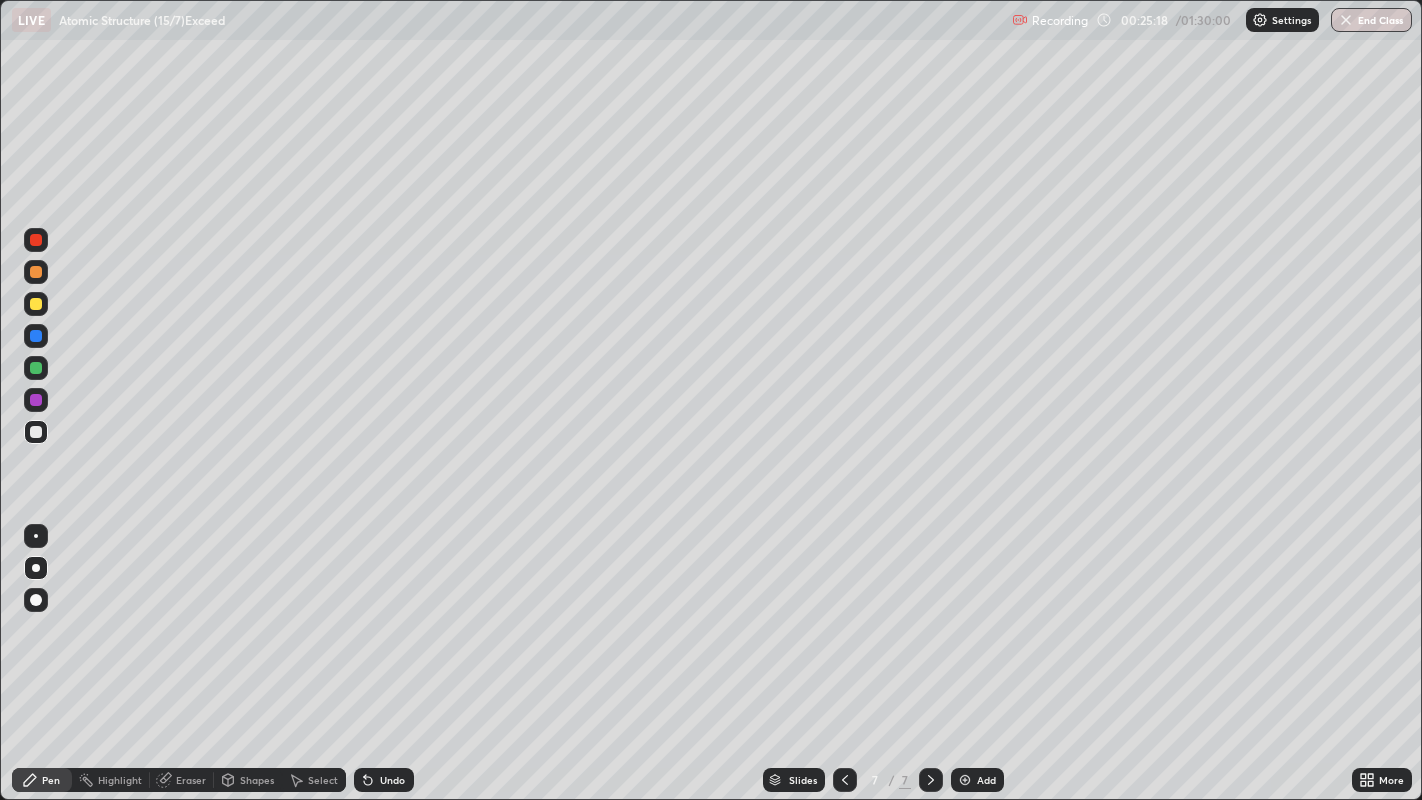 click on "Eraser" at bounding box center [191, 780] 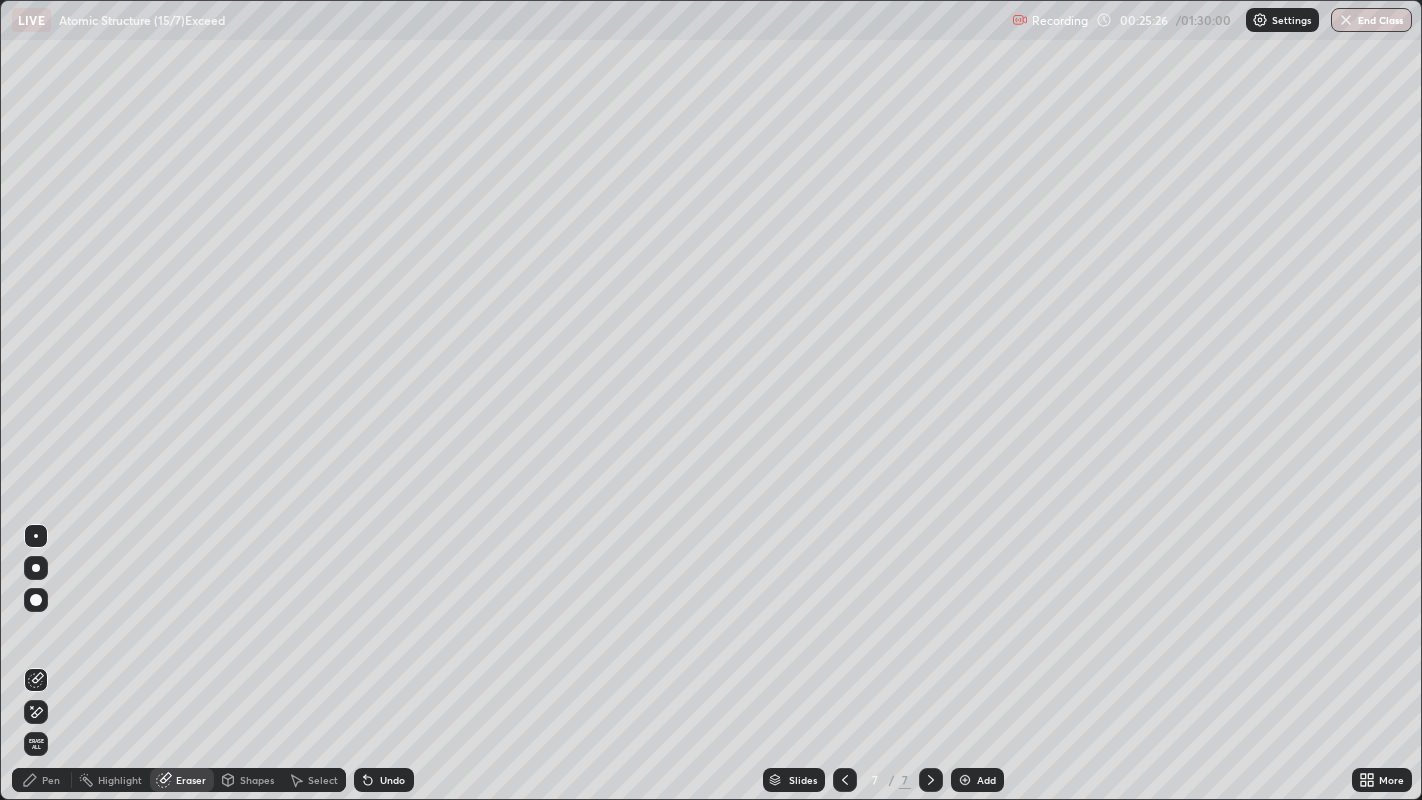 click on "Pen" at bounding box center (42, 780) 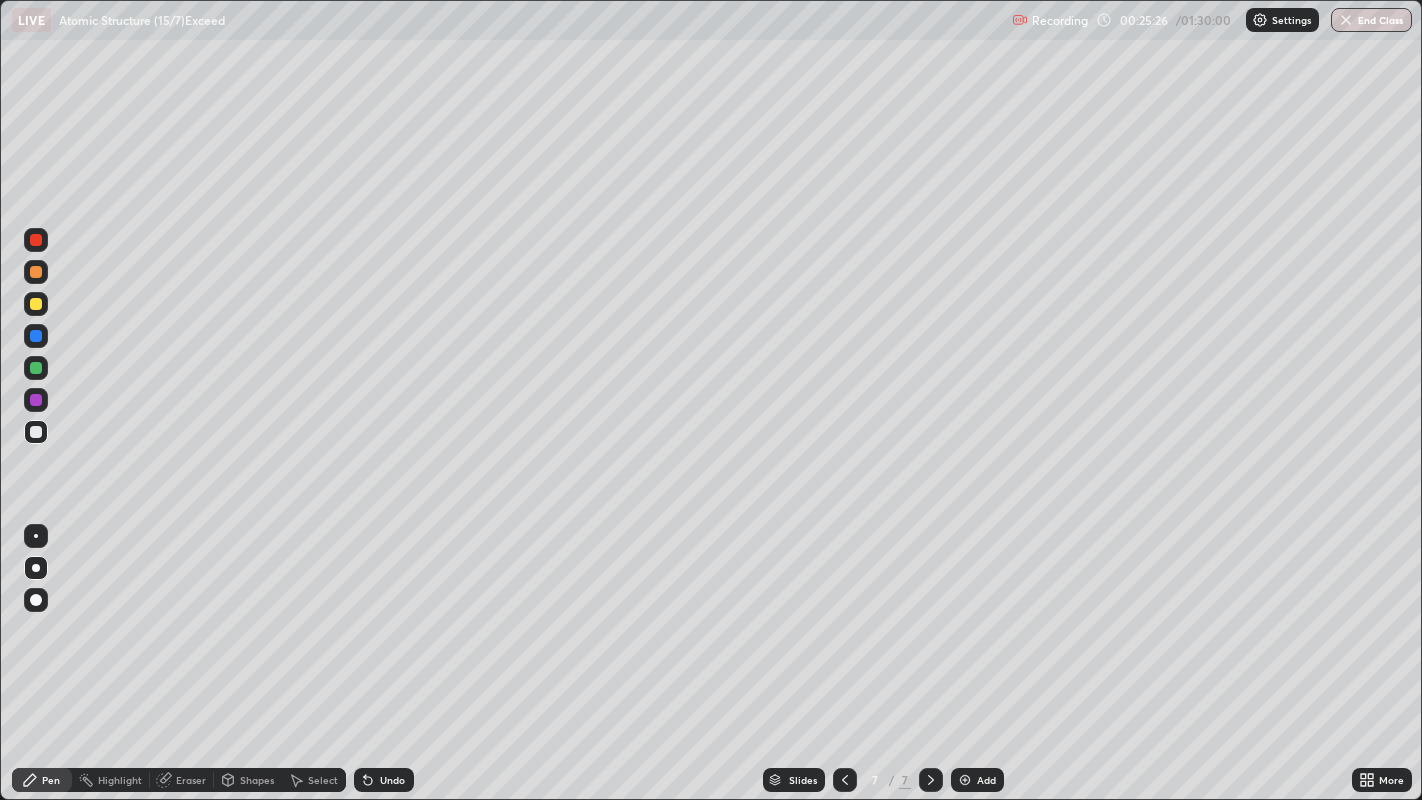 click at bounding box center (36, 432) 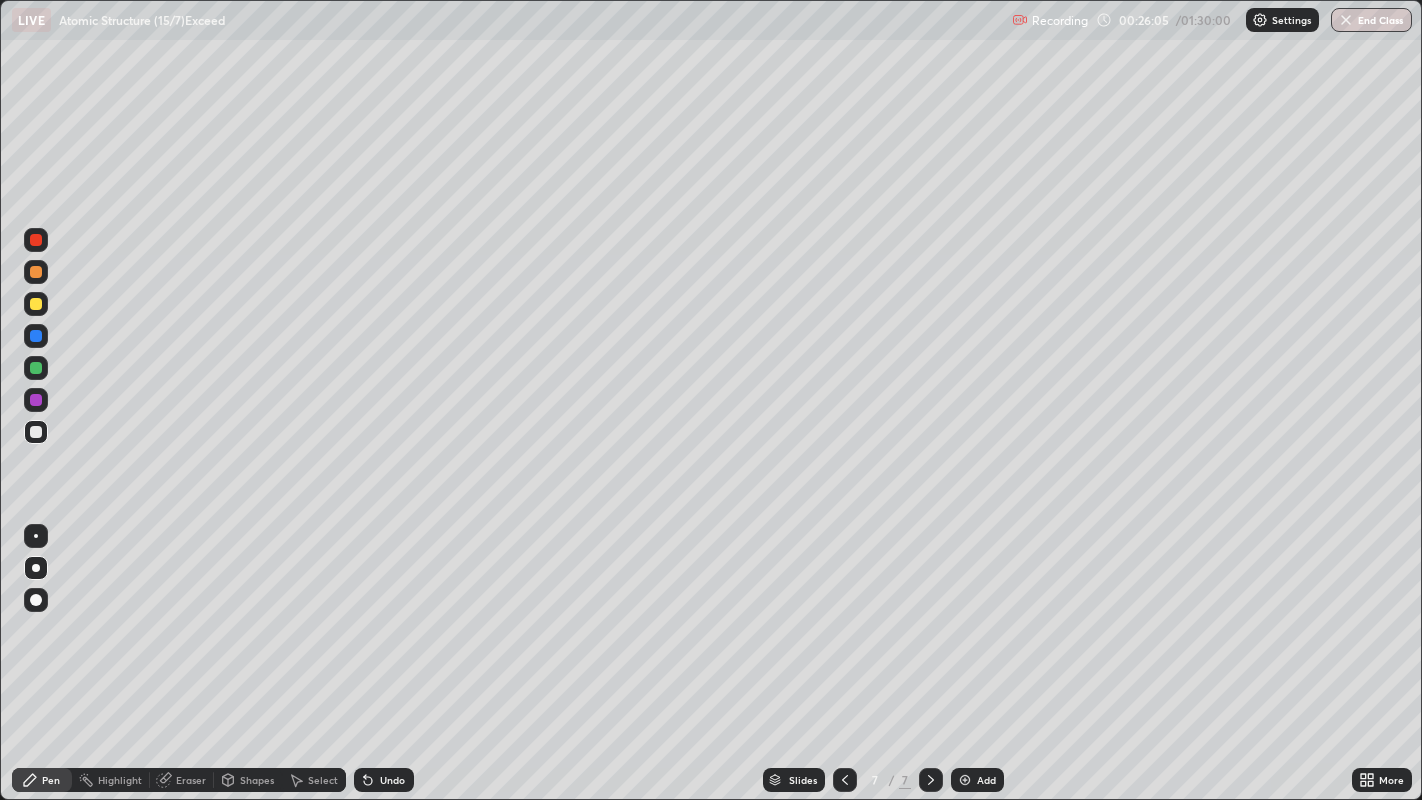 click at bounding box center [965, 780] 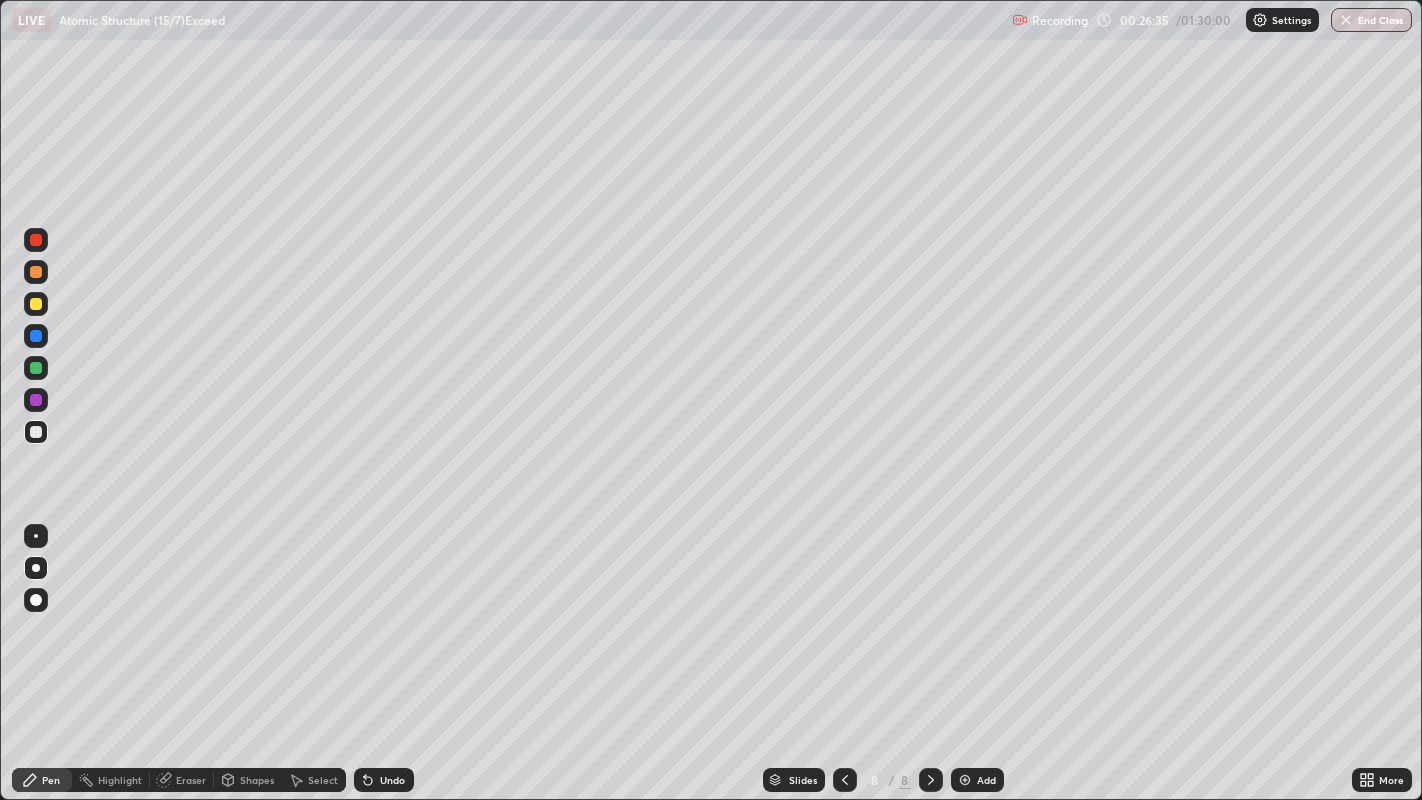 click on "Undo" at bounding box center [392, 780] 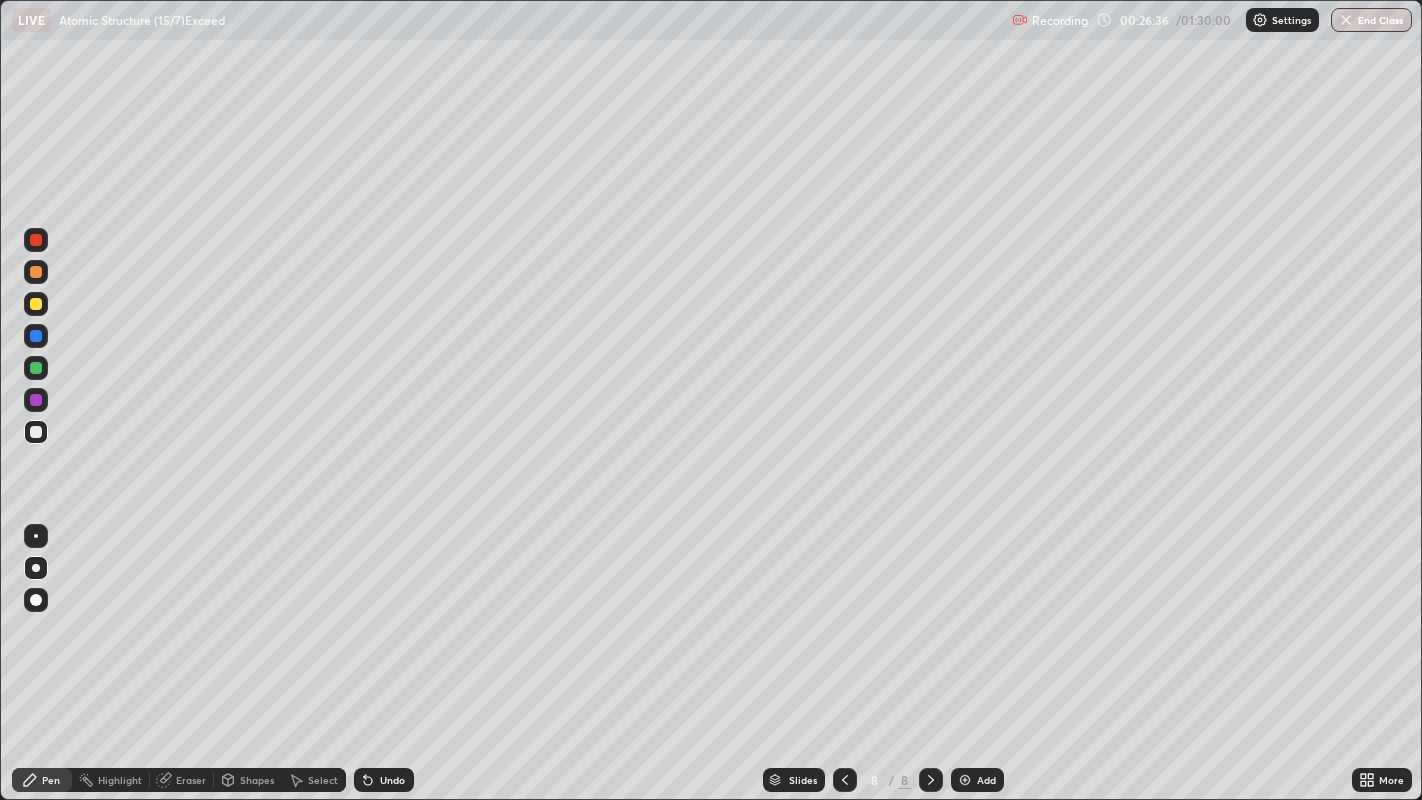 click on "Undo" at bounding box center (392, 780) 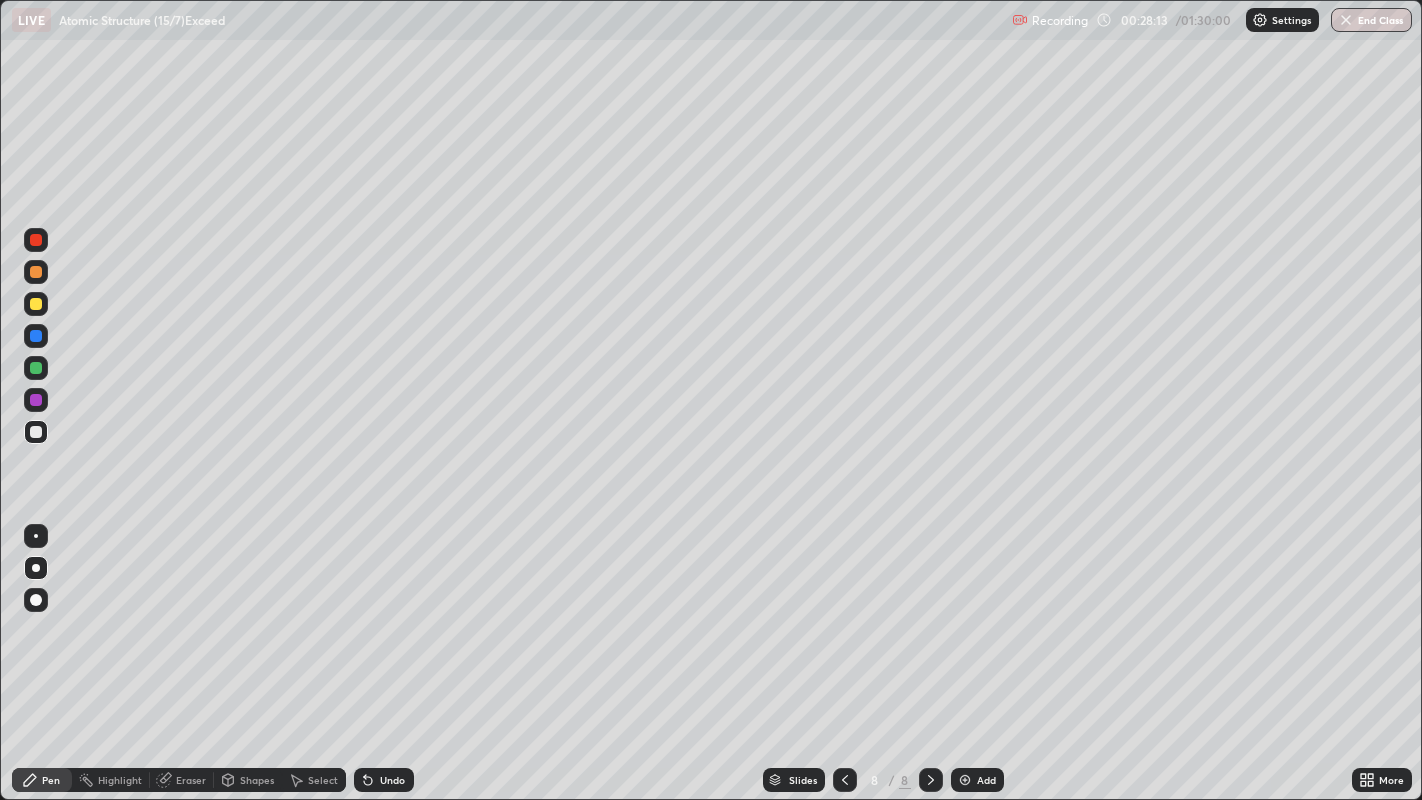 click on "Undo" at bounding box center [392, 780] 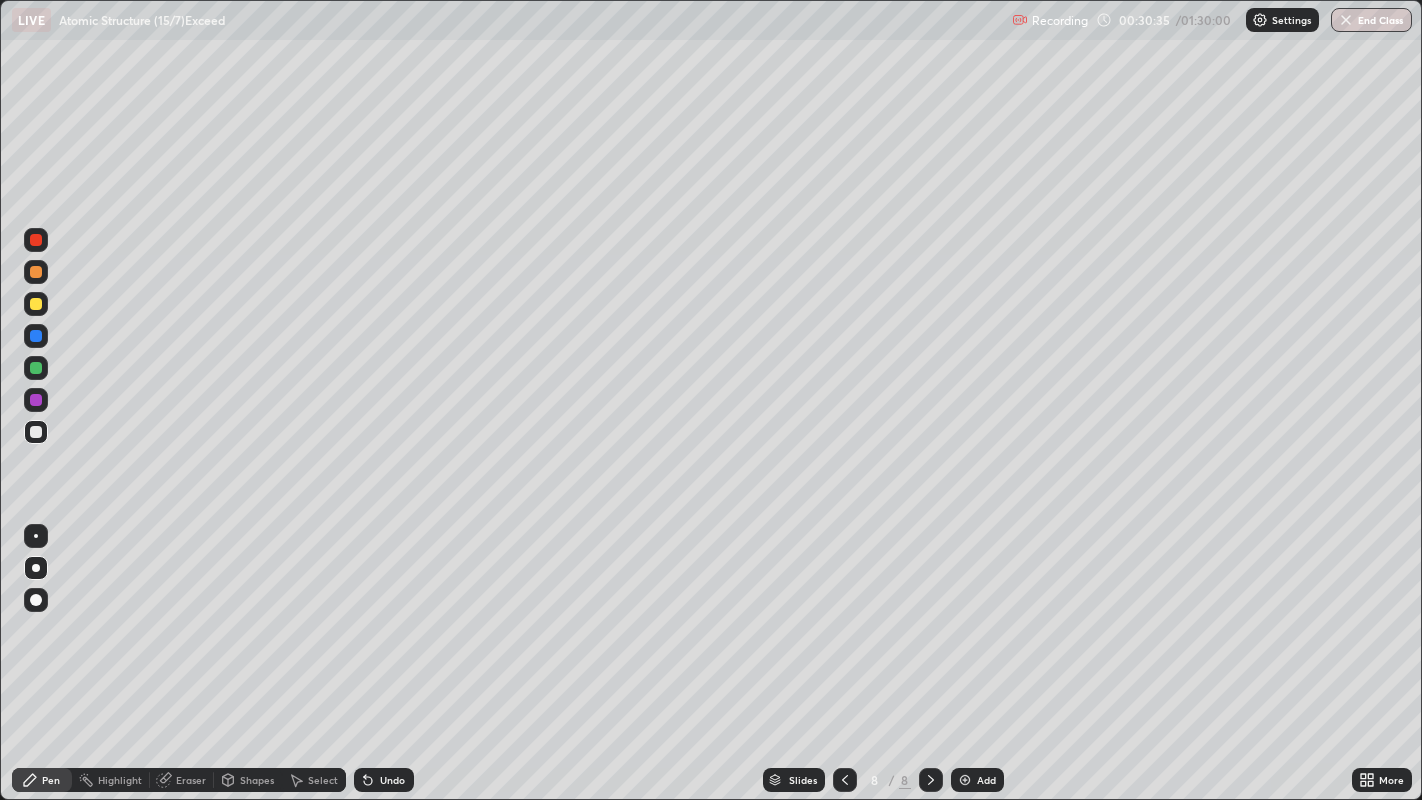 click at bounding box center (36, 304) 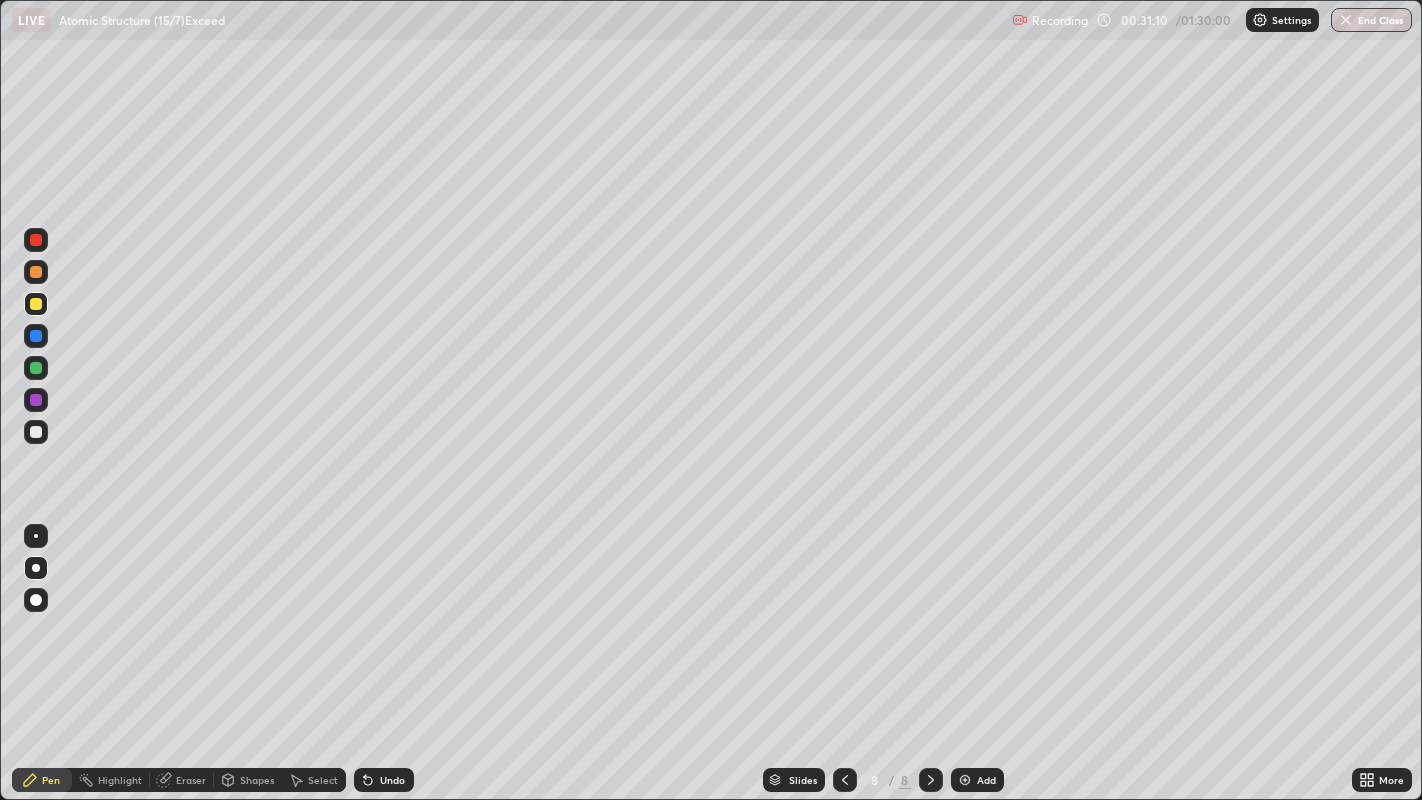 click on "Undo" at bounding box center [392, 780] 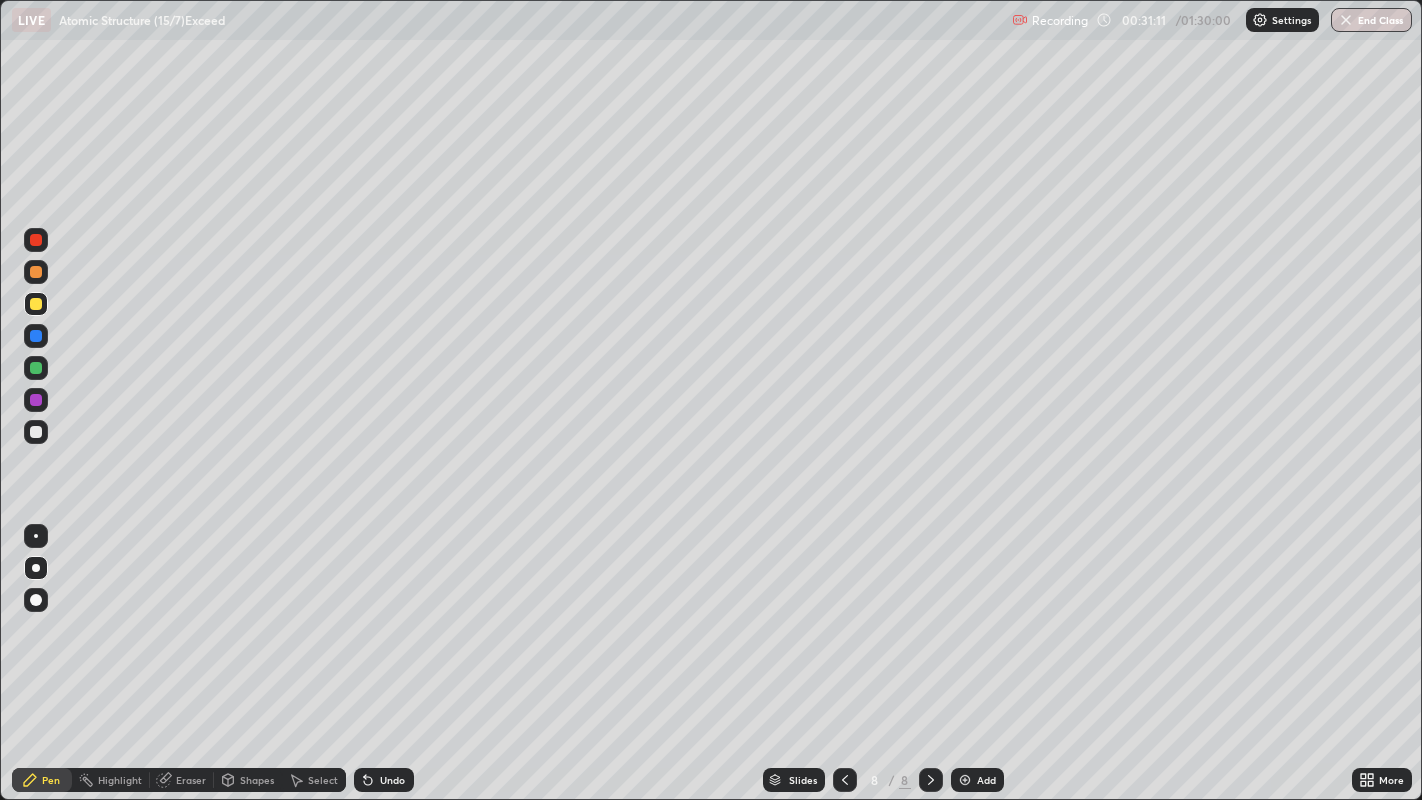 click at bounding box center (36, 368) 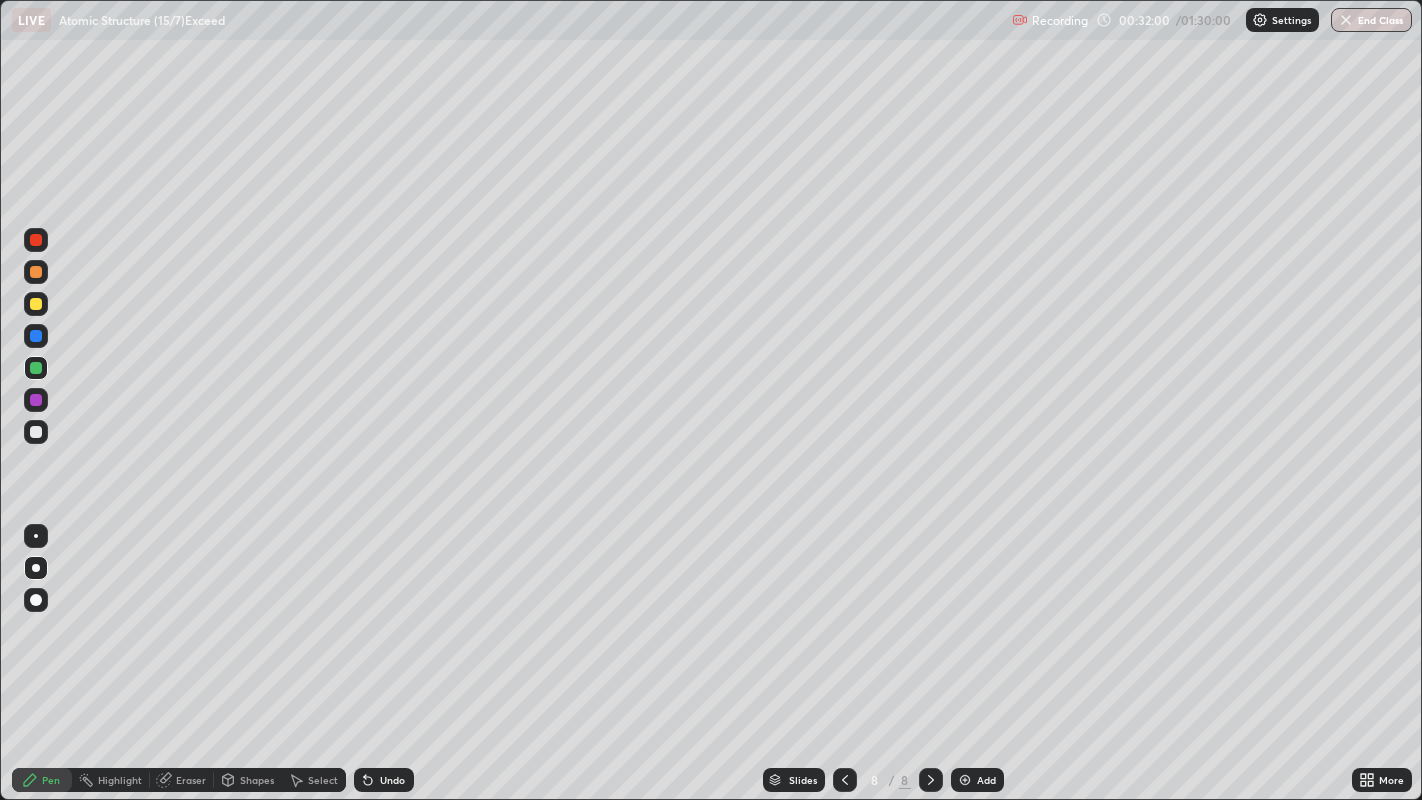 click at bounding box center (845, 780) 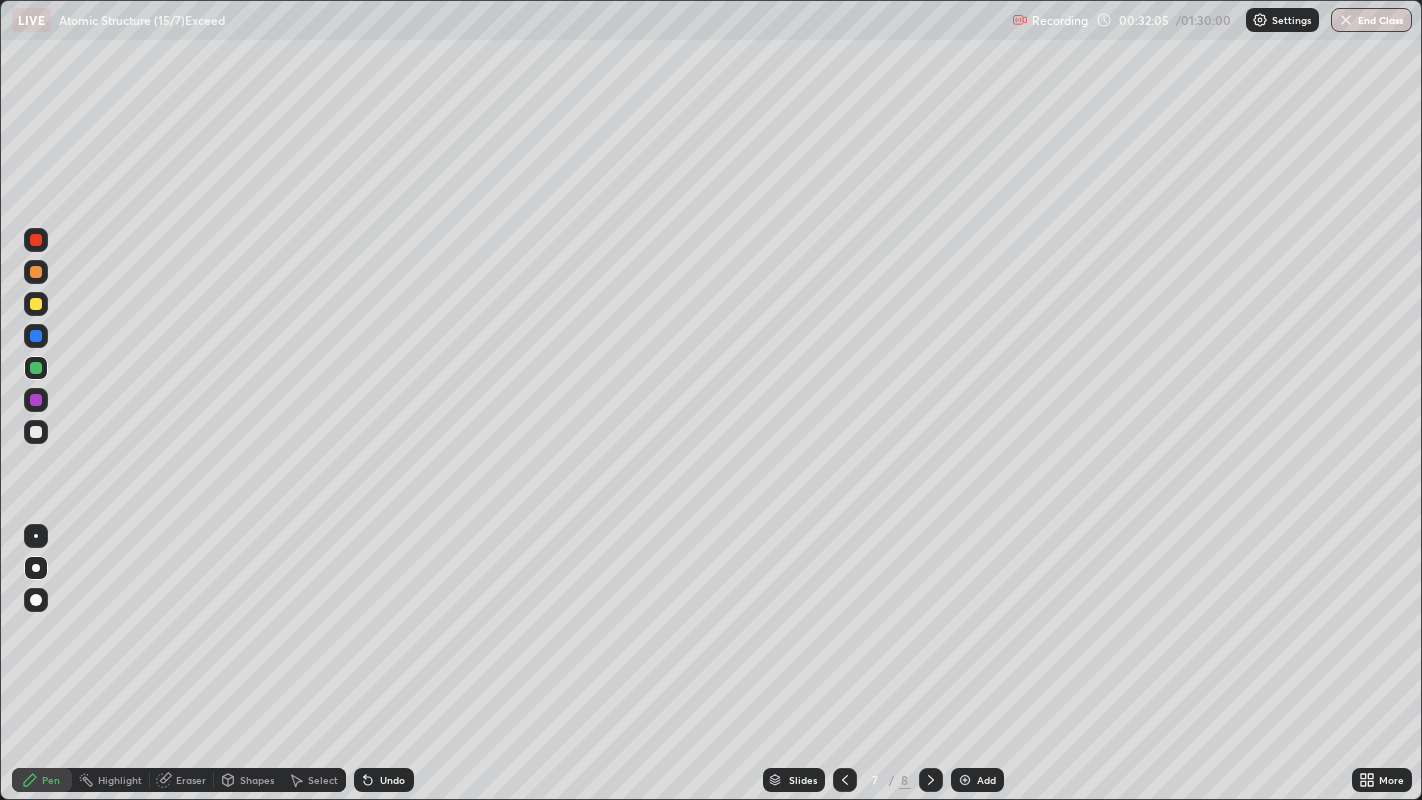 click 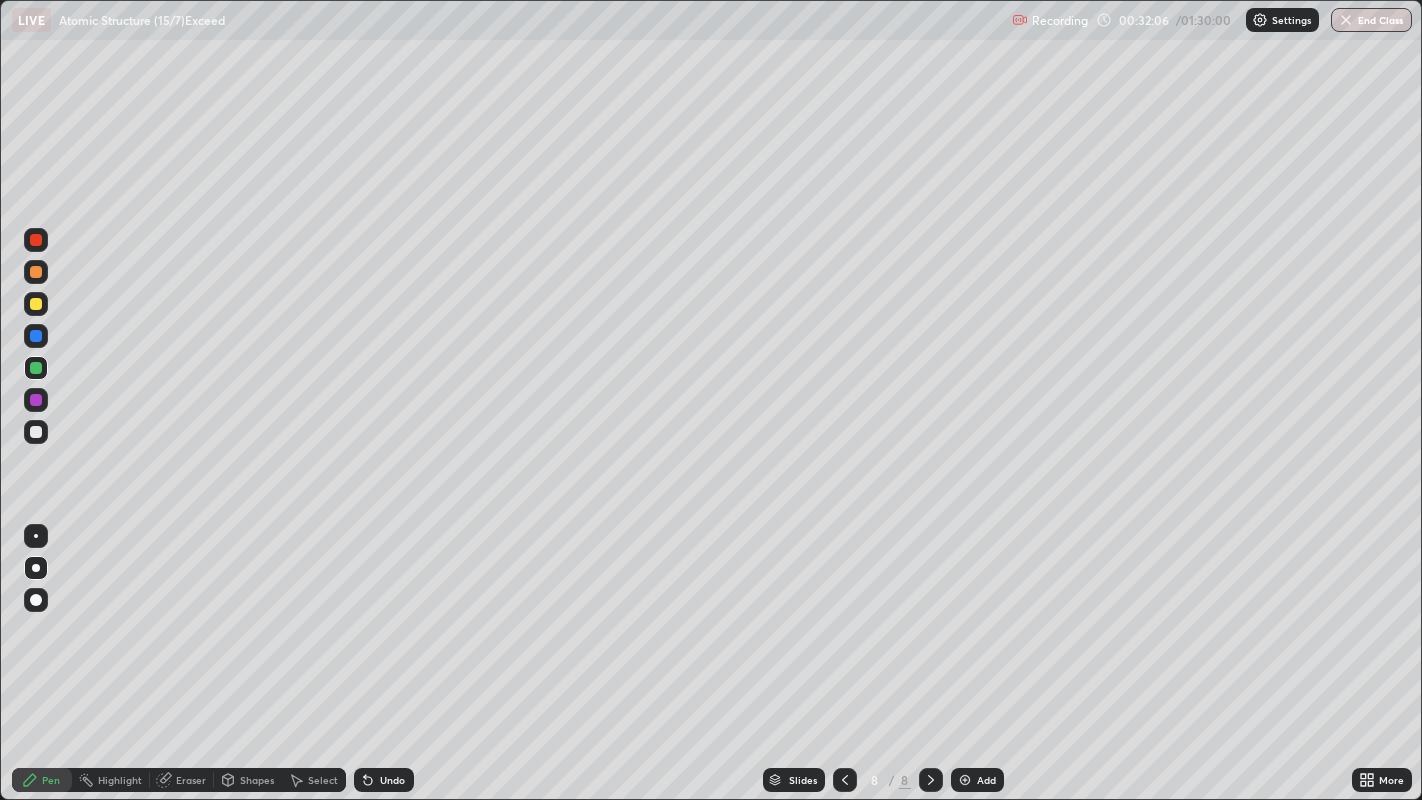 click on "Add" at bounding box center (986, 780) 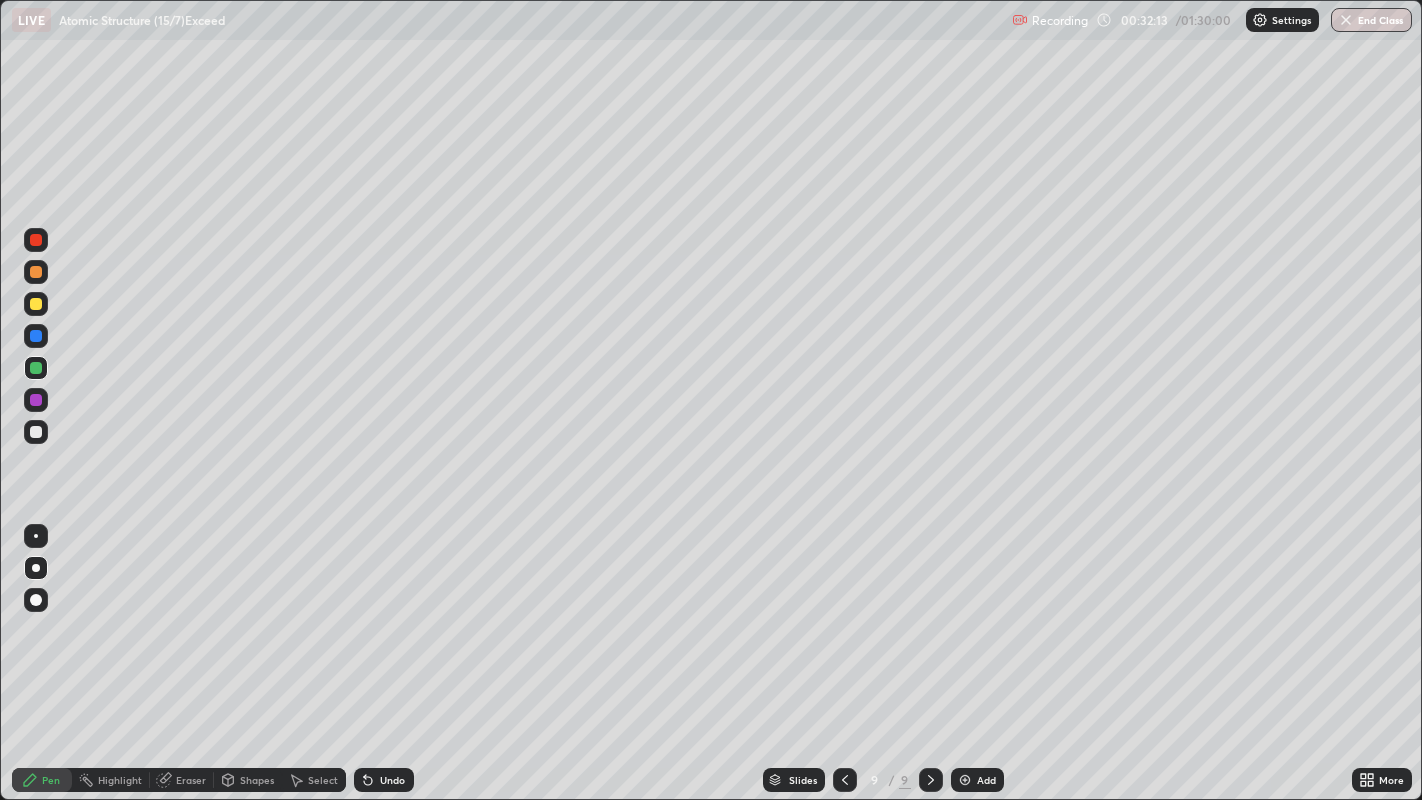click 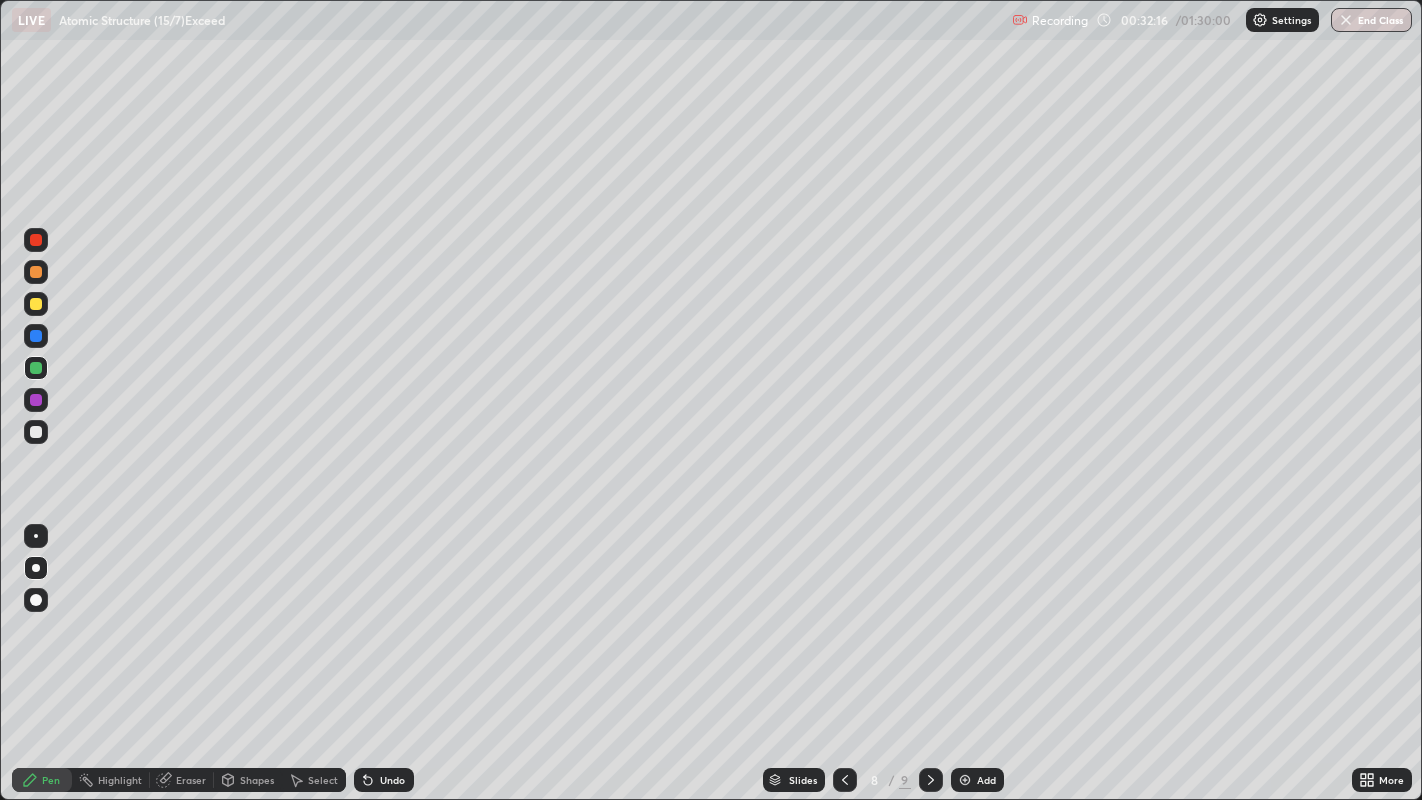 click 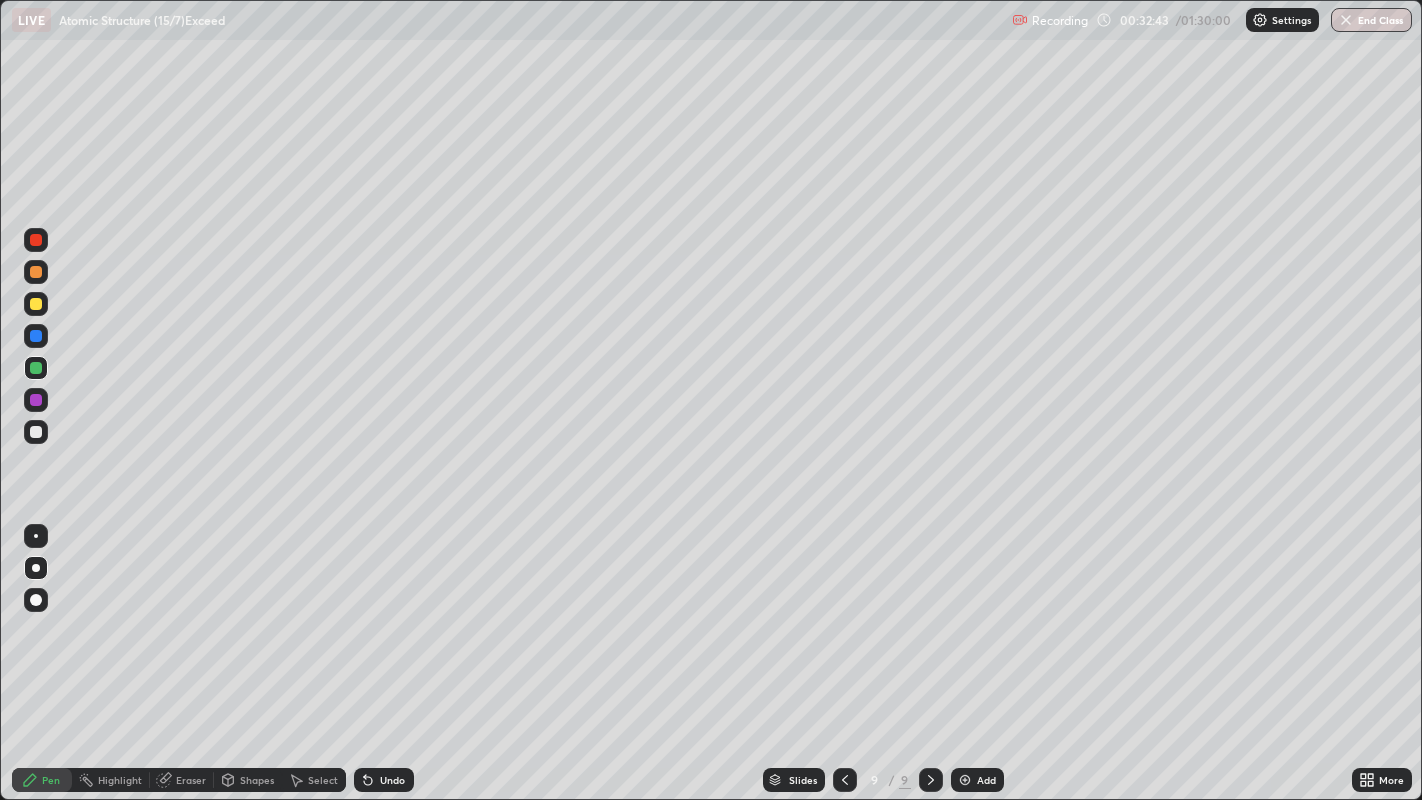 click 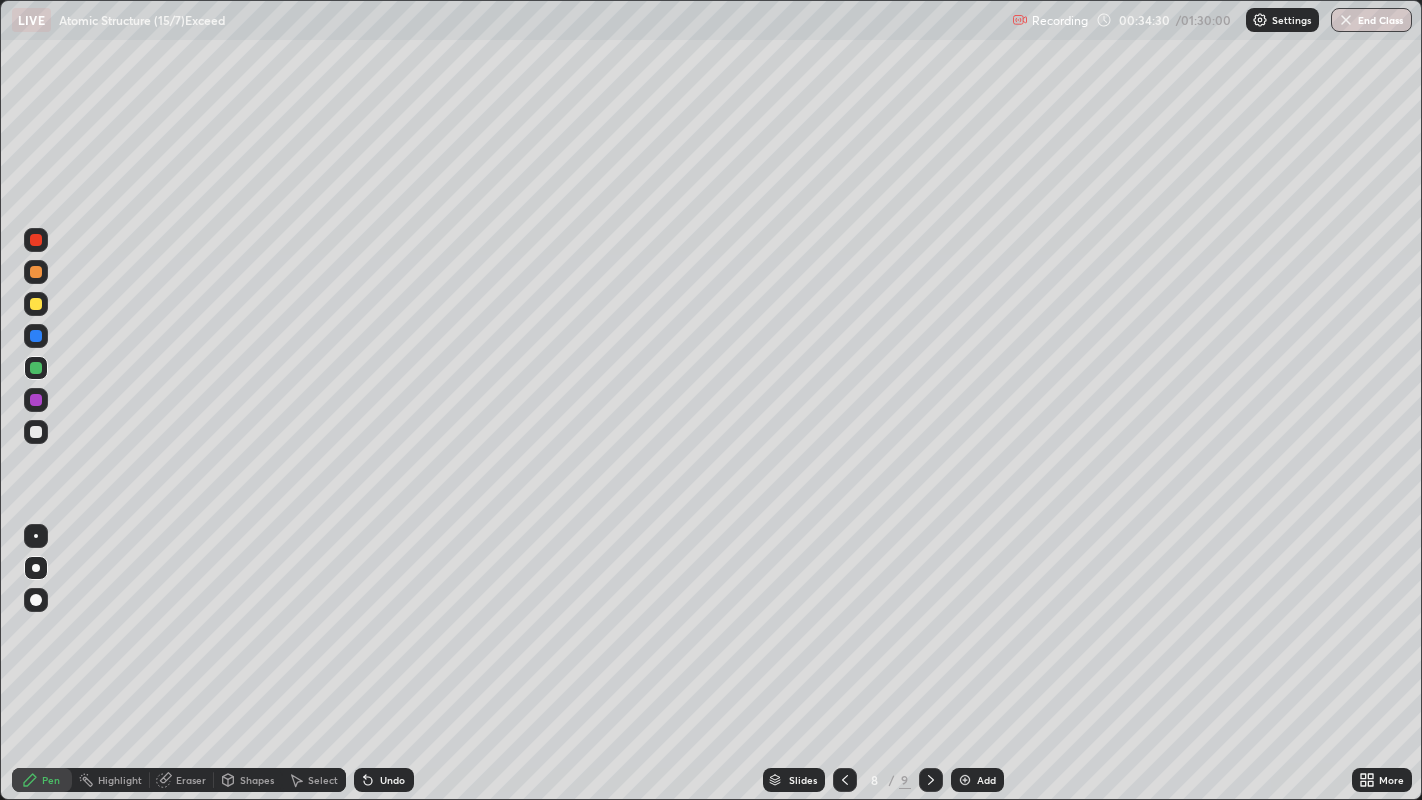 click 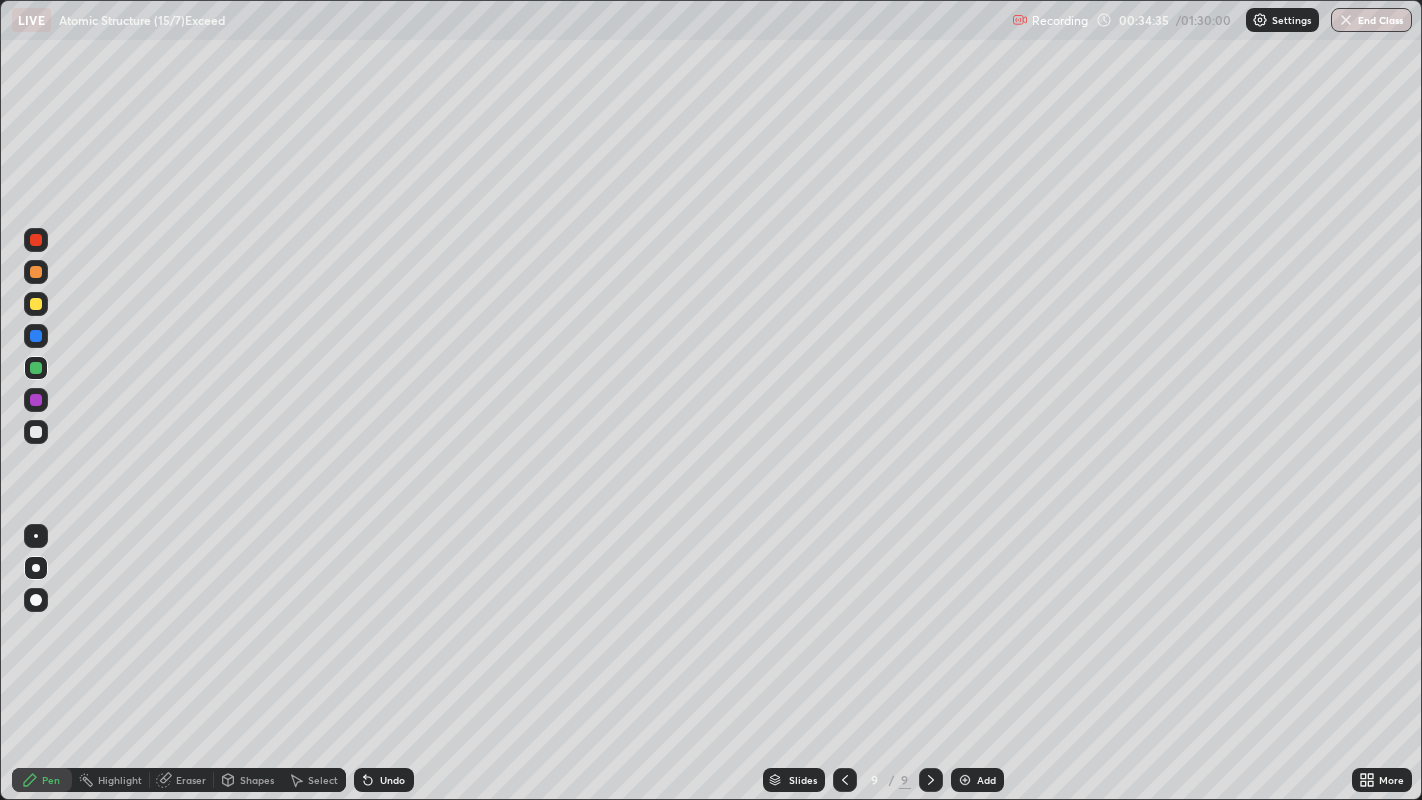 click at bounding box center (36, 432) 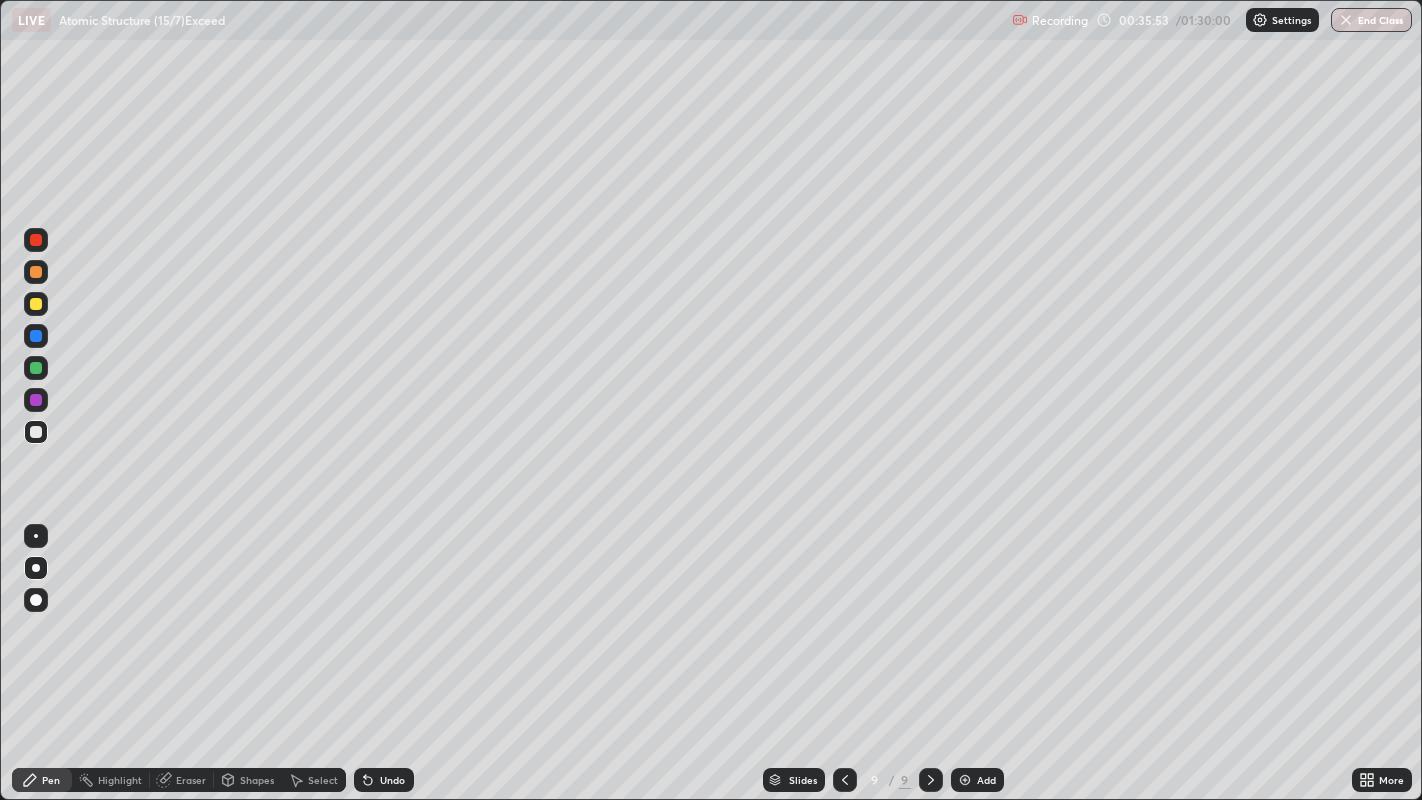 click at bounding box center [36, 304] 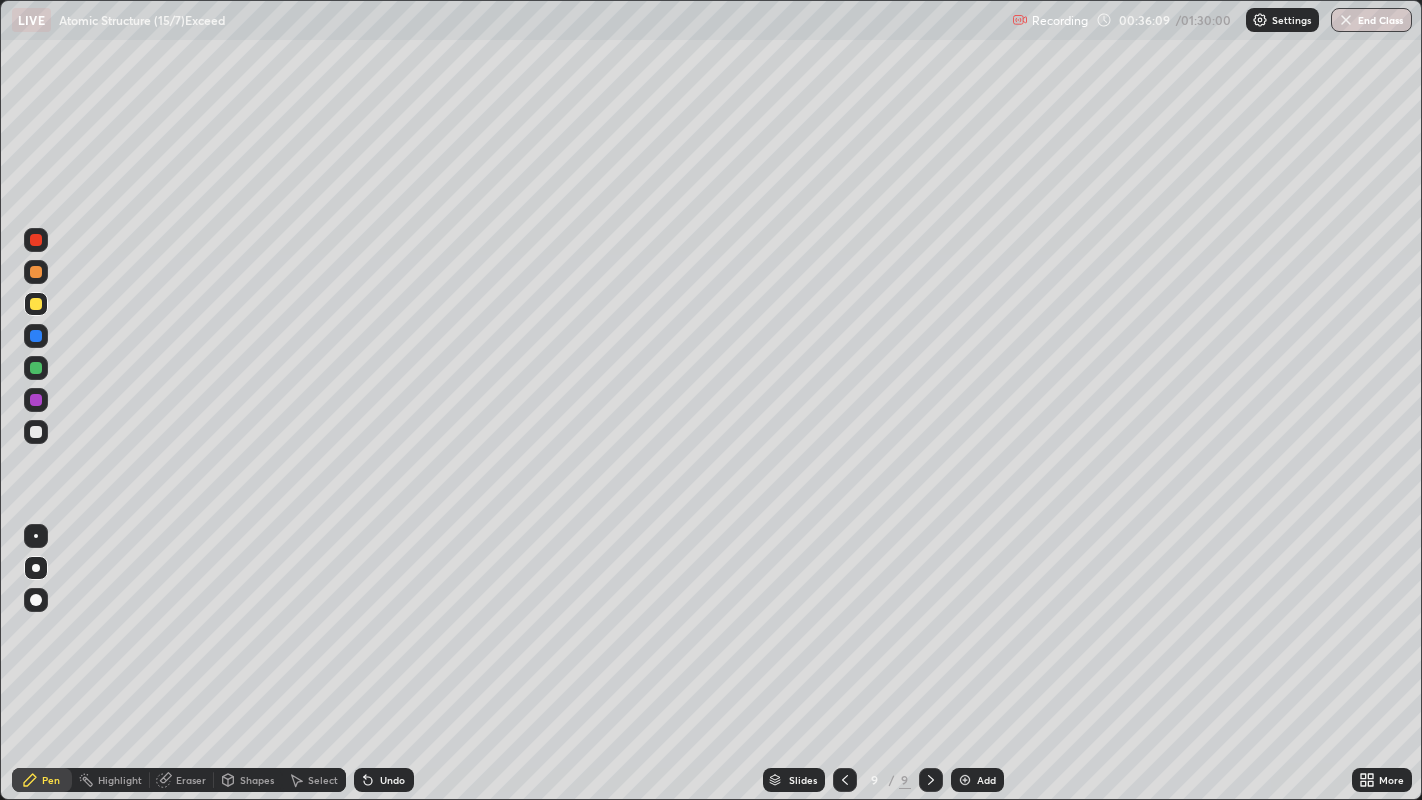 click at bounding box center (36, 432) 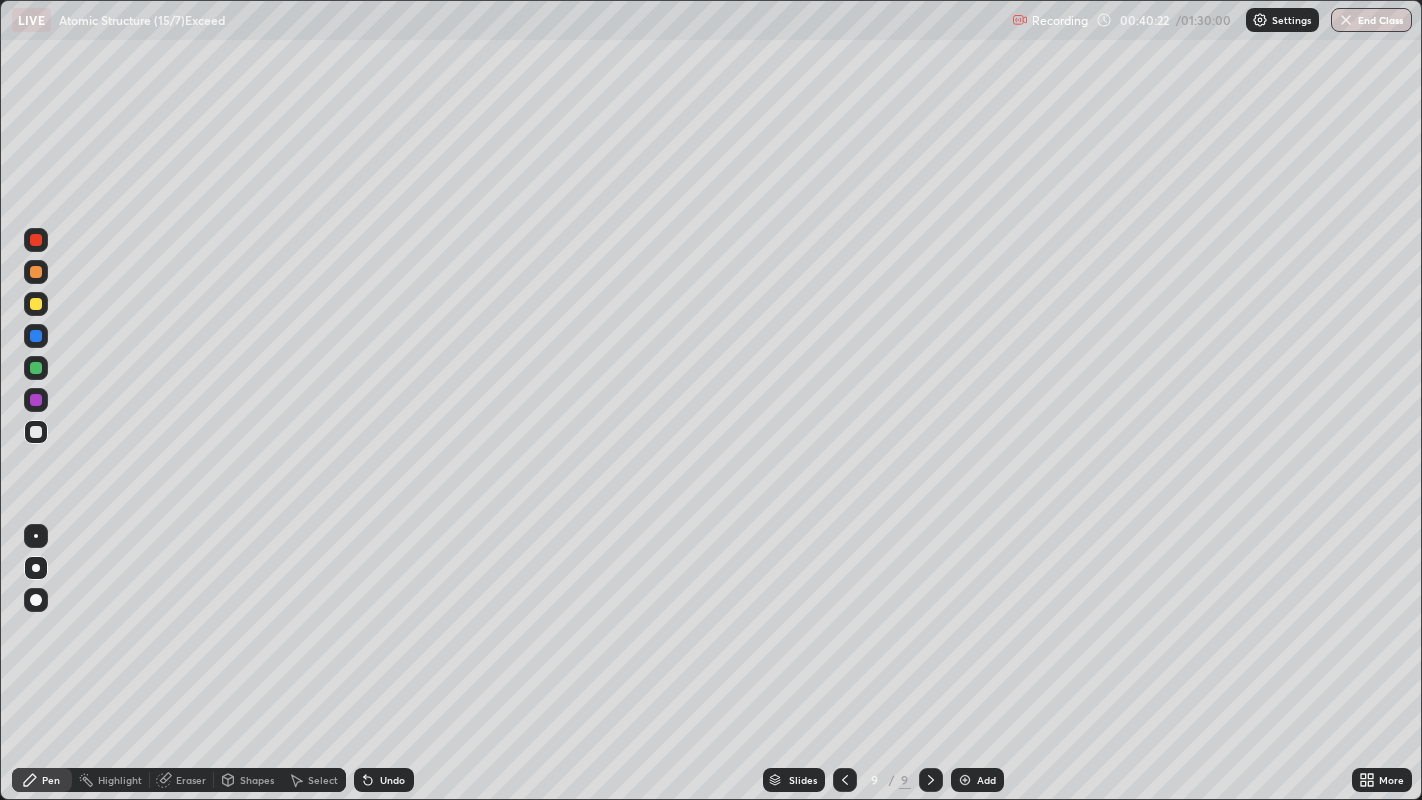 click at bounding box center [36, 304] 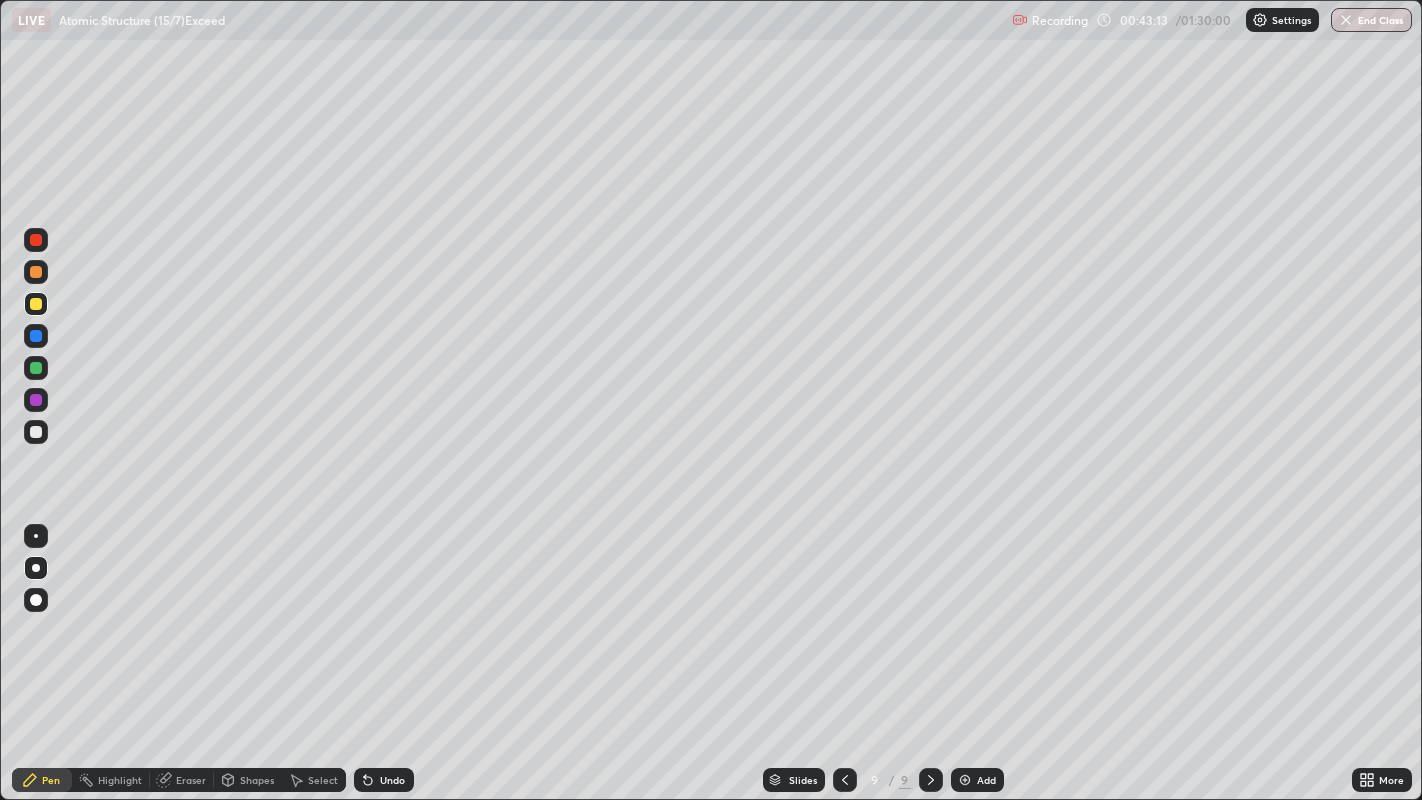click on "Add" at bounding box center [986, 780] 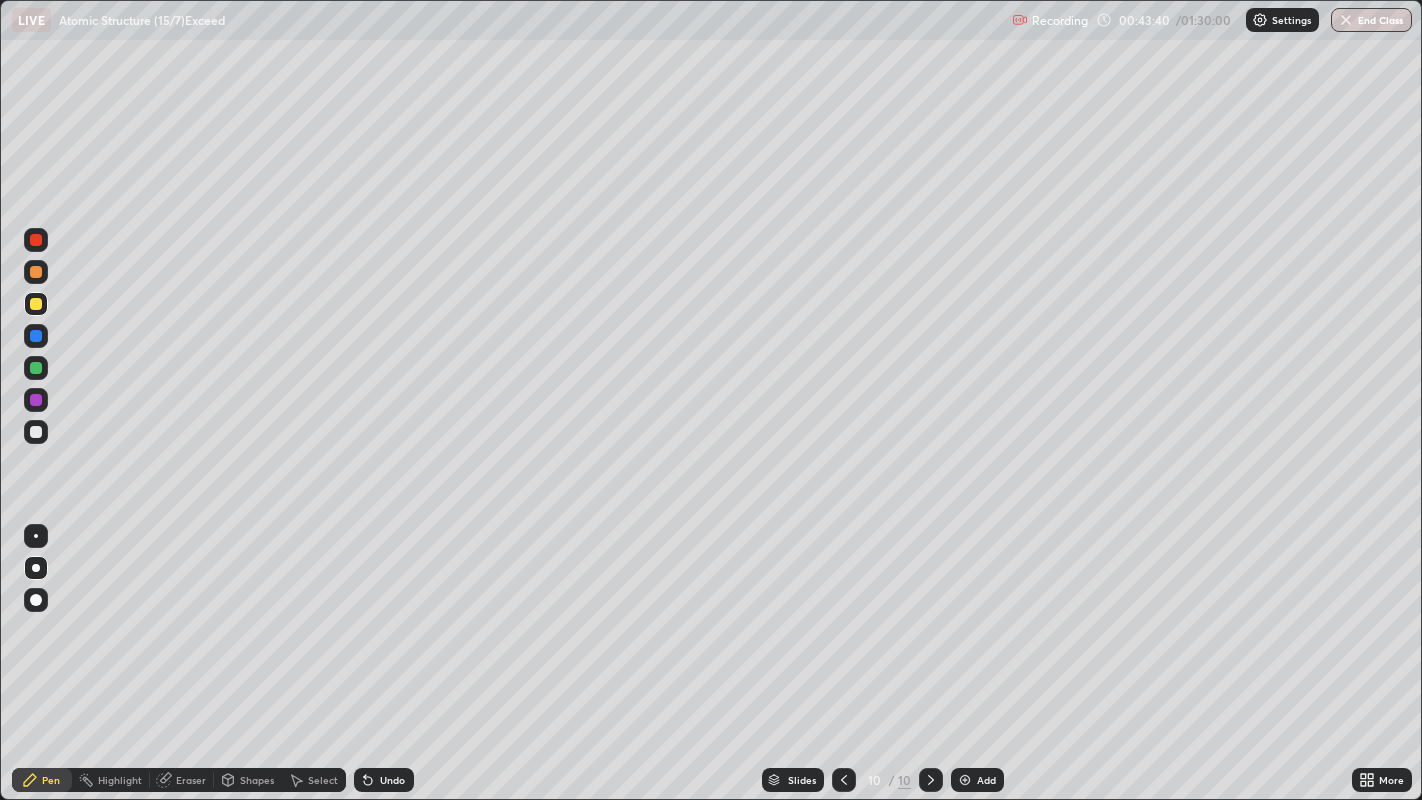 click at bounding box center [36, 432] 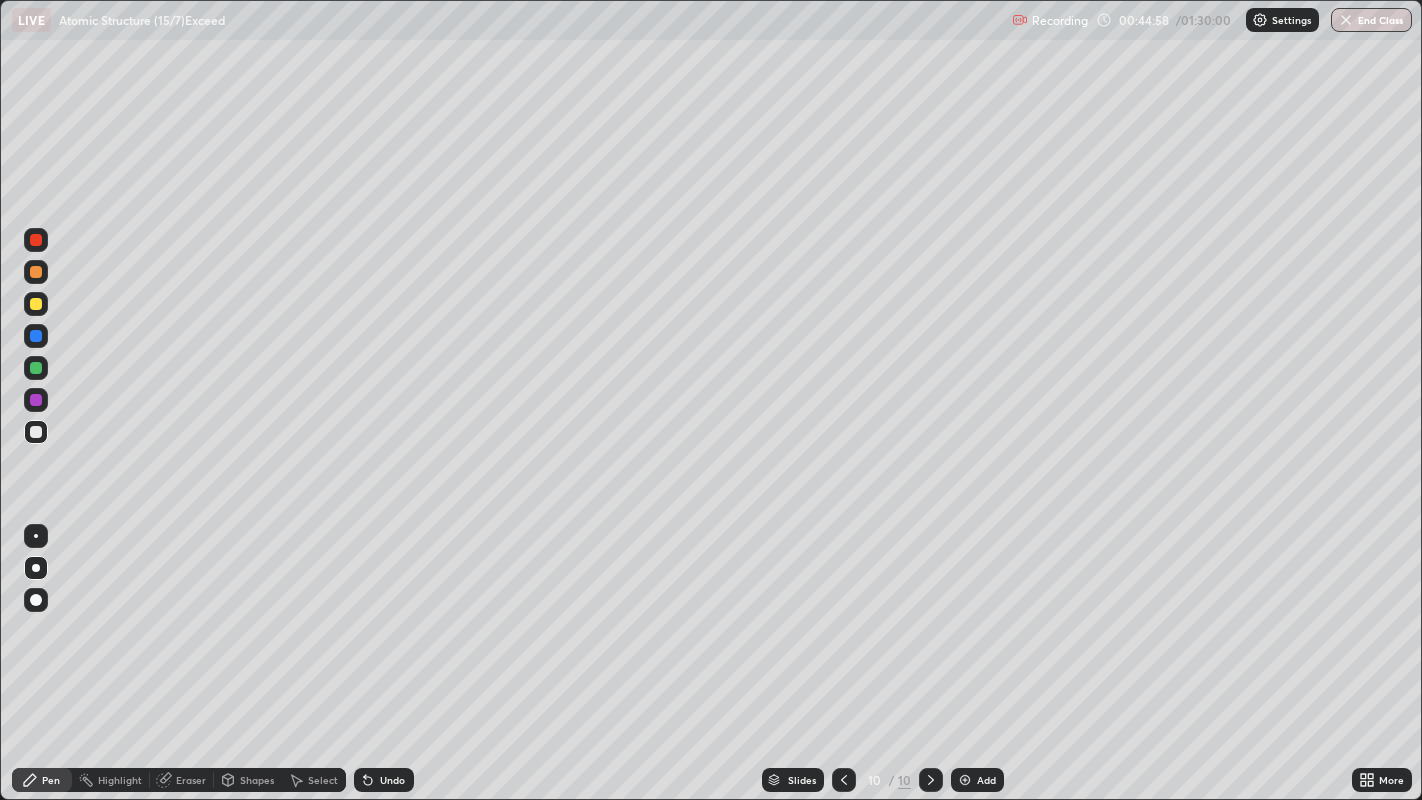 click at bounding box center (36, 304) 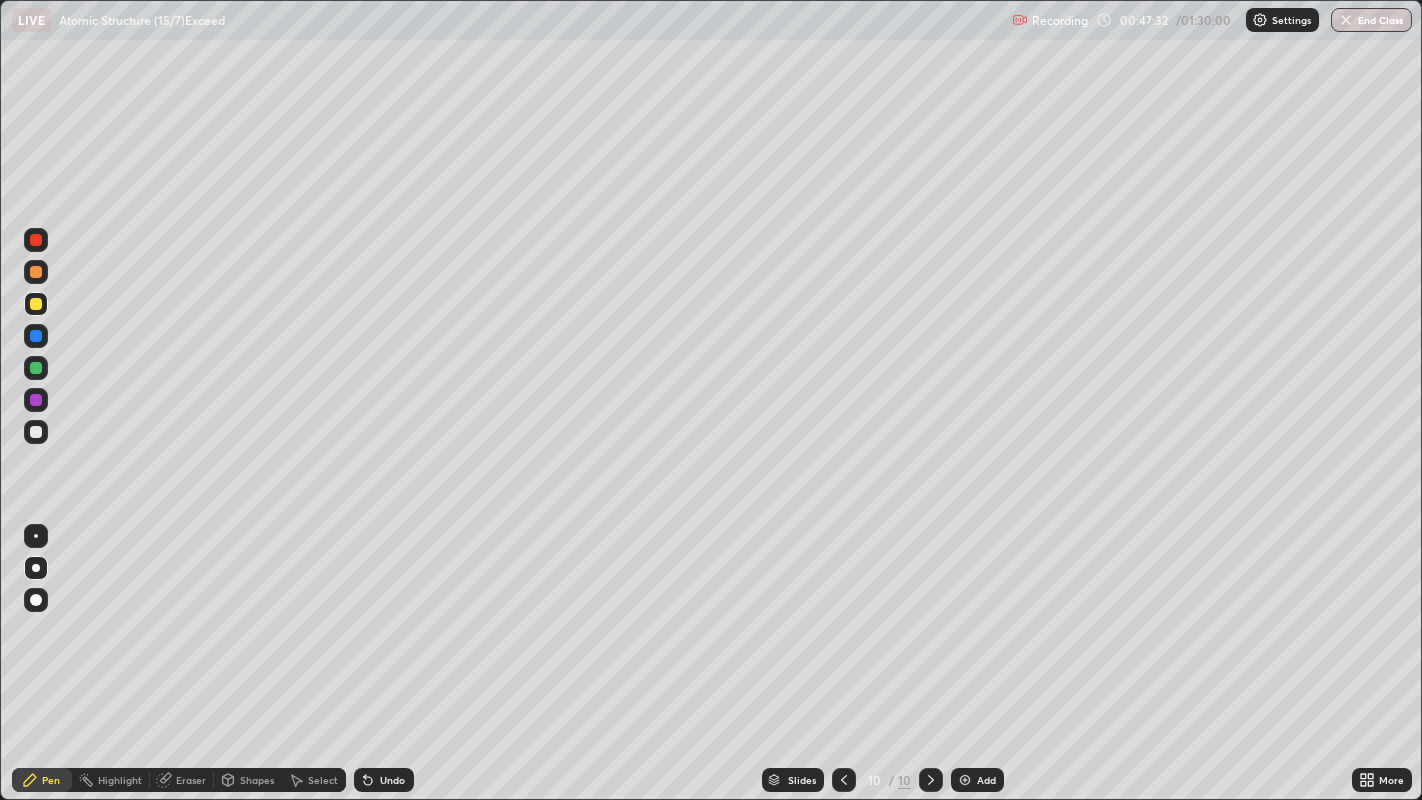 click at bounding box center [36, 432] 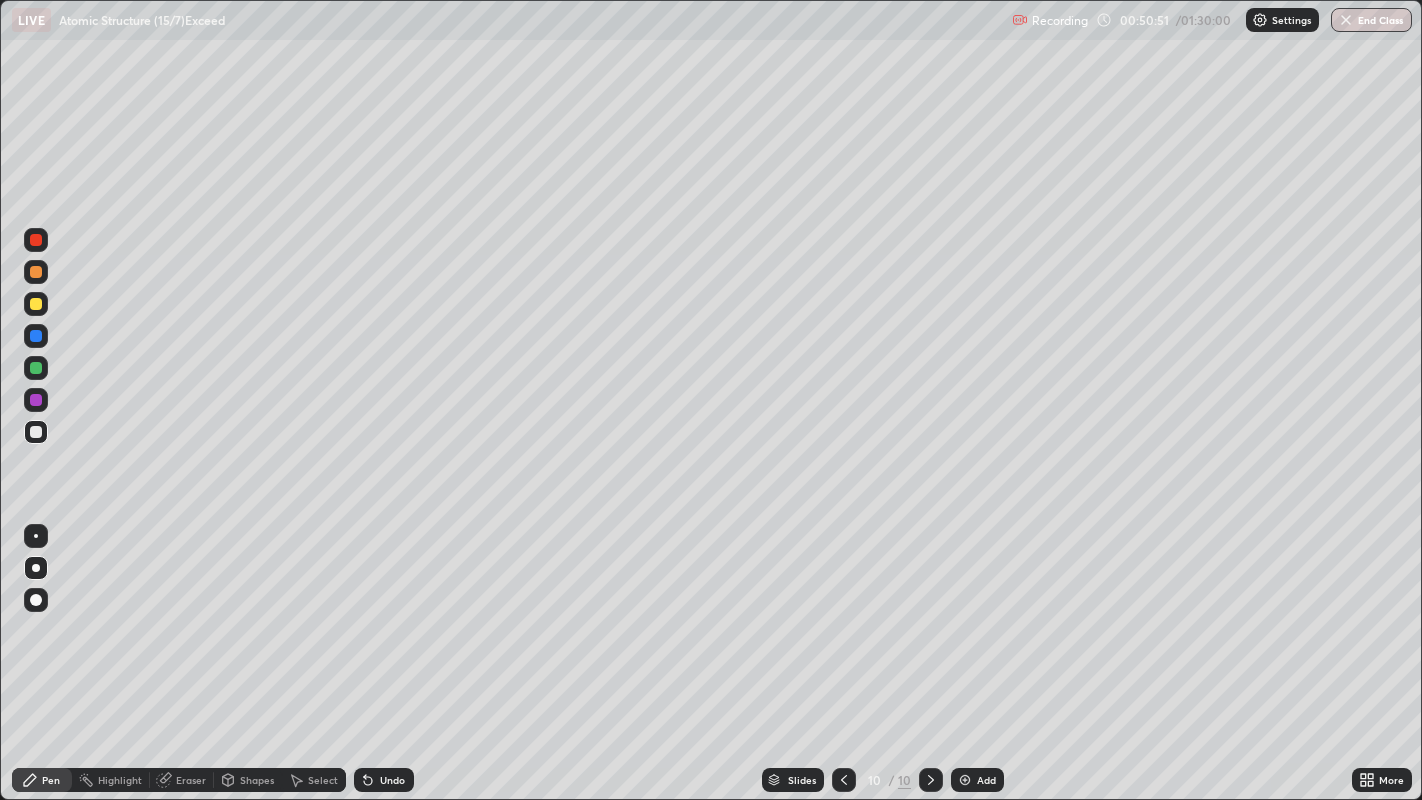 click on "Add" at bounding box center (986, 780) 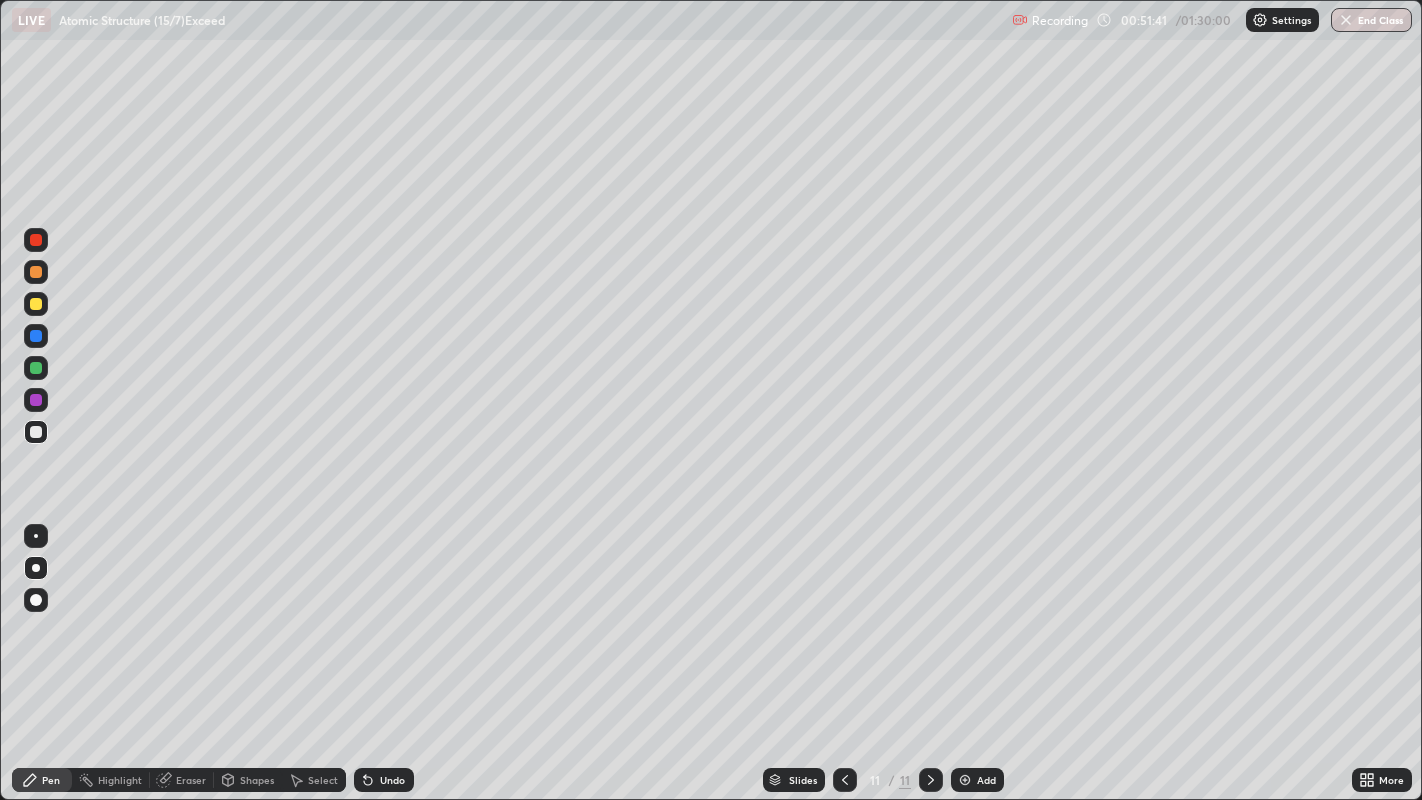 click at bounding box center (36, 304) 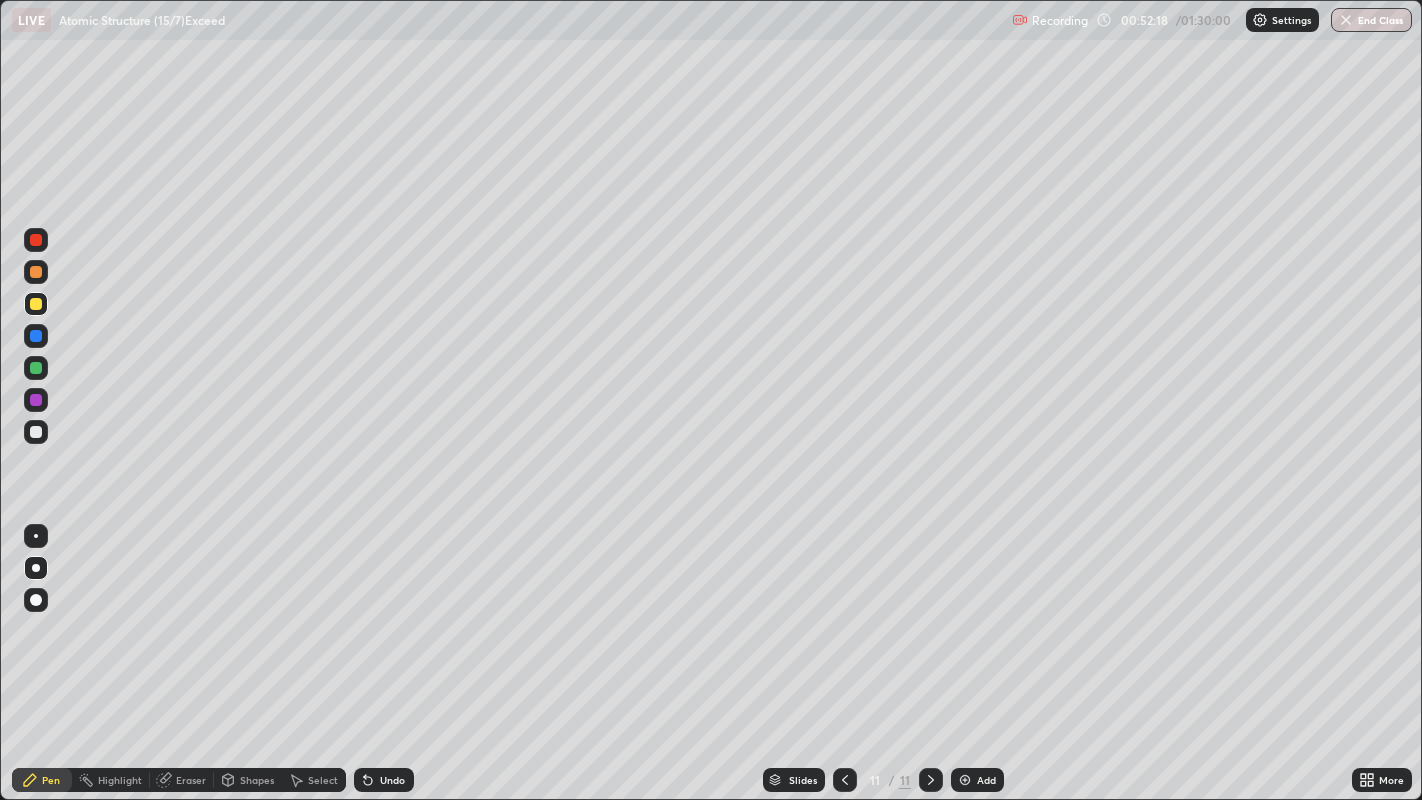click at bounding box center [36, 432] 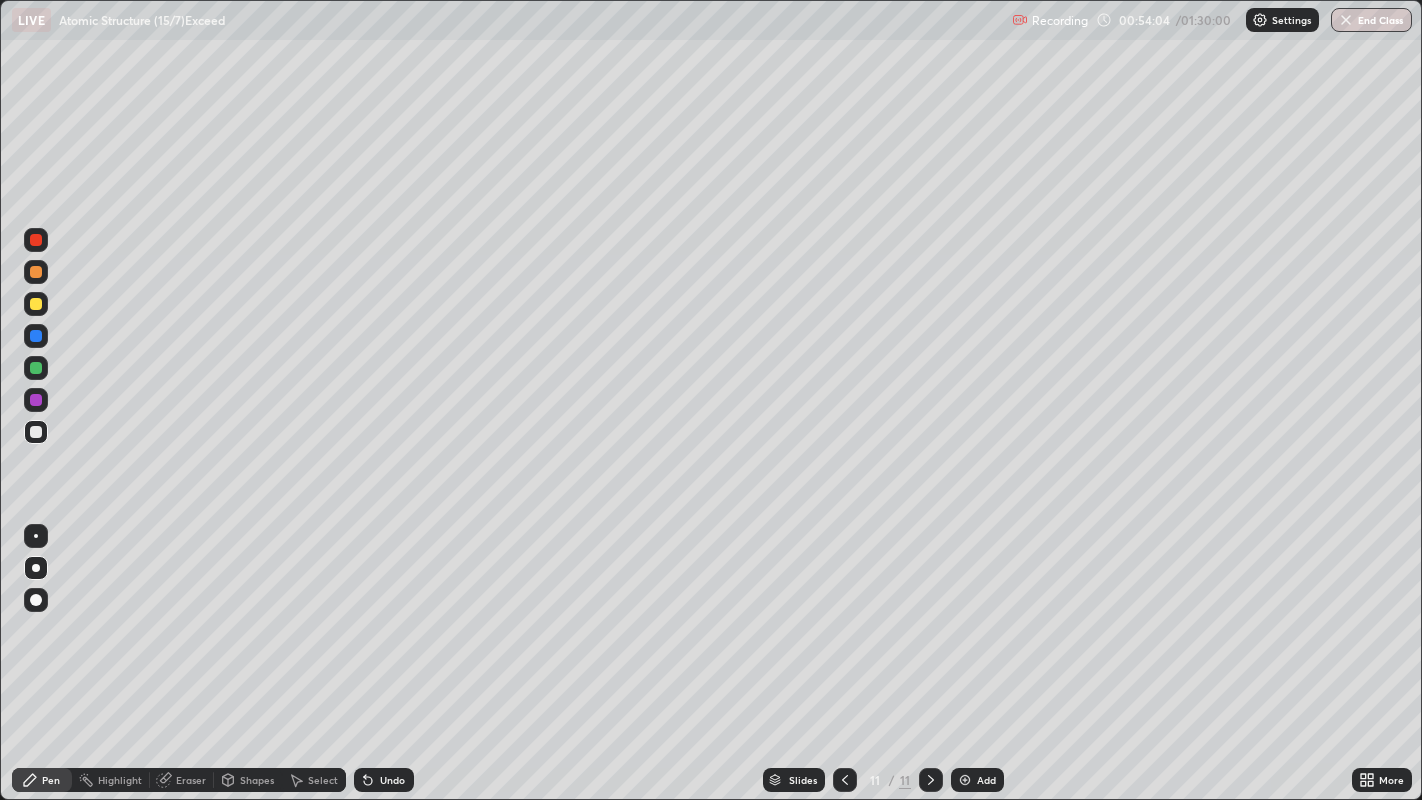 click at bounding box center [36, 304] 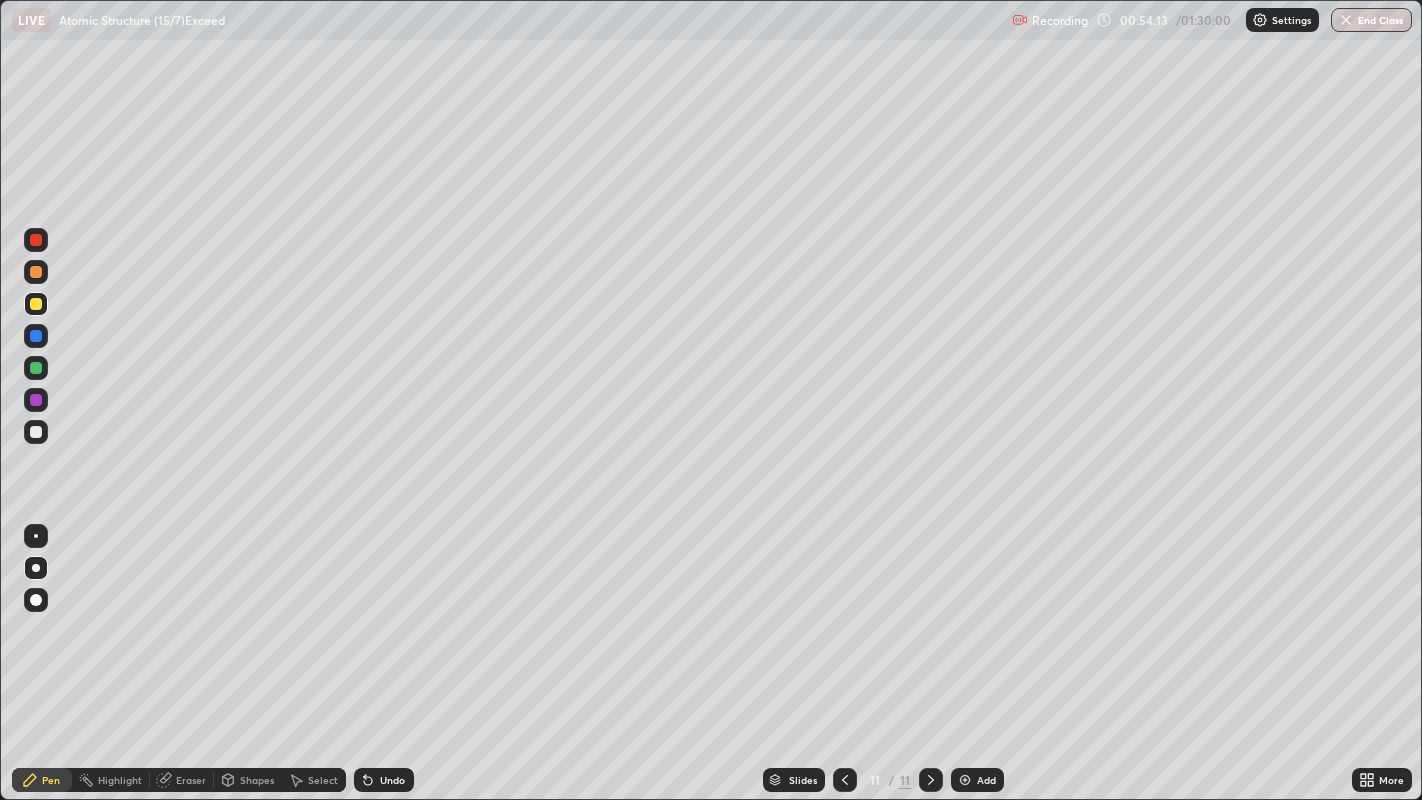 click on "Add" at bounding box center (977, 780) 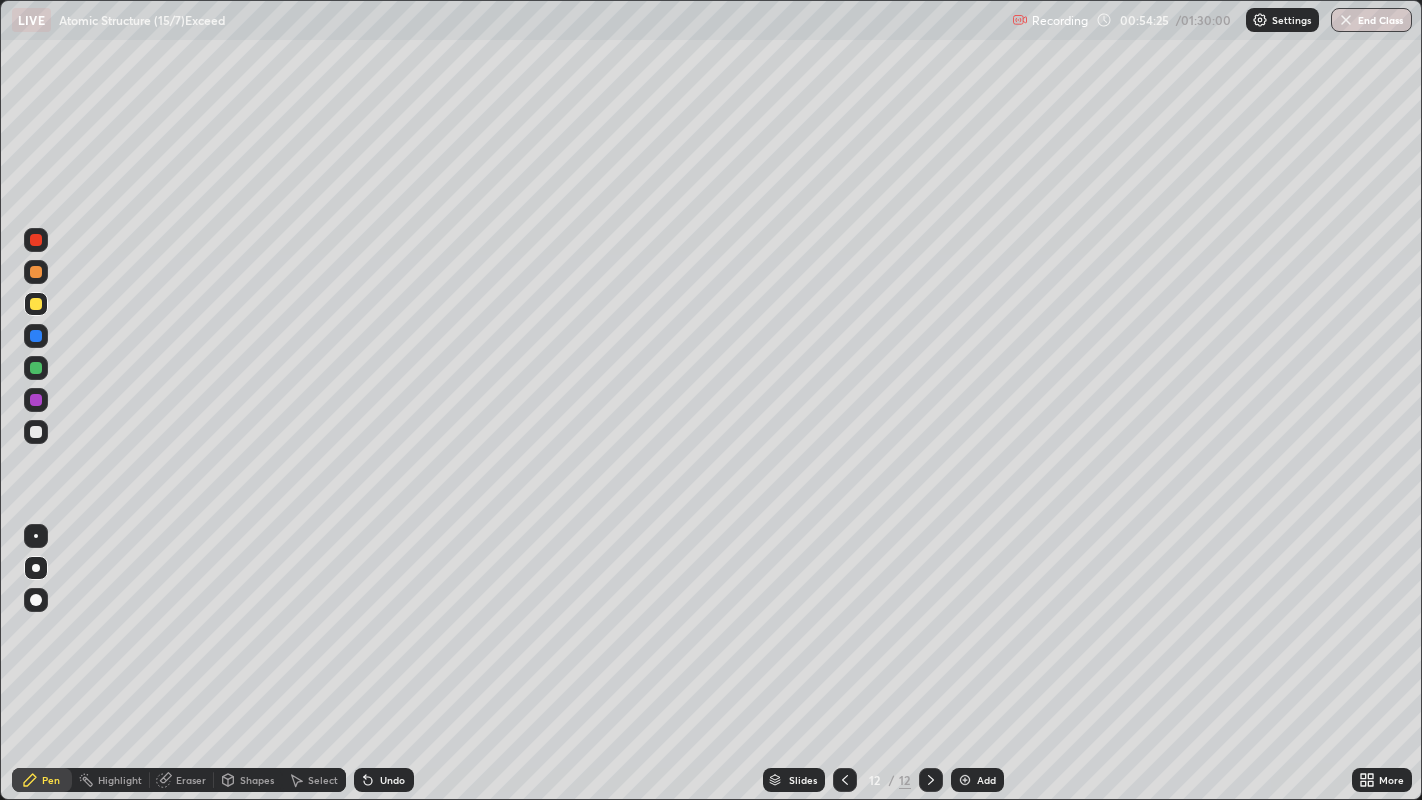 click at bounding box center [36, 432] 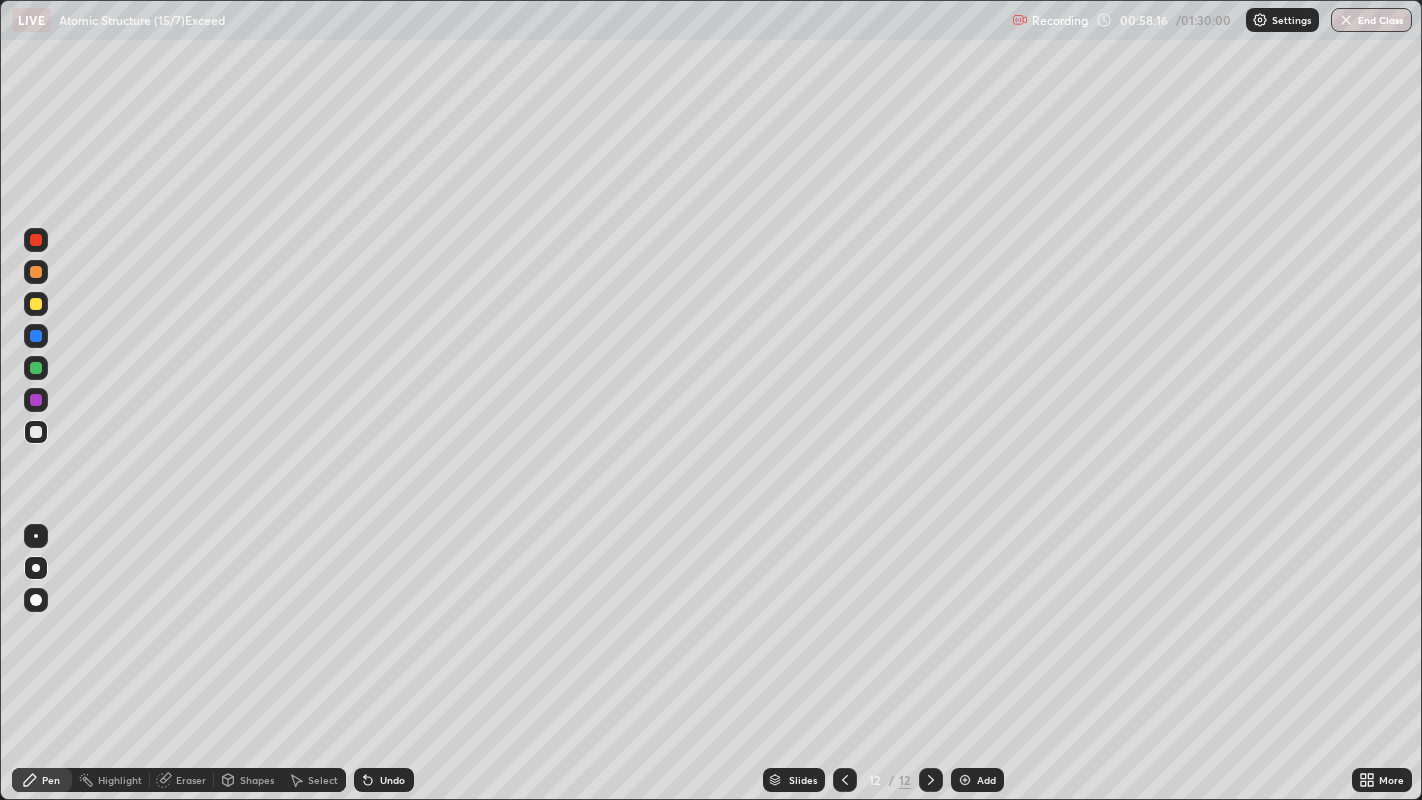 click on "Undo" at bounding box center [392, 780] 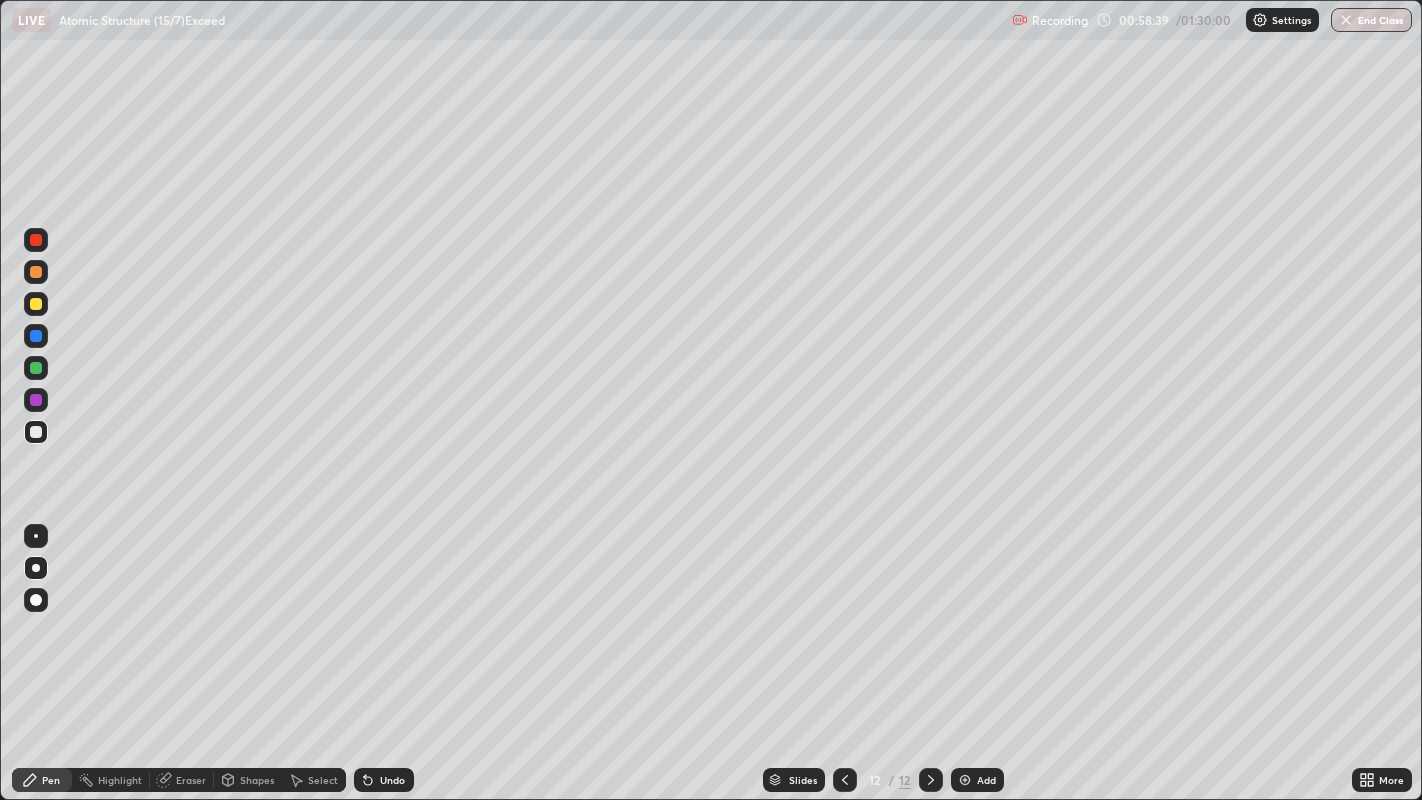 click at bounding box center (36, 304) 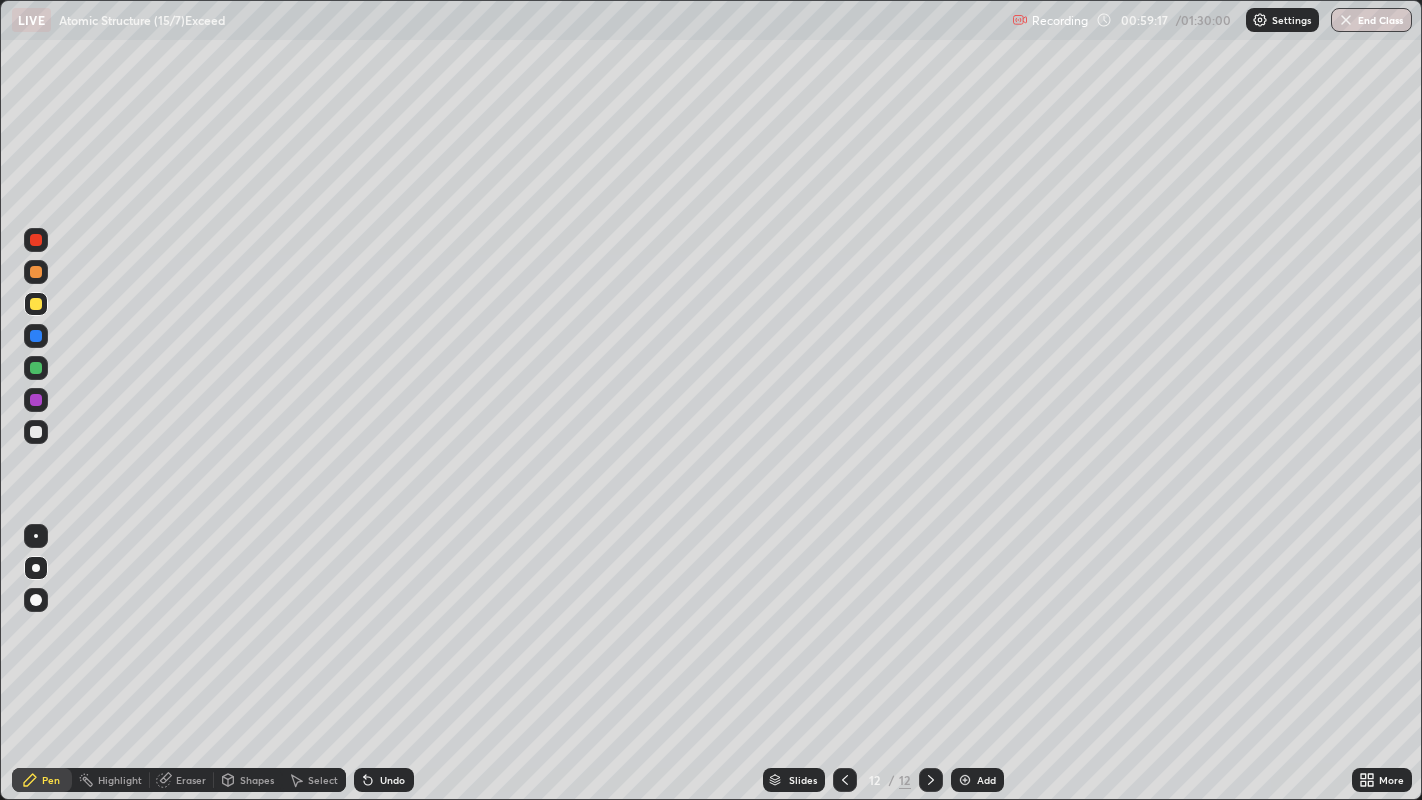 click at bounding box center (36, 368) 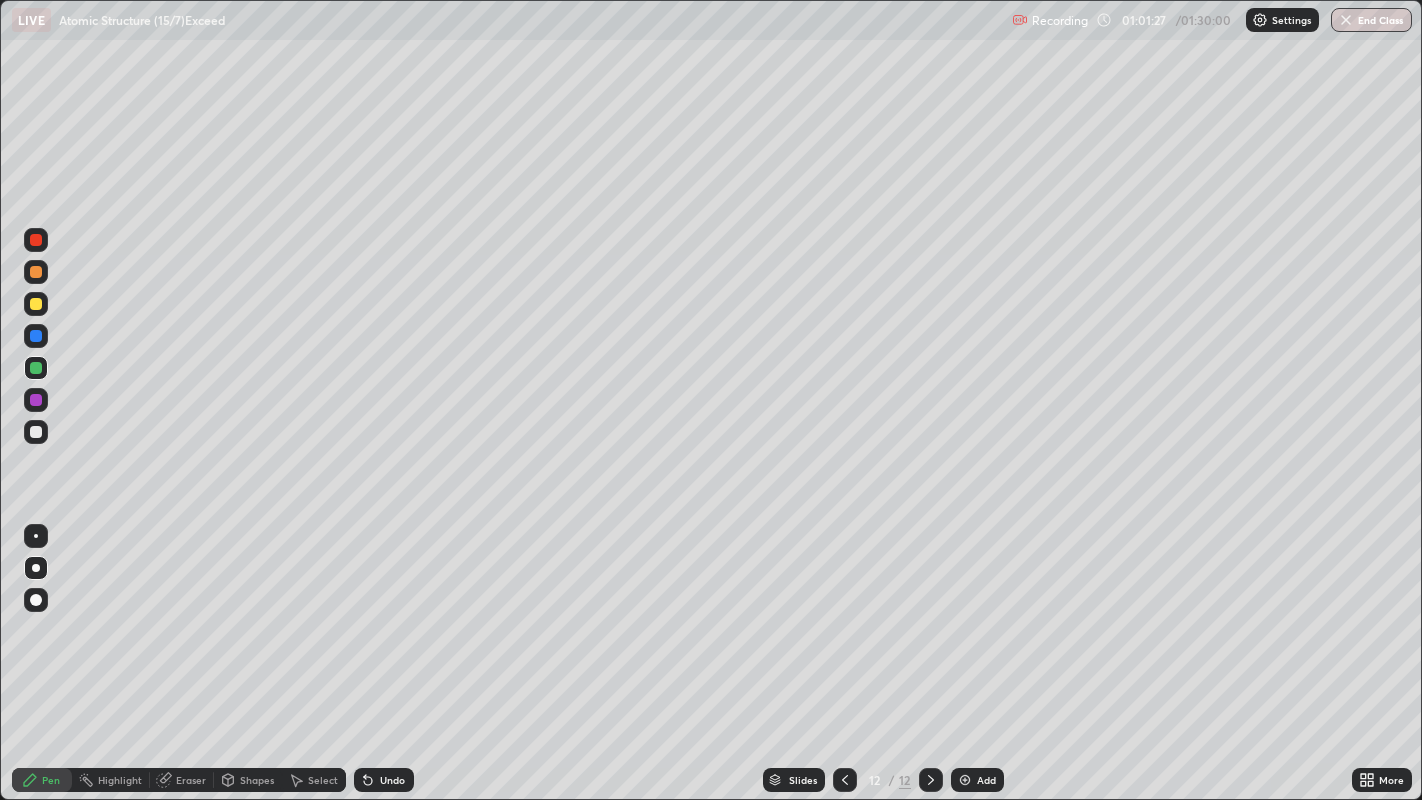 click on "Add" at bounding box center [977, 780] 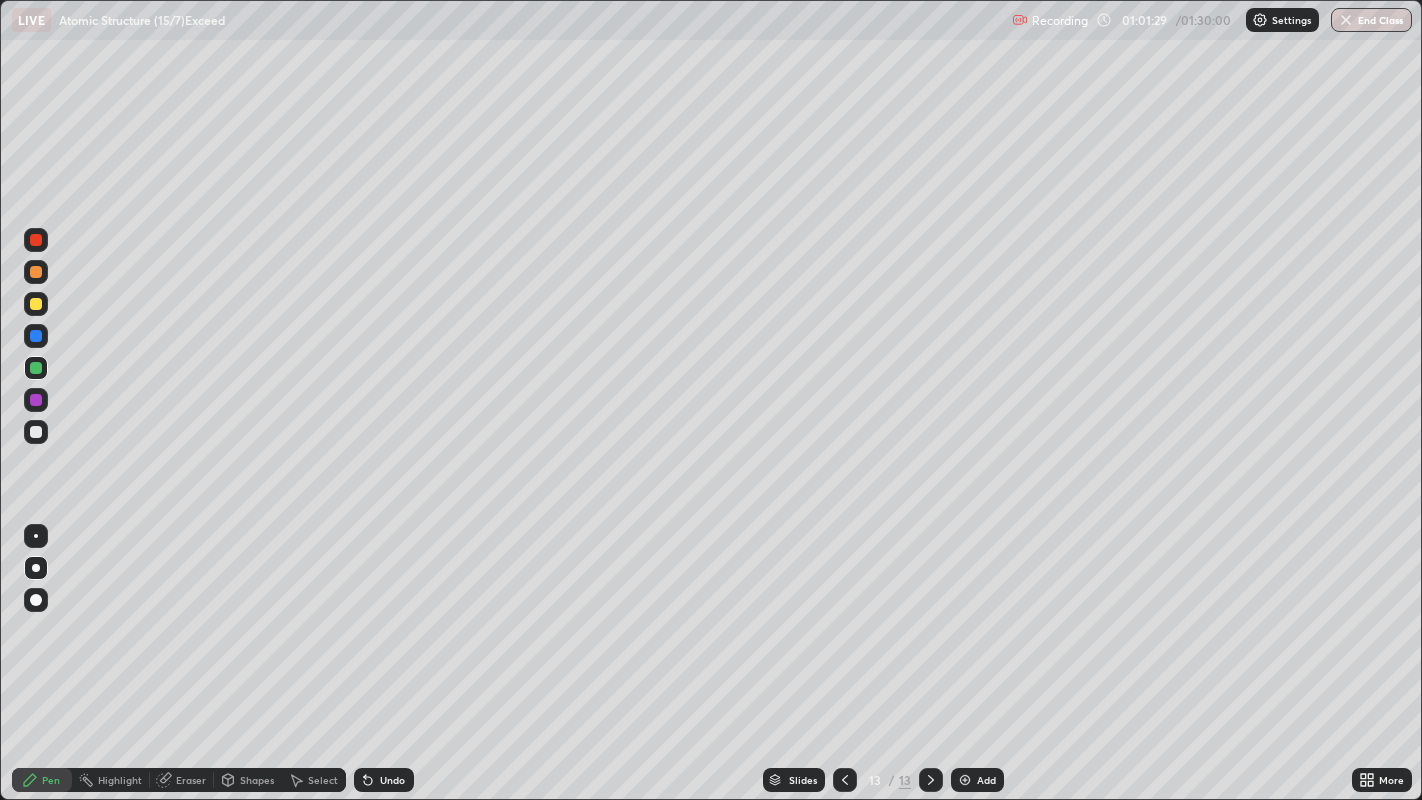 click at bounding box center [36, 432] 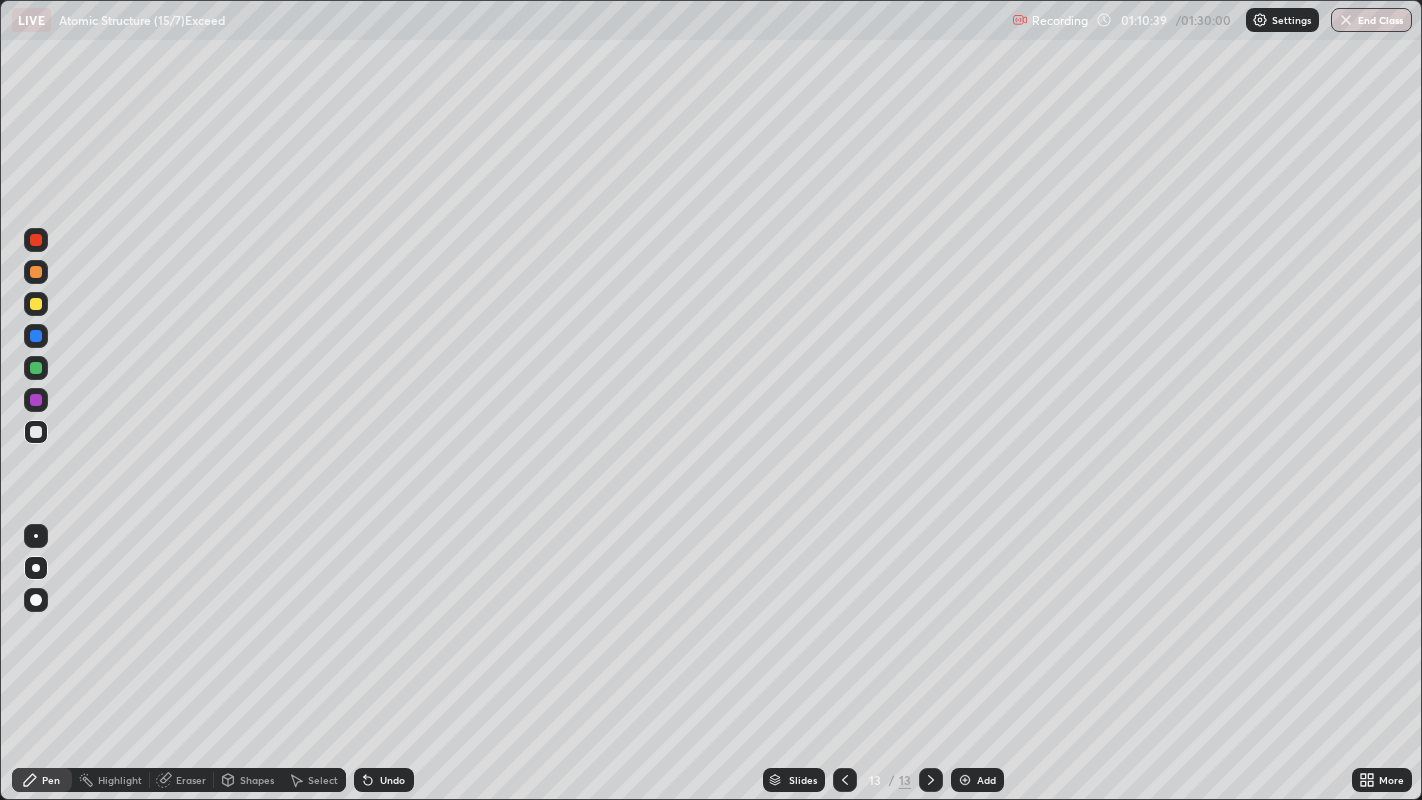 click on "Add" at bounding box center (986, 780) 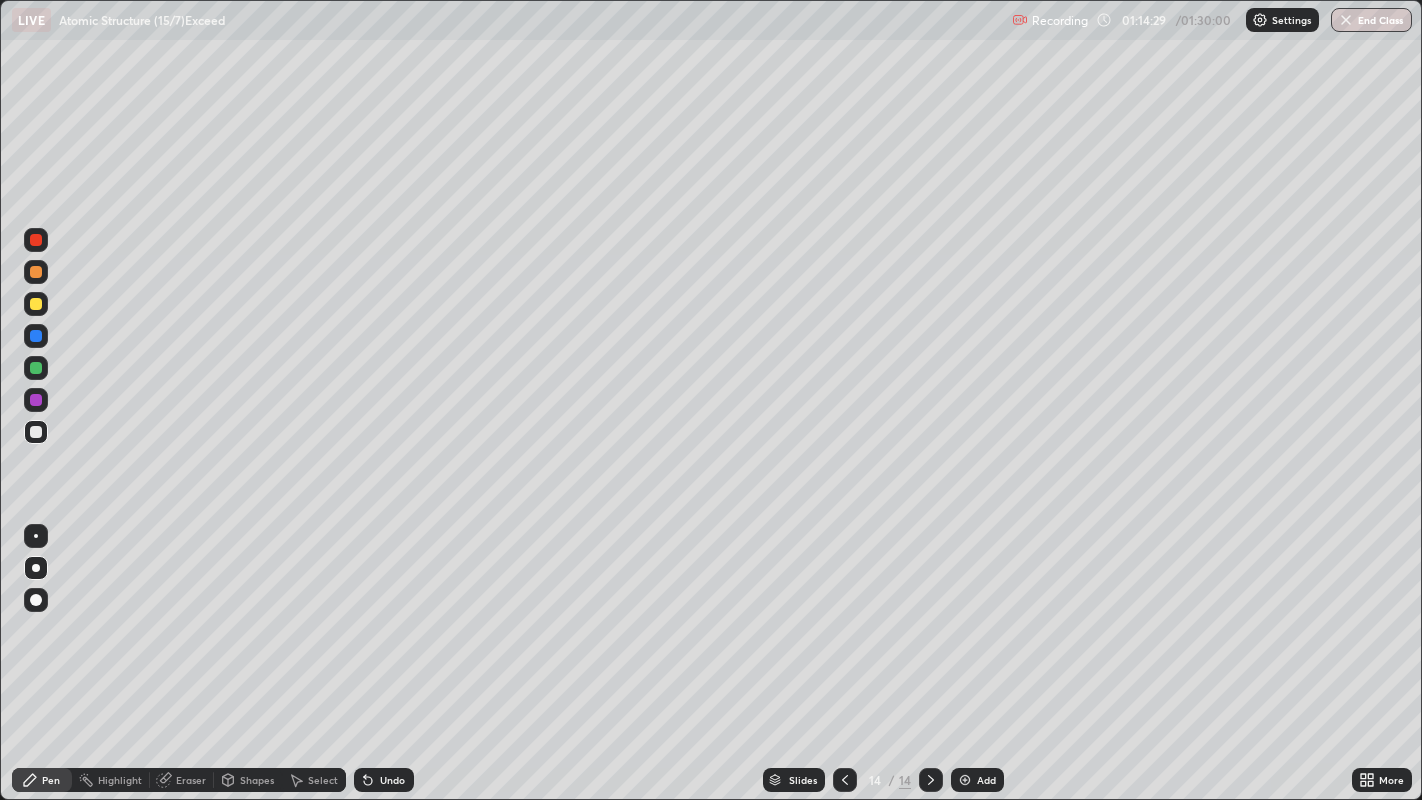 click at bounding box center (36, 432) 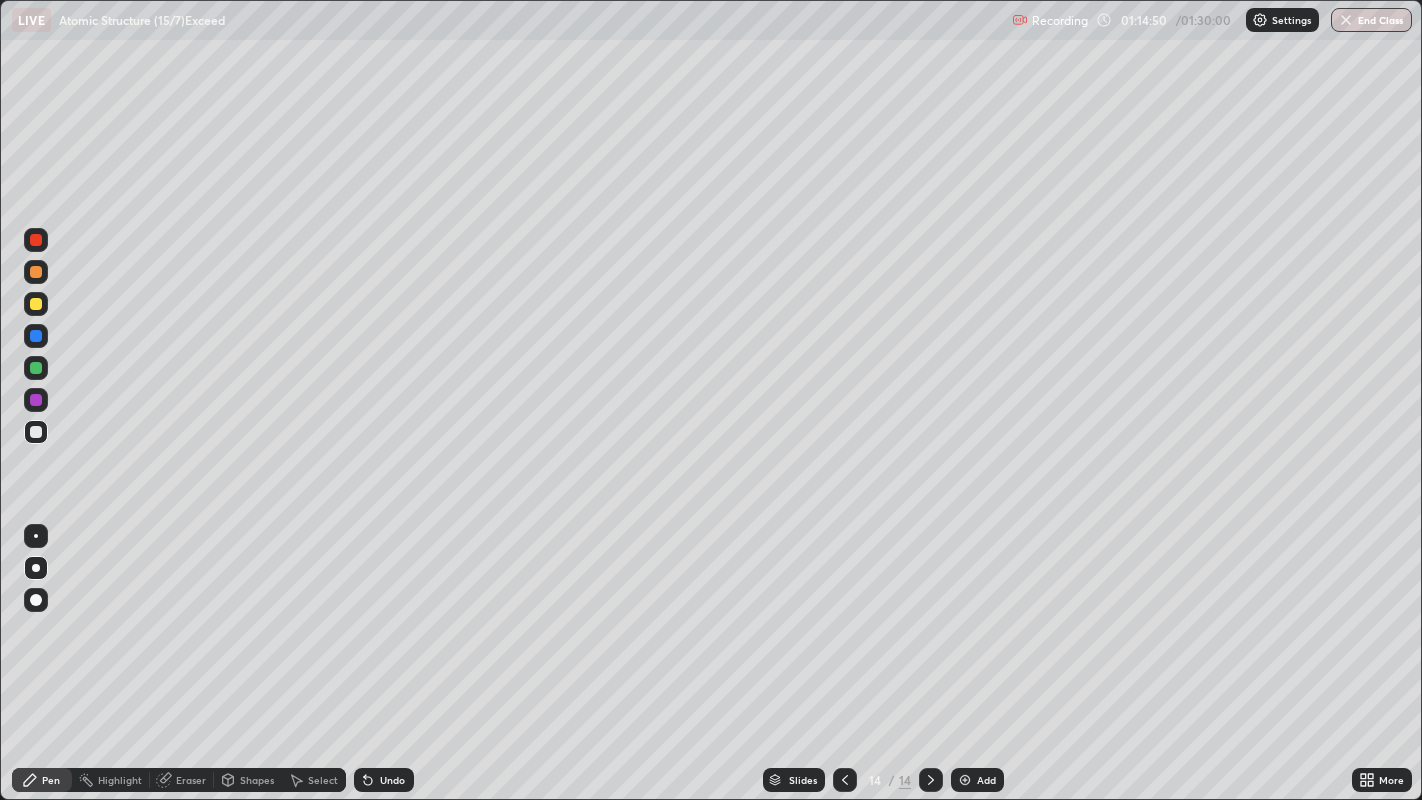 click at bounding box center [36, 304] 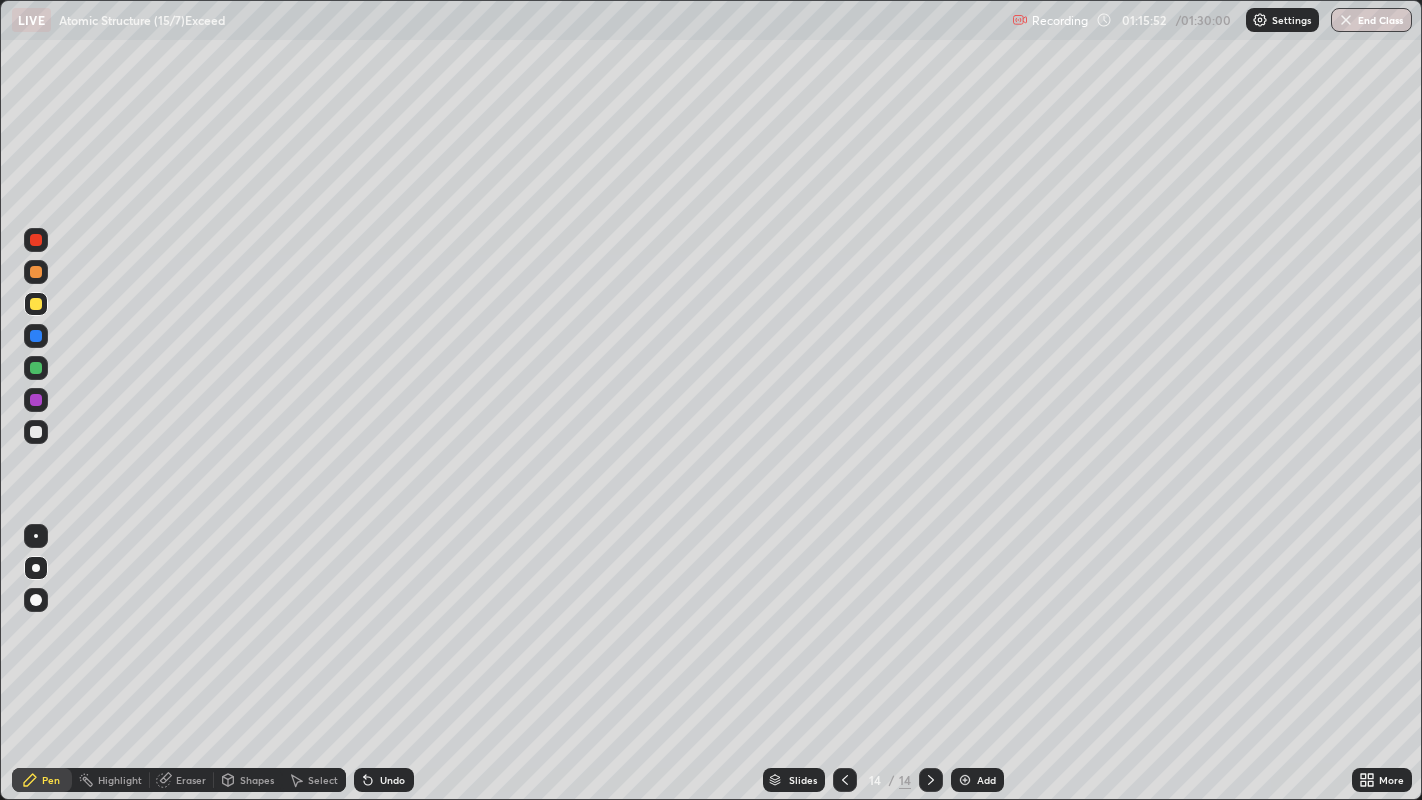 click at bounding box center (36, 432) 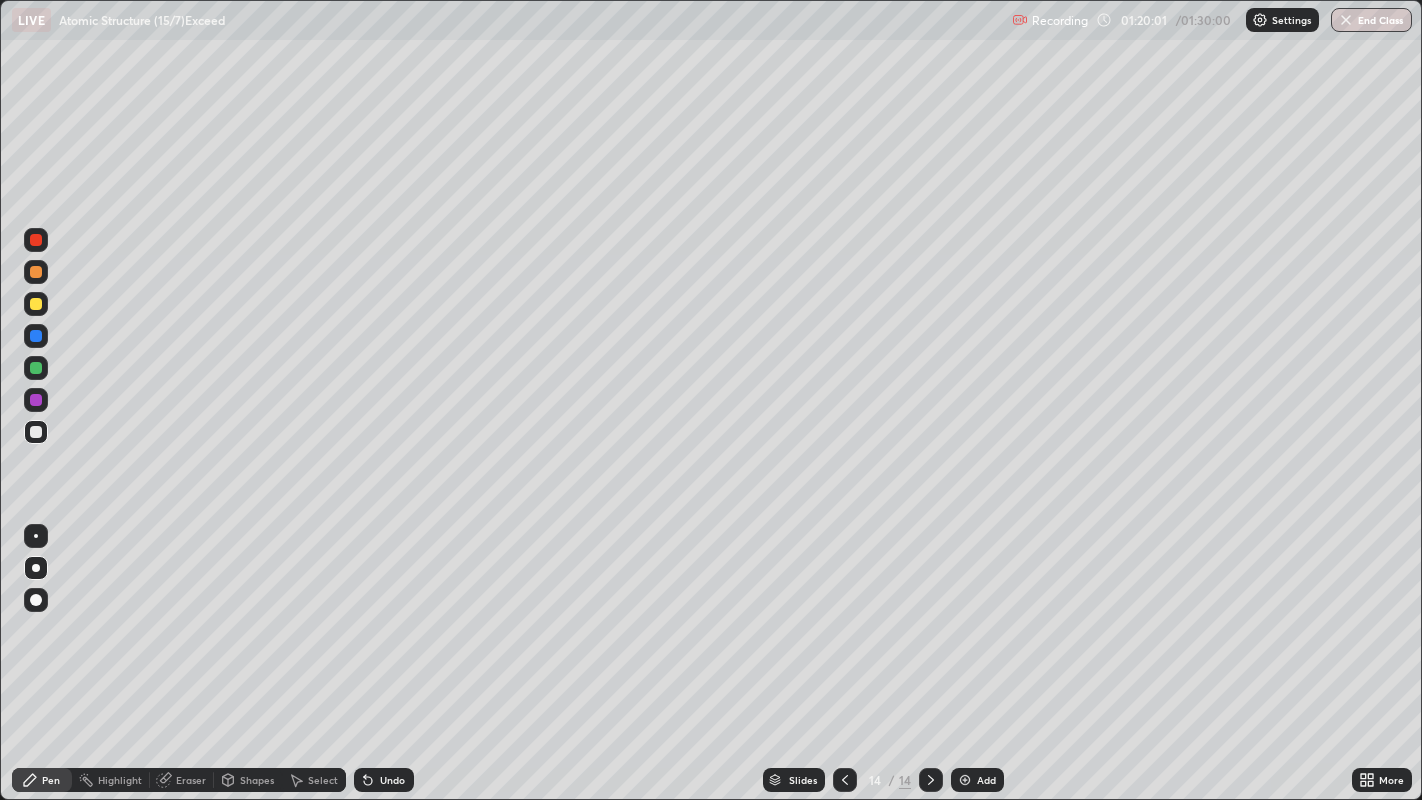 click on "Add" at bounding box center (986, 780) 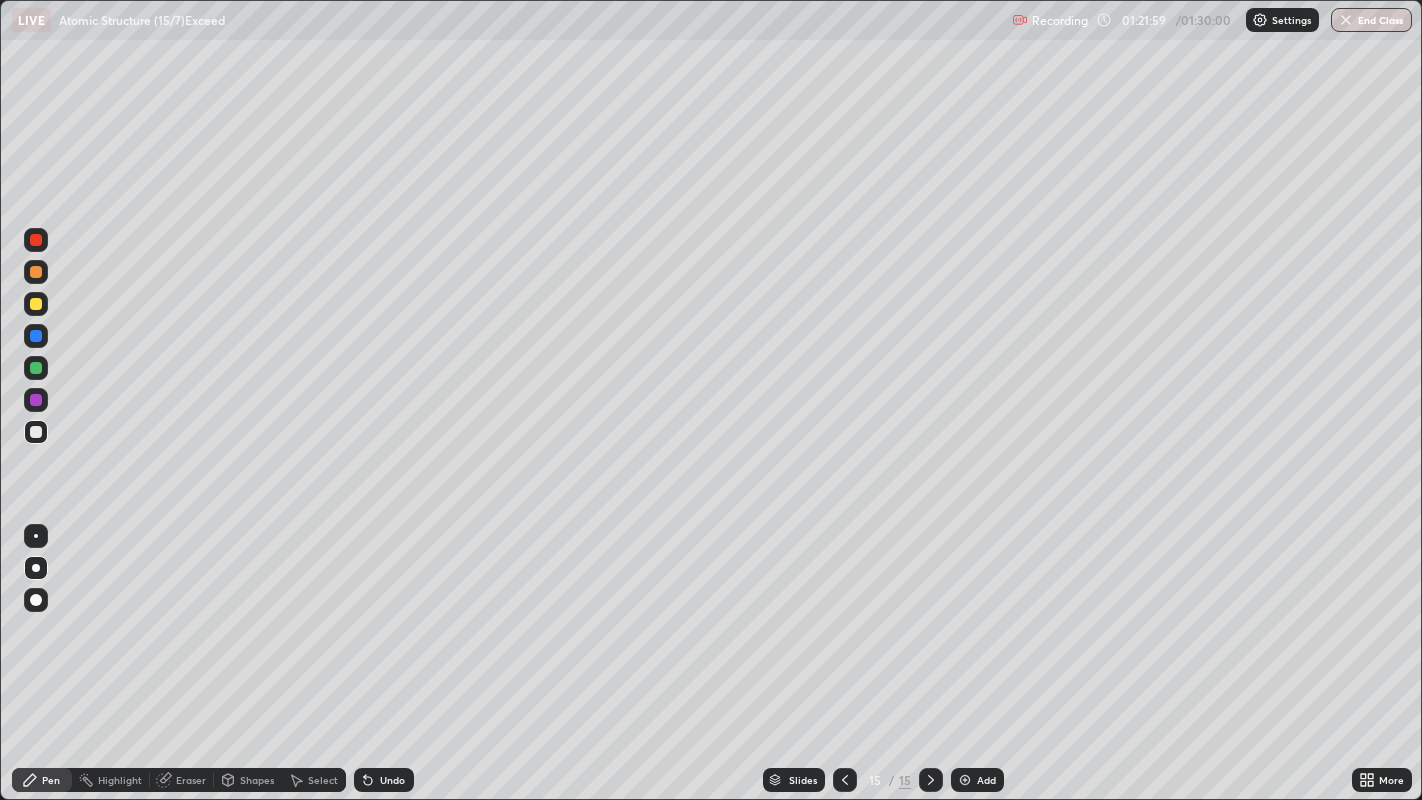 click at bounding box center [36, 304] 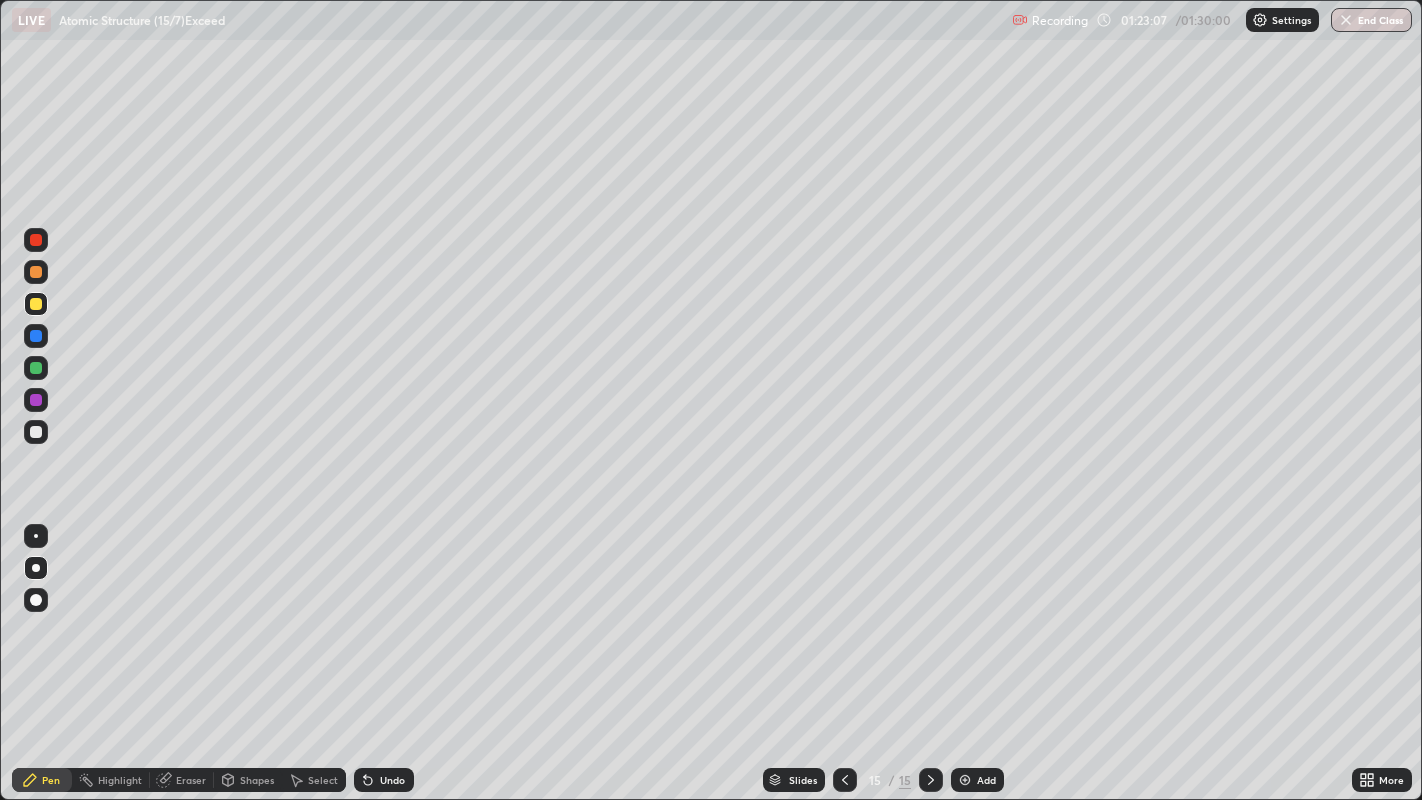 click on "End Class" at bounding box center (1371, 20) 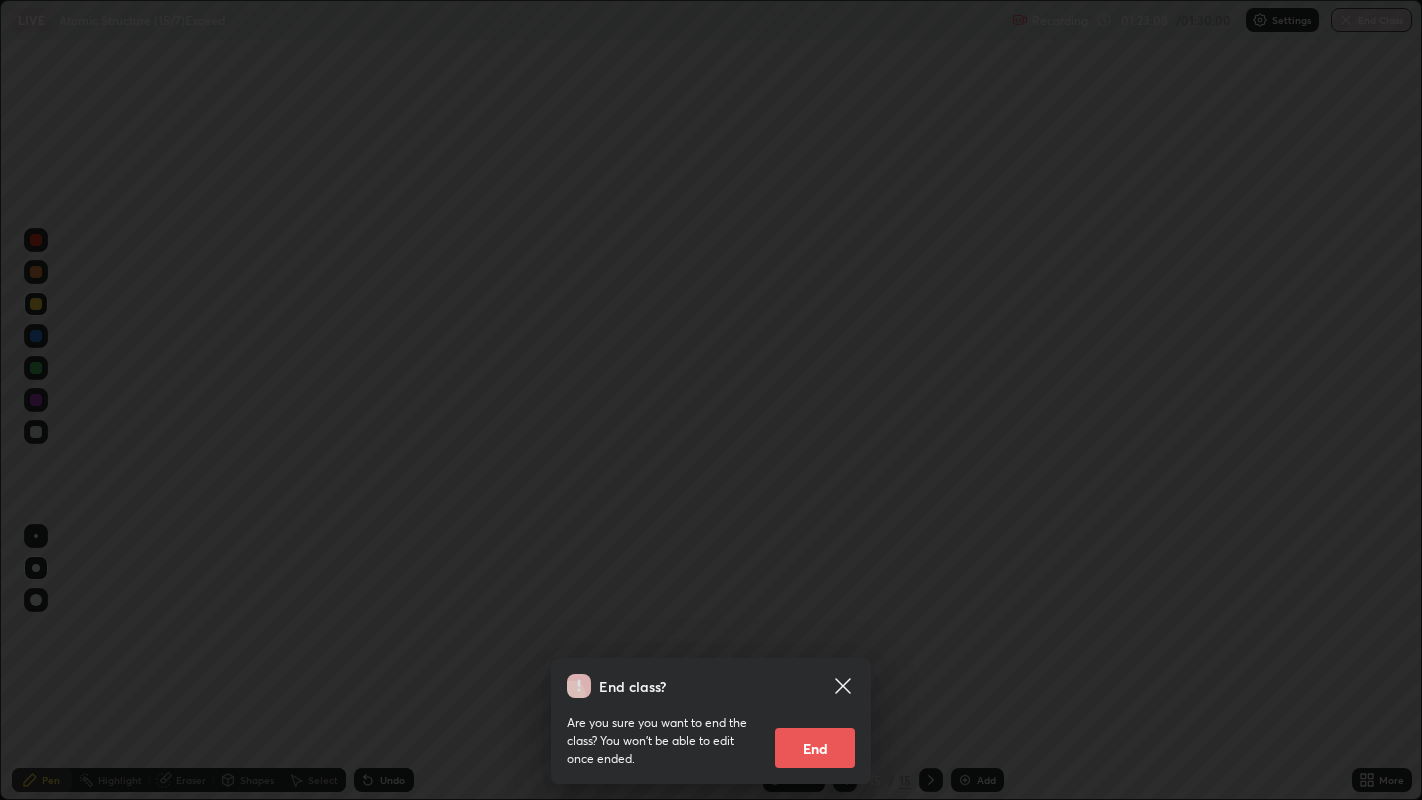 click on "End" at bounding box center (815, 748) 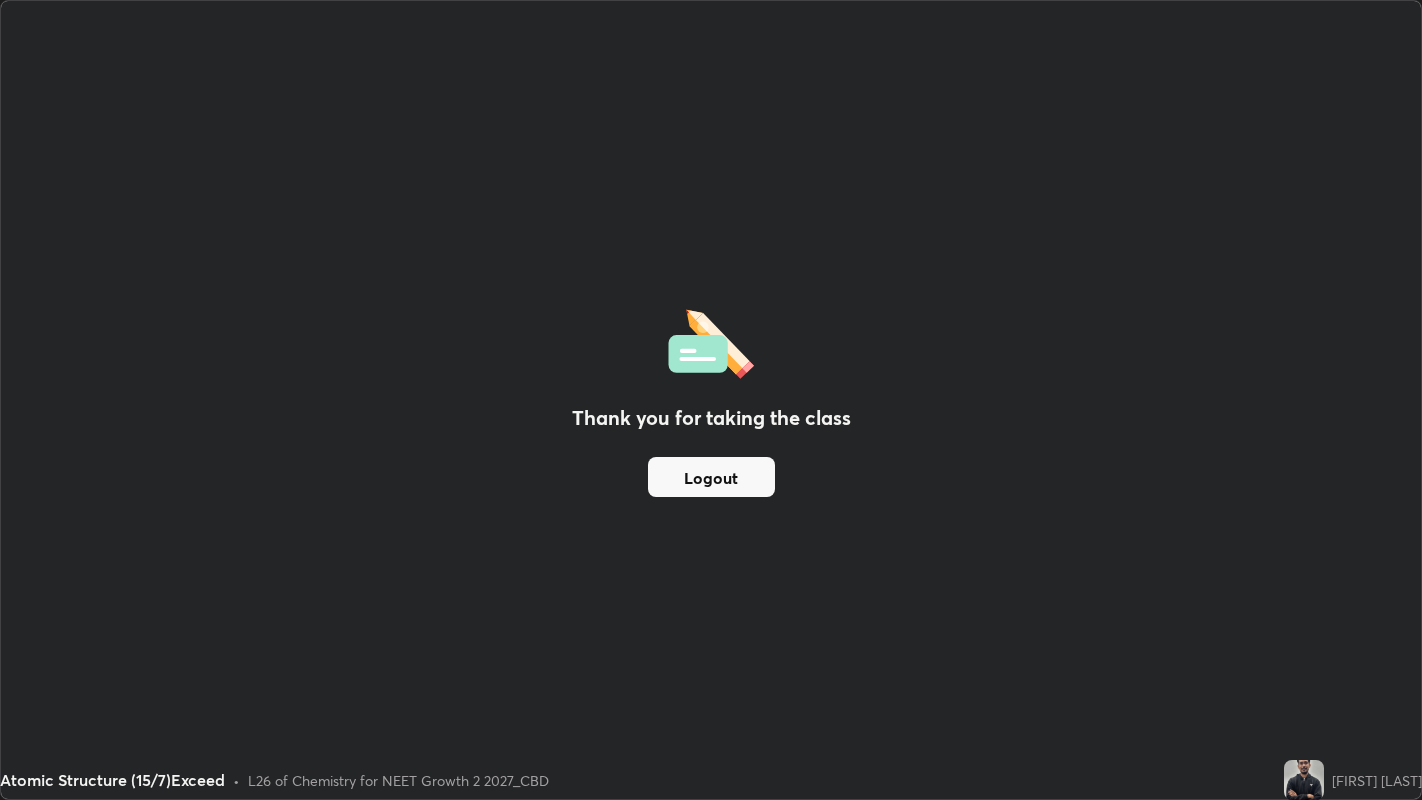 click on "Logout" at bounding box center [711, 477] 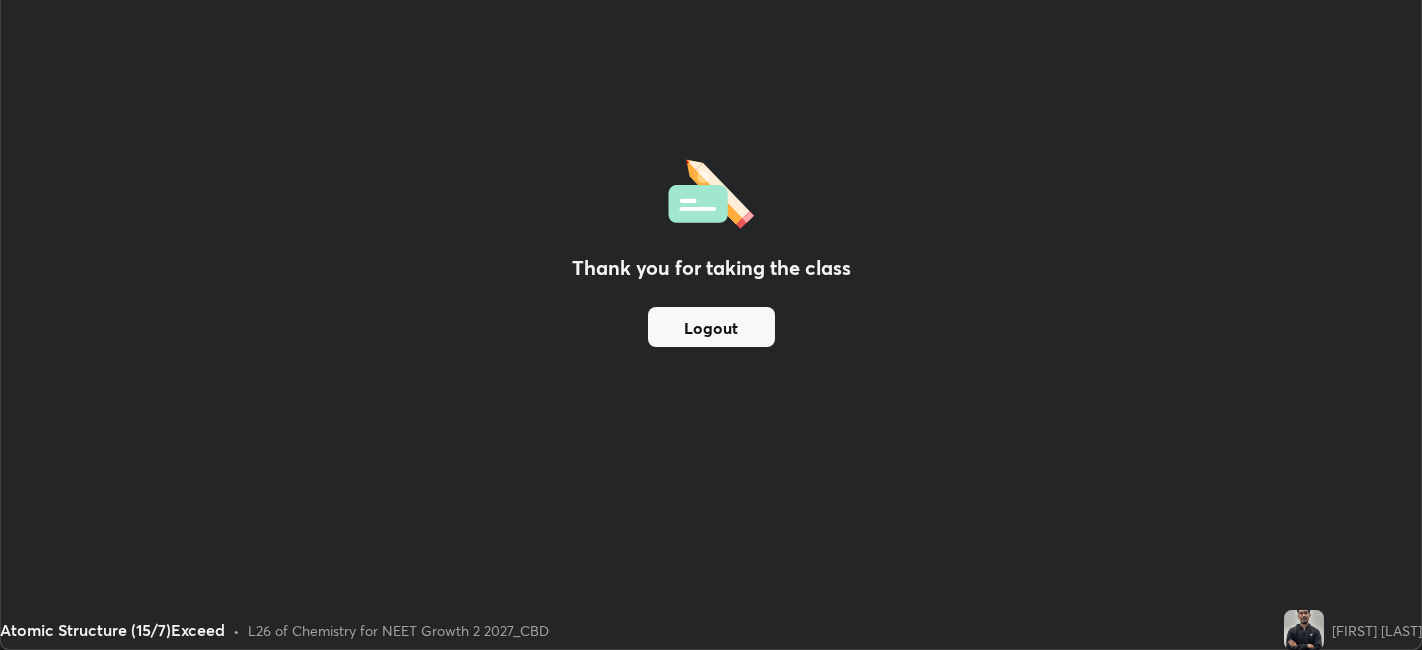 scroll, scrollTop: 650, scrollLeft: 1422, axis: both 